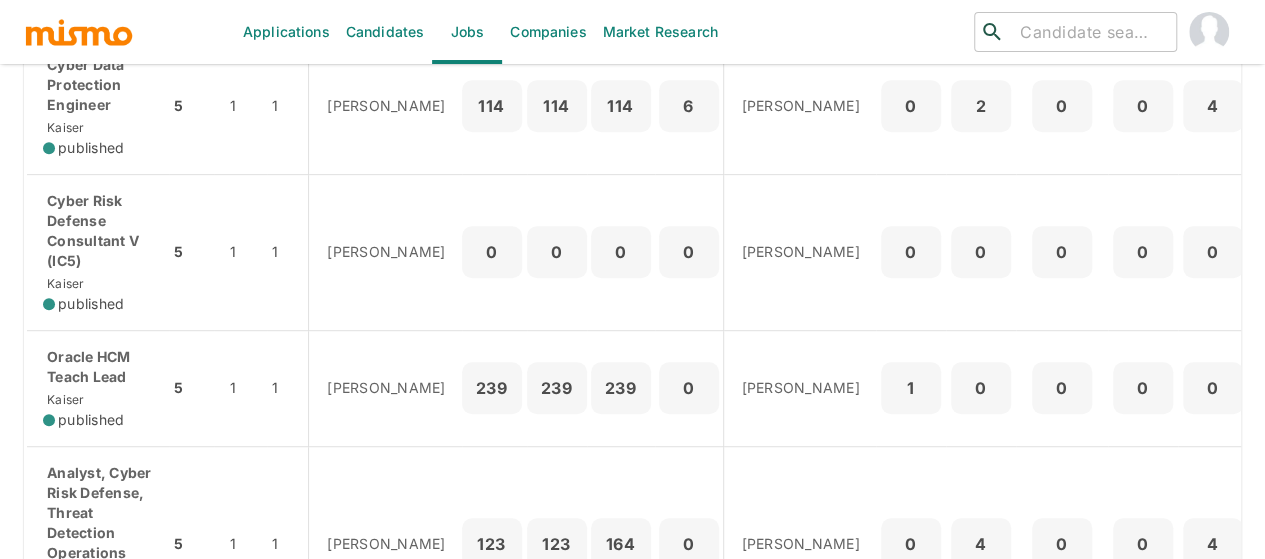 scroll, scrollTop: 300, scrollLeft: 0, axis: vertical 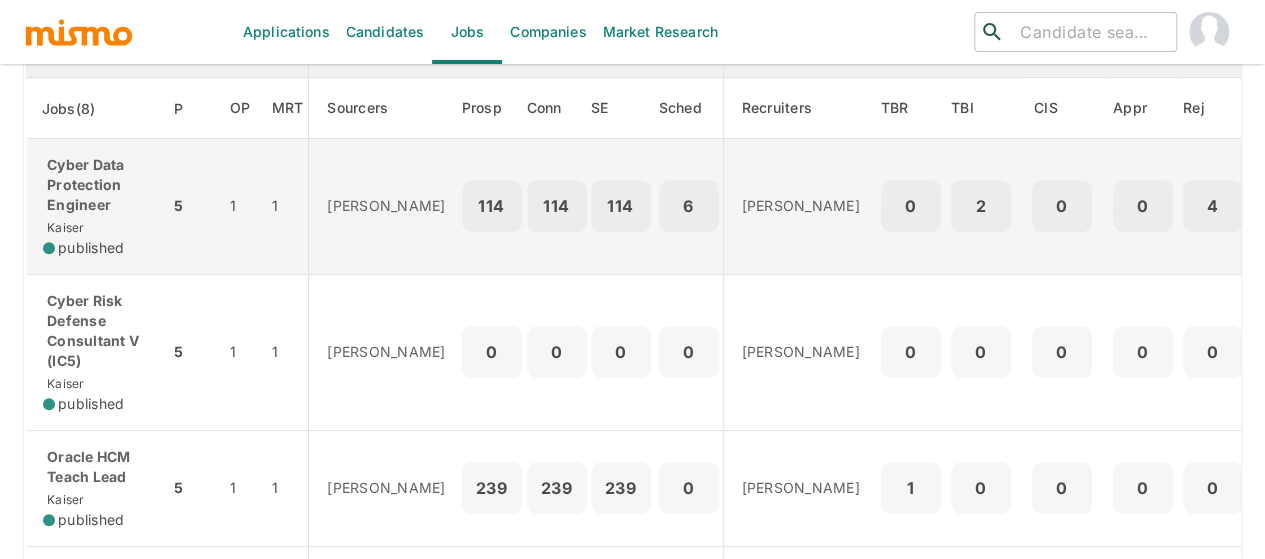 click on "Cyber Data Protection Engineer" at bounding box center [98, 185] 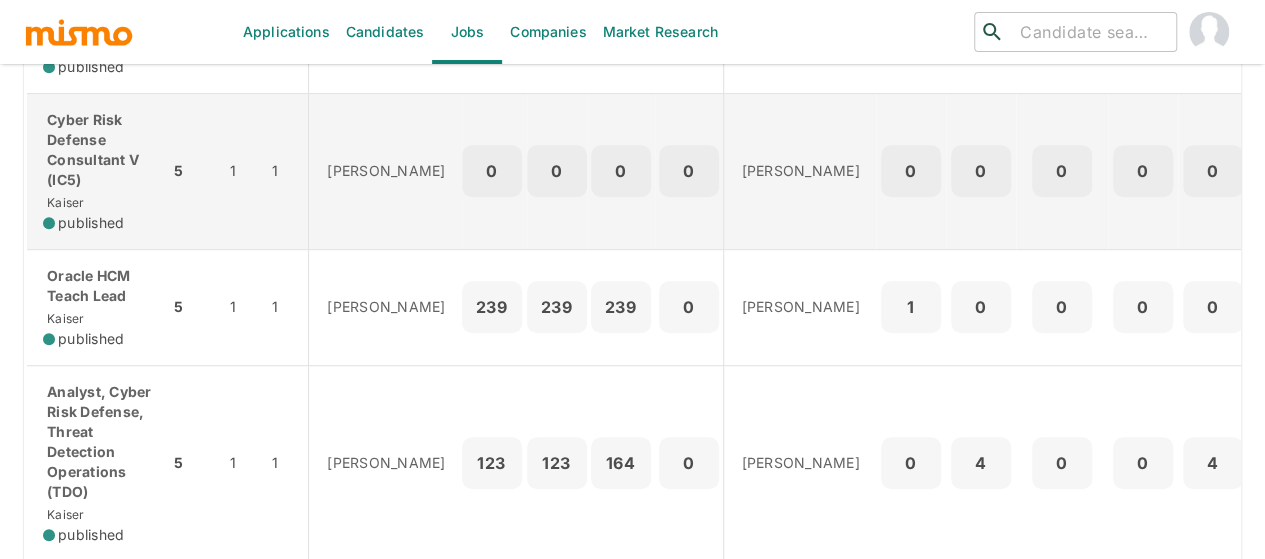 scroll, scrollTop: 600, scrollLeft: 0, axis: vertical 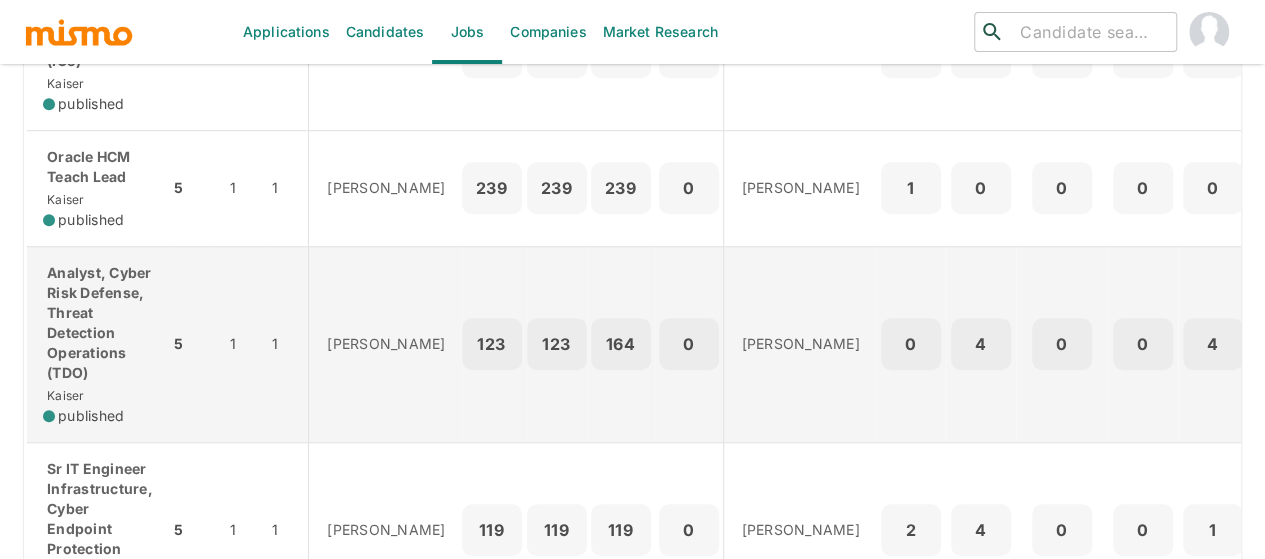 click on "Analyst, Cyber Risk Defense, Threat Detection Operations (TDO)" at bounding box center (98, 323) 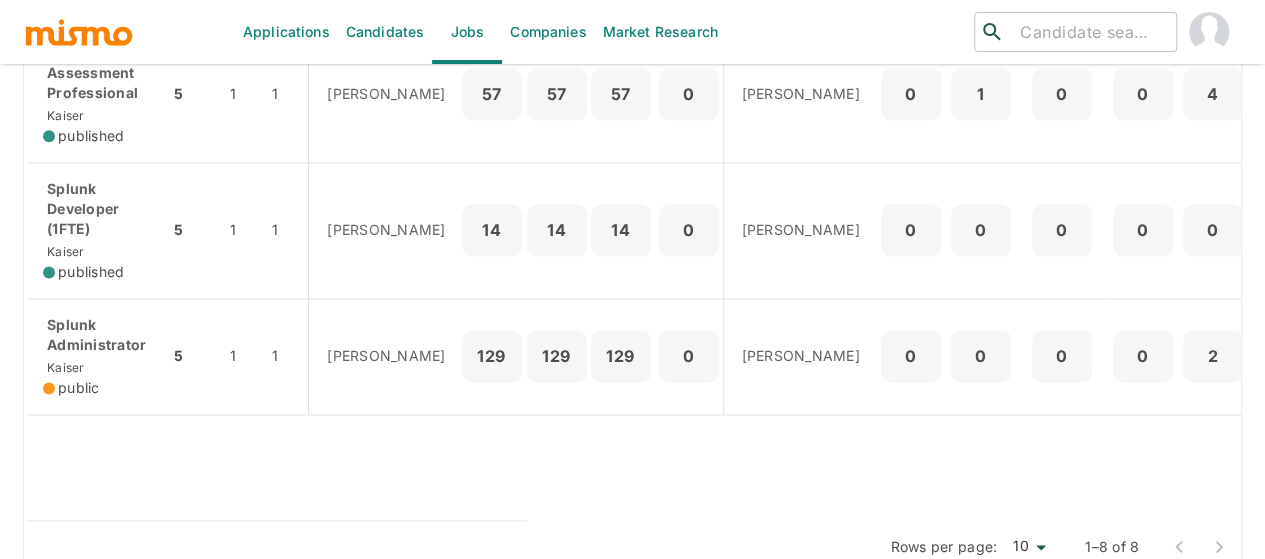 scroll, scrollTop: 1200, scrollLeft: 0, axis: vertical 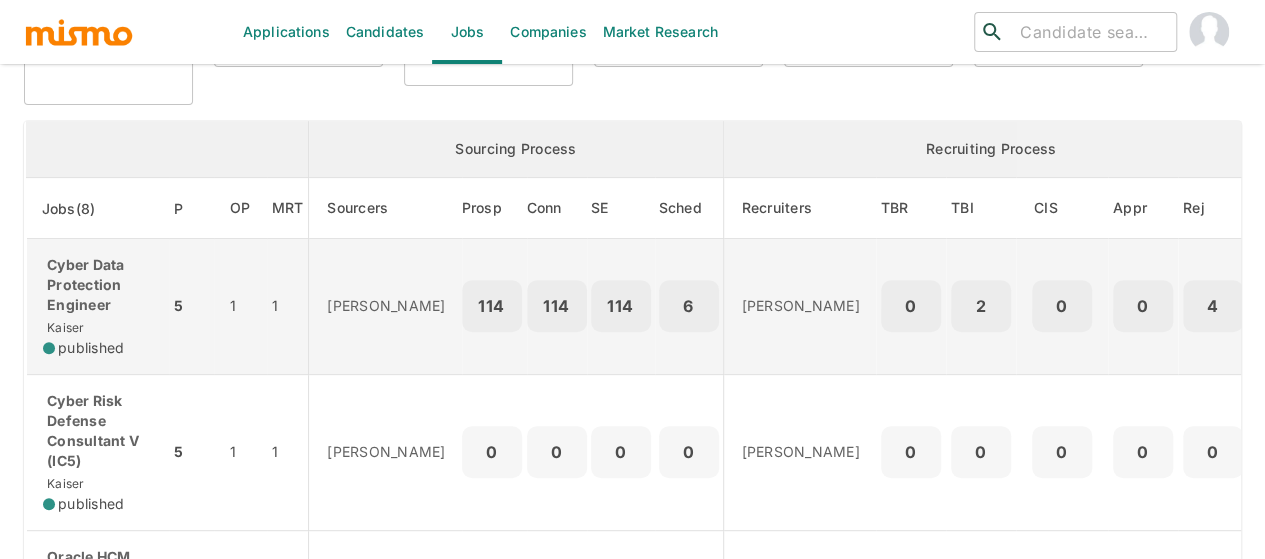 click on "Cyber Data Protection Engineer" at bounding box center [98, 285] 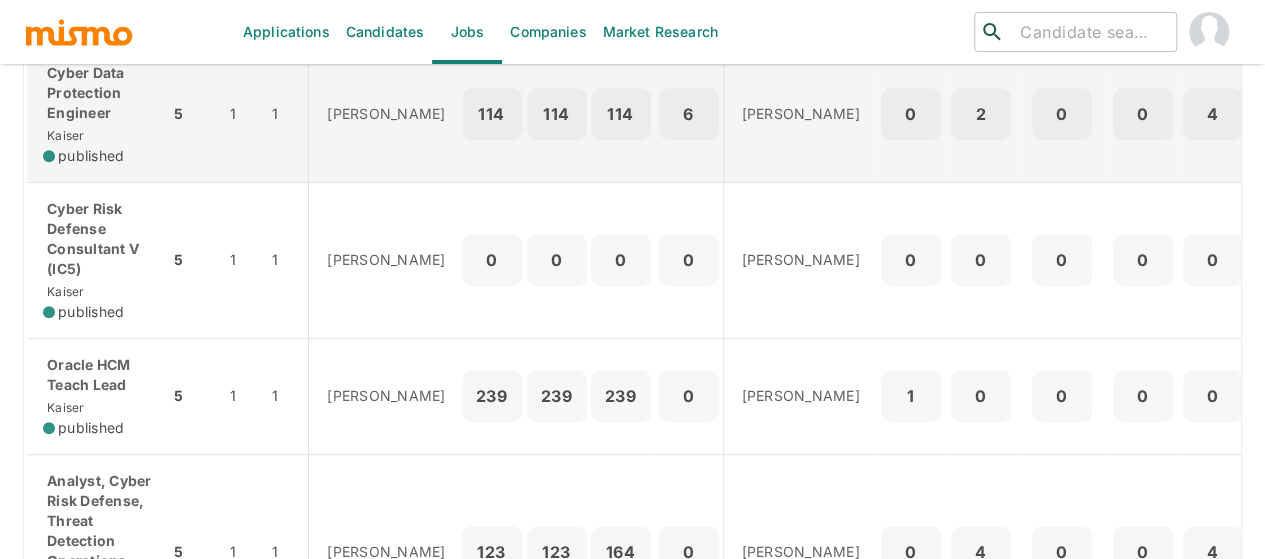 scroll, scrollTop: 400, scrollLeft: 0, axis: vertical 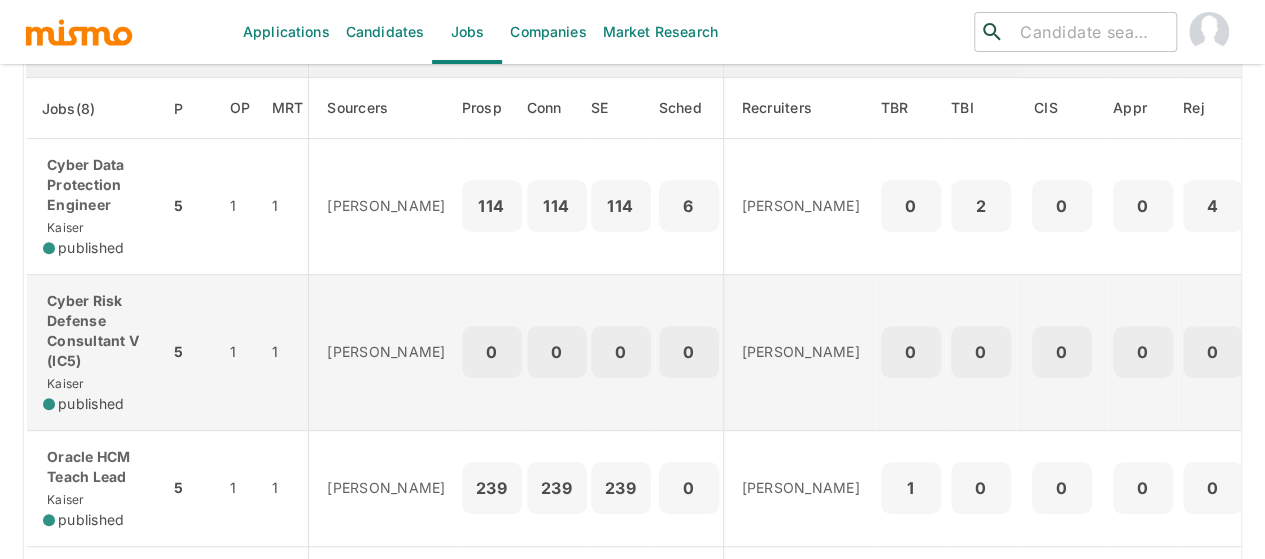 click on "Cyber Risk Defense Consultant V (IC5)" at bounding box center [98, 331] 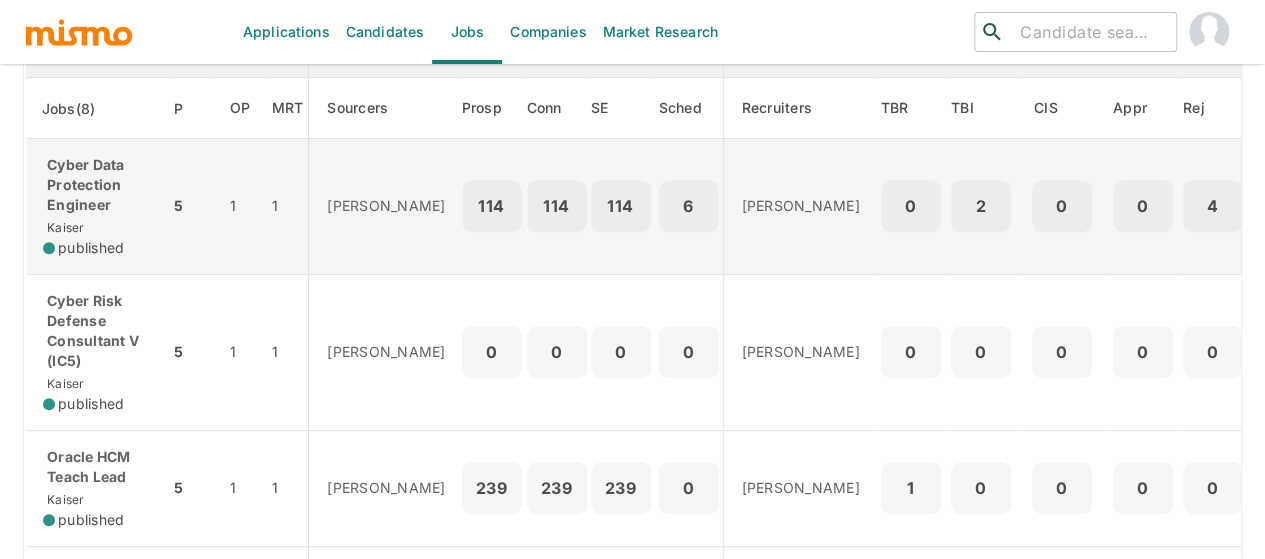 click on "Cyber Data Protection Engineer" at bounding box center [98, 185] 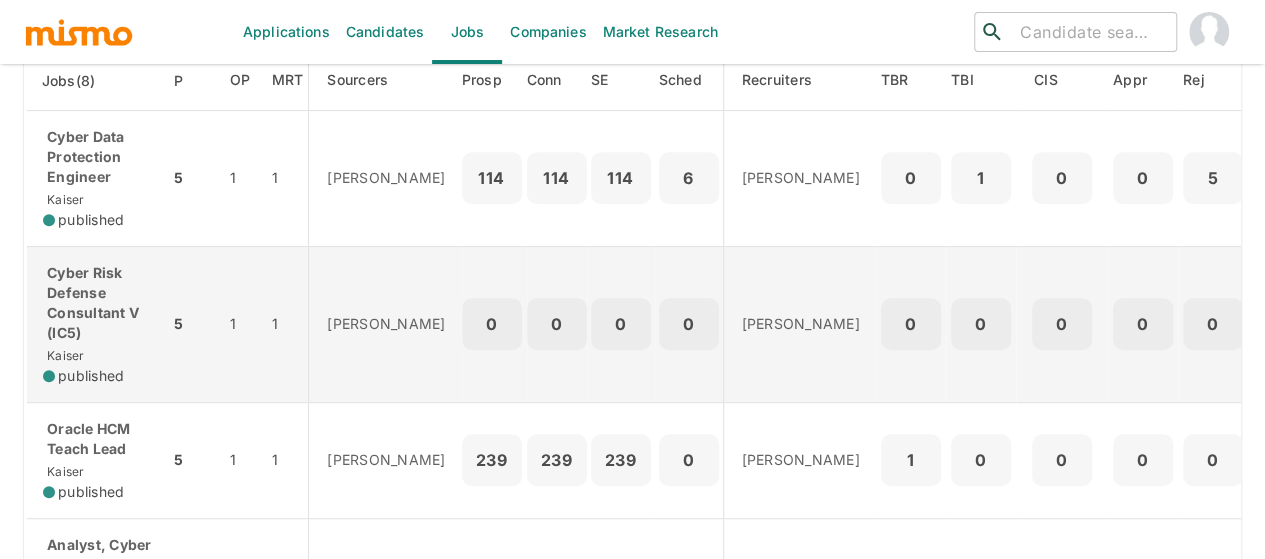 scroll, scrollTop: 400, scrollLeft: 0, axis: vertical 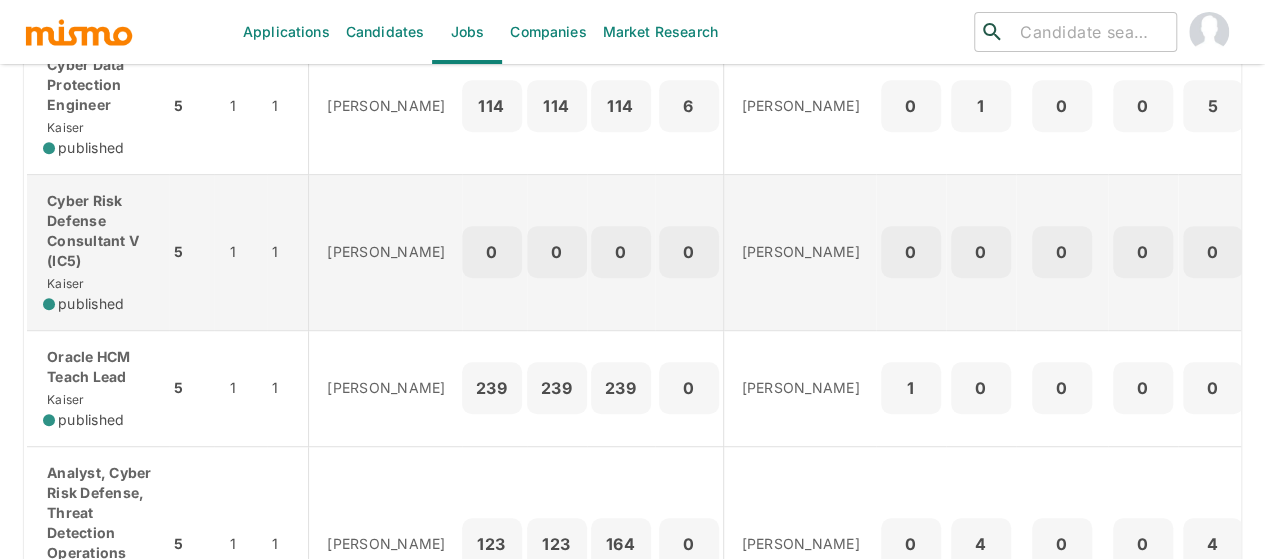 click on "Cyber Risk Defense Consultant V (IC5)" at bounding box center (98, 231) 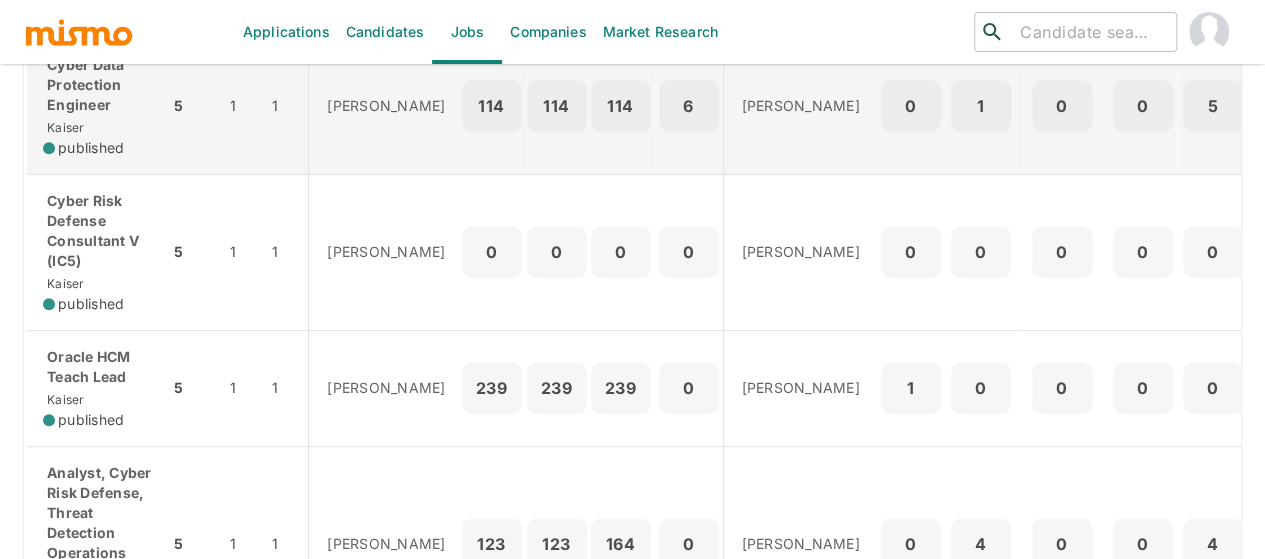 click on "Cyber Data Protection Engineer  Kaiser published" at bounding box center (98, 106) 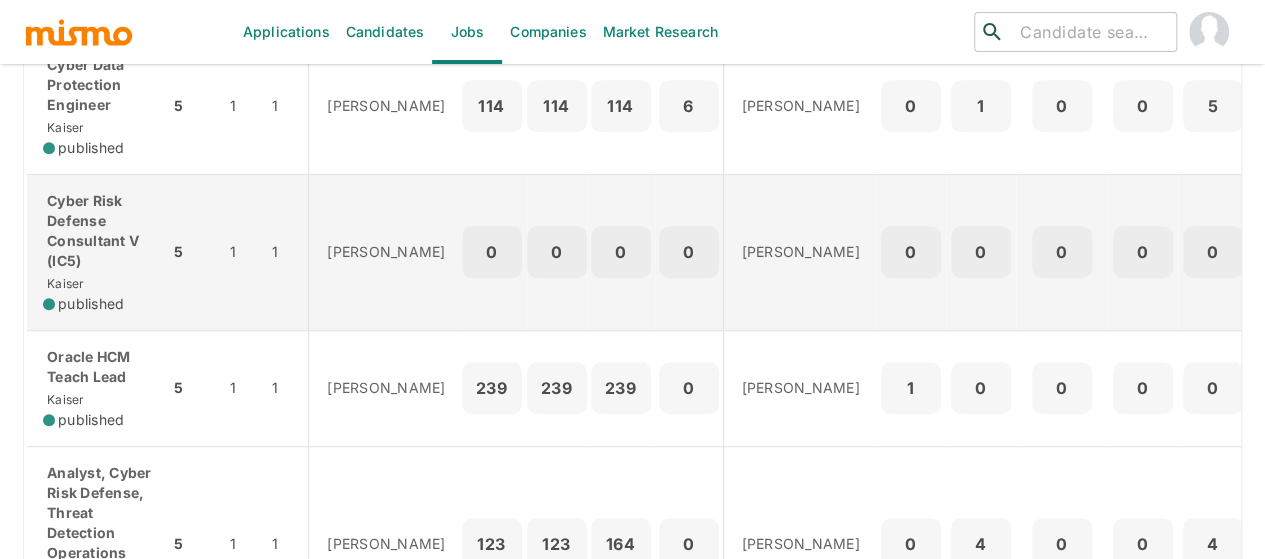 click on "Cyber Risk Defense Consultant V (IC5)" at bounding box center (98, 231) 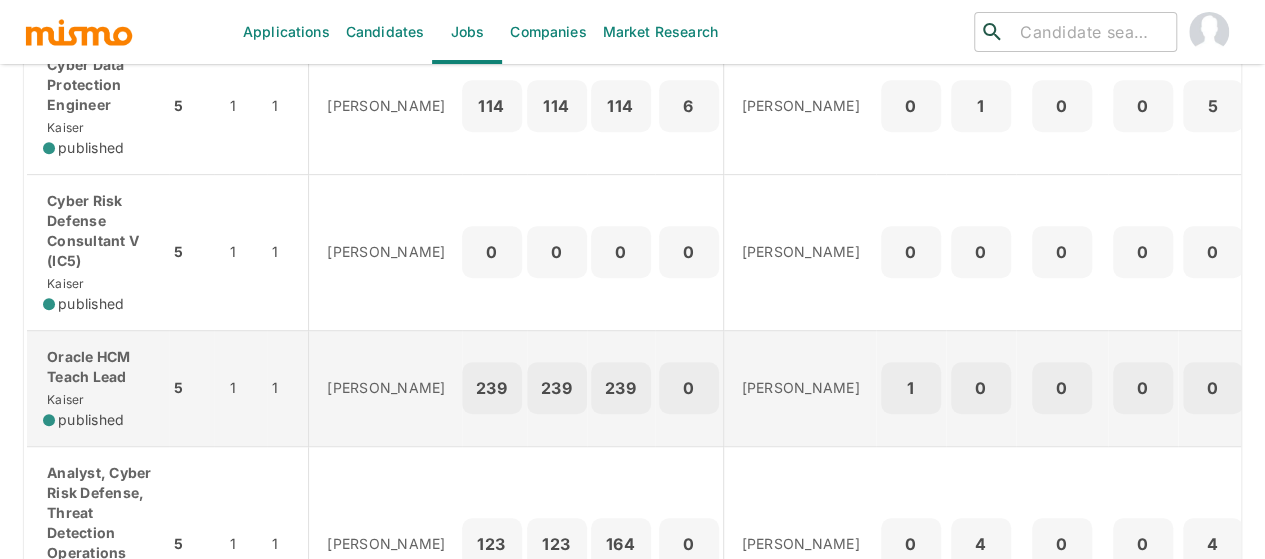 click on "Oracle HCM Teach Lead" at bounding box center (98, 367) 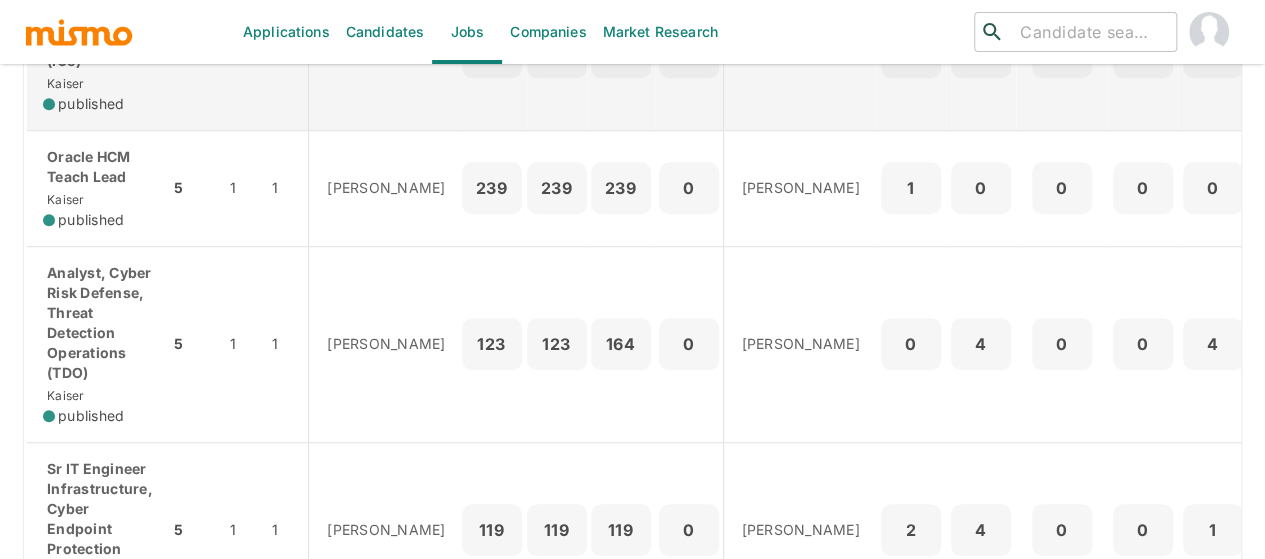 scroll, scrollTop: 700, scrollLeft: 0, axis: vertical 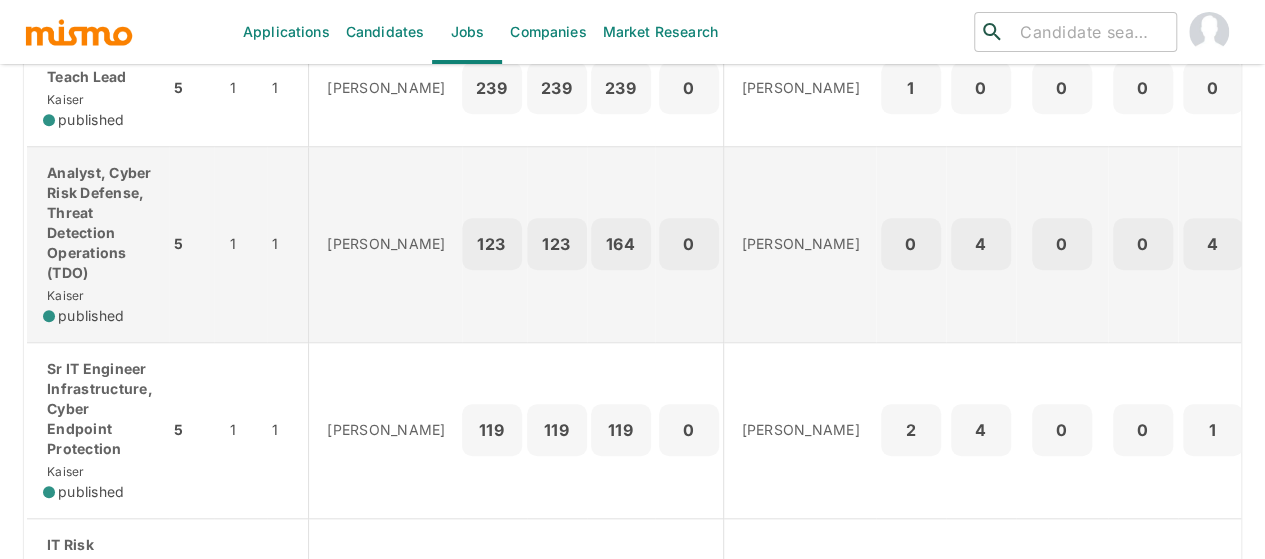 click on "Analyst, Cyber Risk Defense, Threat Detection Operations (TDO)" at bounding box center (98, 223) 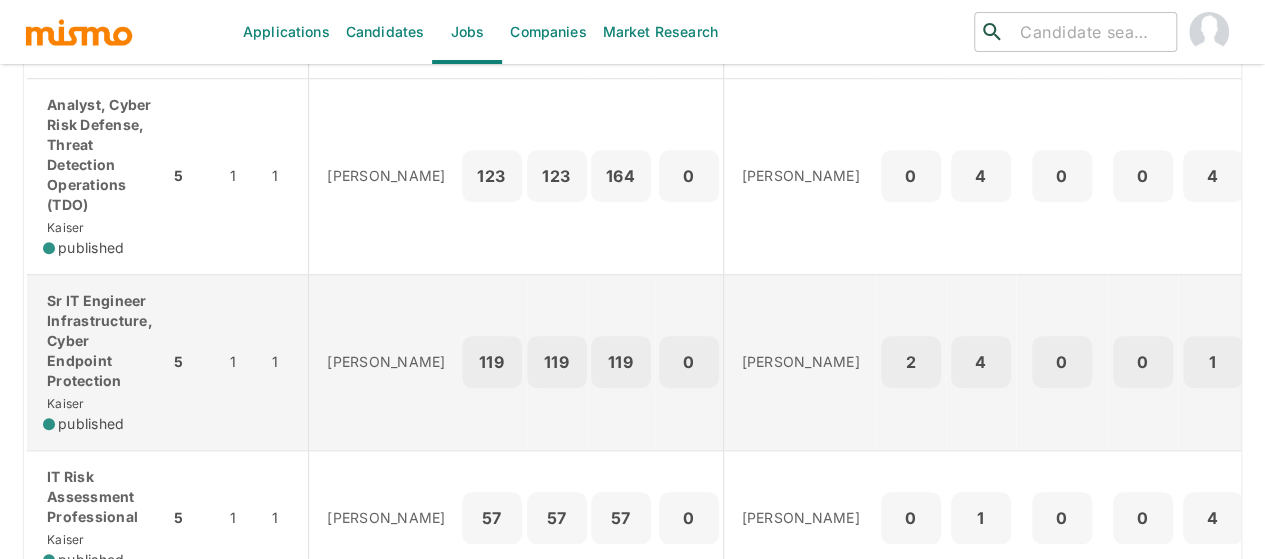scroll, scrollTop: 800, scrollLeft: 0, axis: vertical 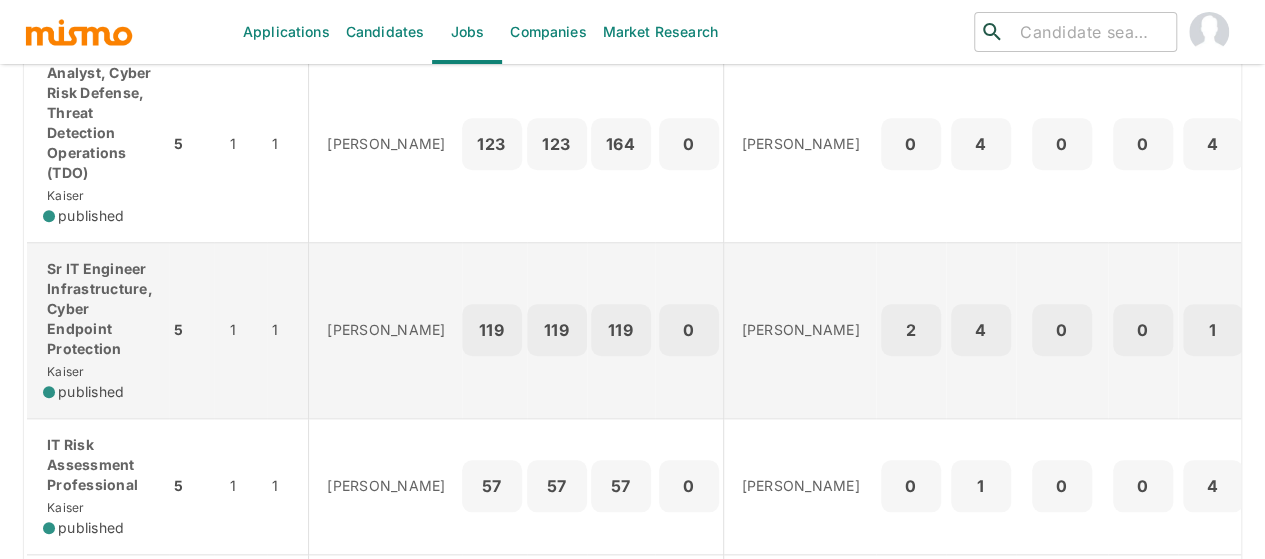 click on "Sr IT Engineer Infrastructure, Cyber Endpoint Protection" at bounding box center (98, 309) 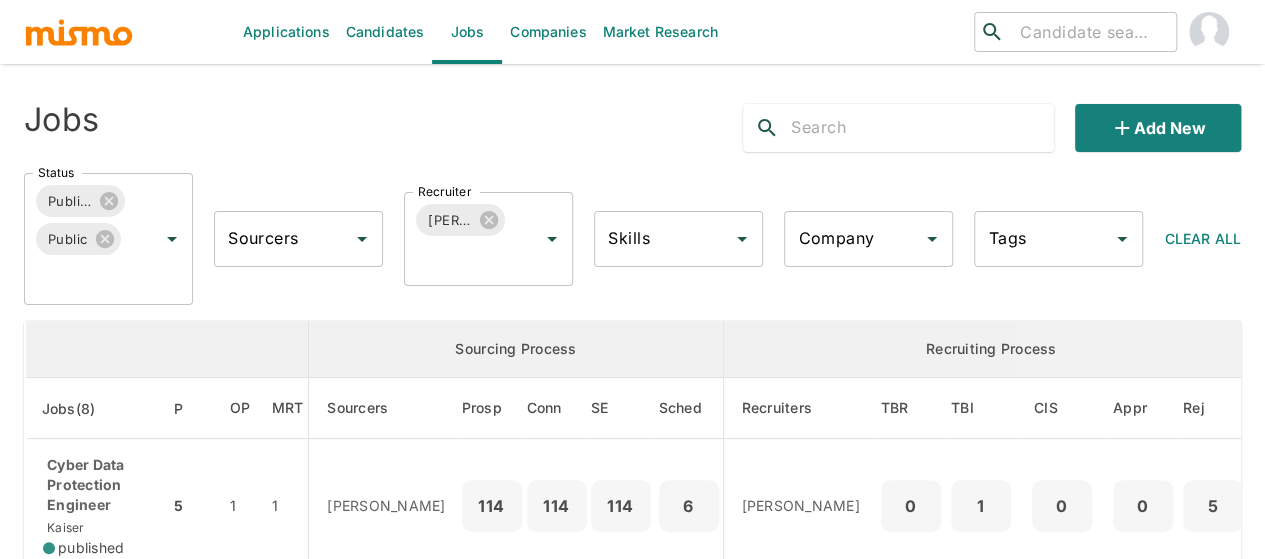 scroll, scrollTop: 200, scrollLeft: 0, axis: vertical 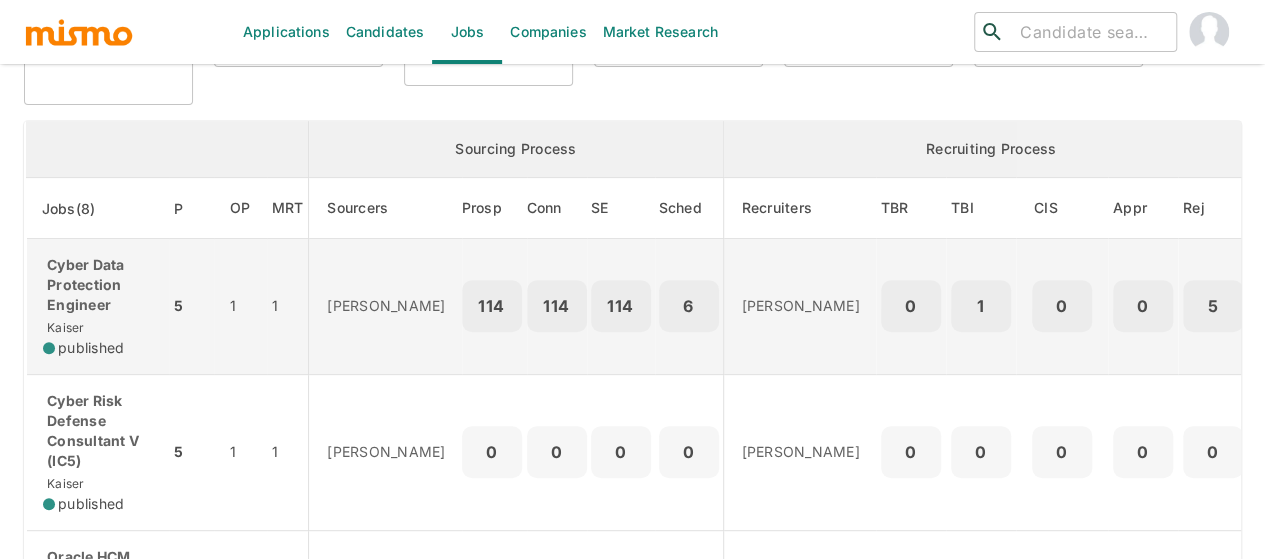 click on "Cyber Data Protection Engineer  Kaiser published" at bounding box center (97, 307) 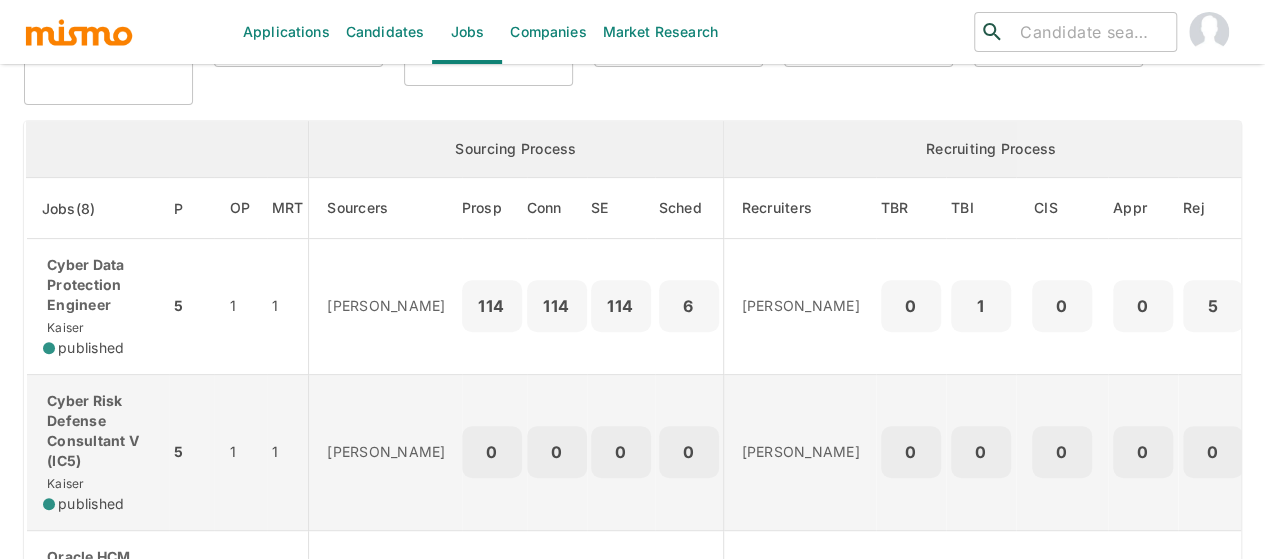 click on "Cyber Risk Defense Consultant V (IC5)" at bounding box center [98, 431] 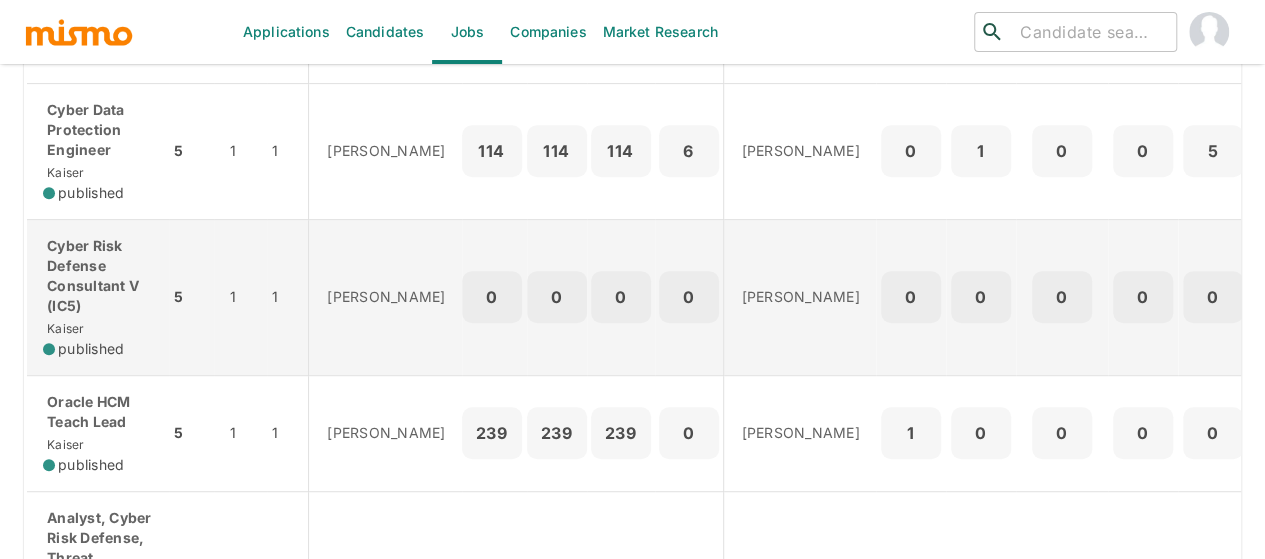 scroll, scrollTop: 400, scrollLeft: 0, axis: vertical 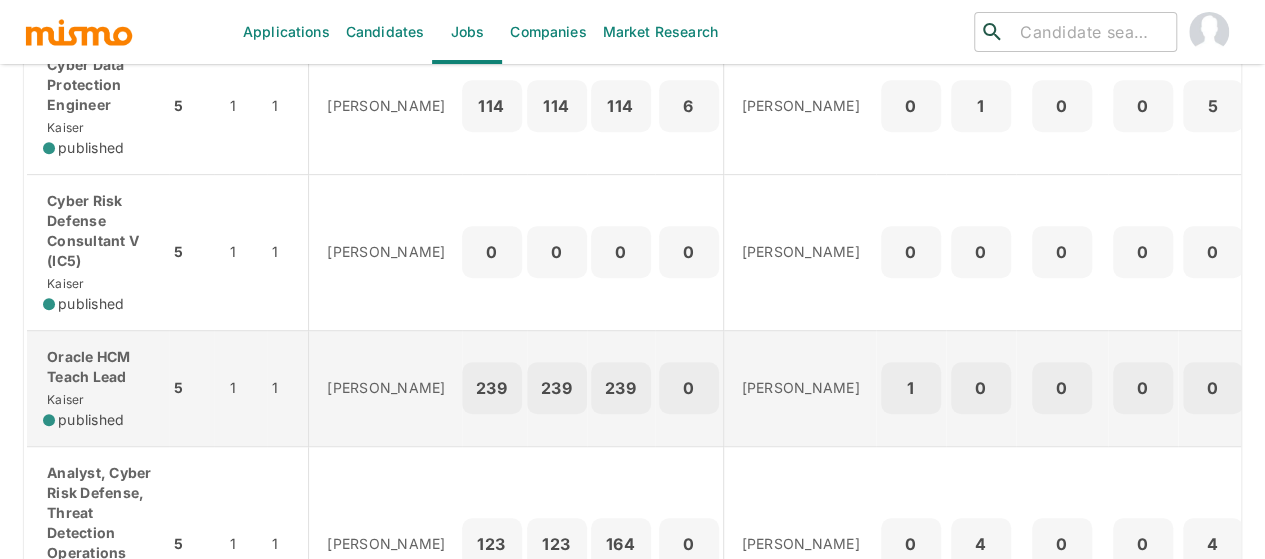 click on "Oracle HCM Teach Lead" at bounding box center (98, 367) 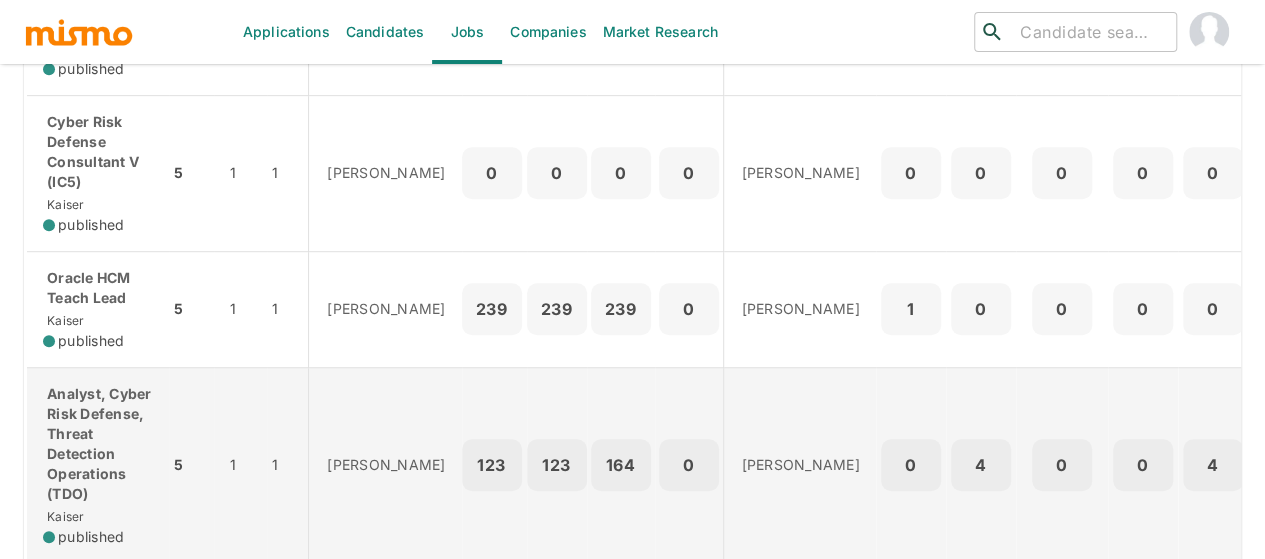 scroll, scrollTop: 600, scrollLeft: 0, axis: vertical 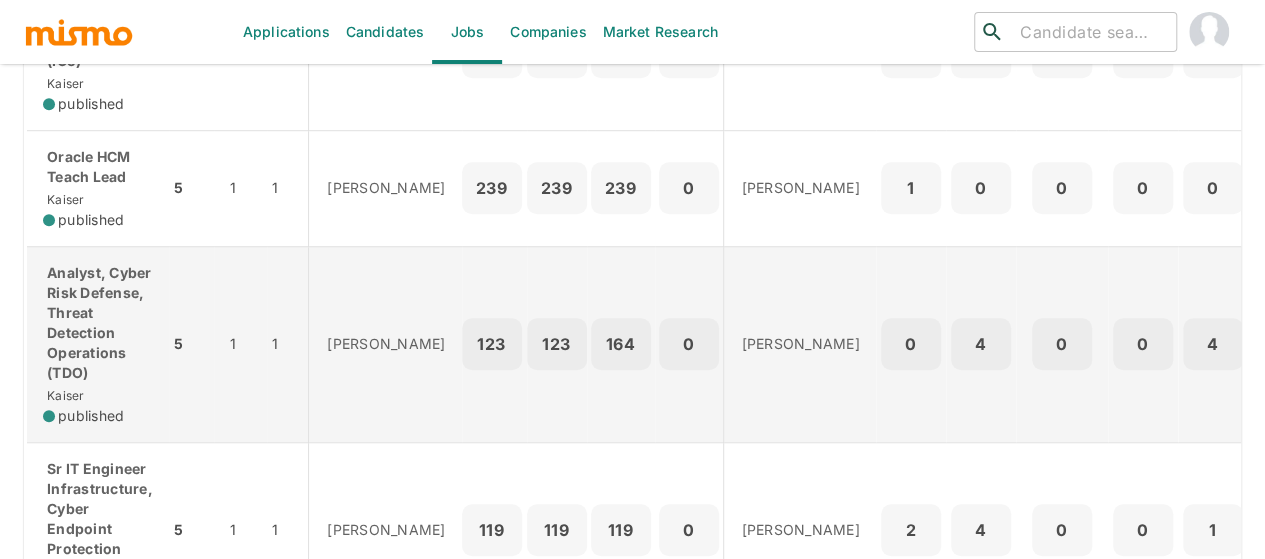 click on "Analyst, Cyber Risk Defense, Threat Detection Operations (TDO)" at bounding box center [98, 323] 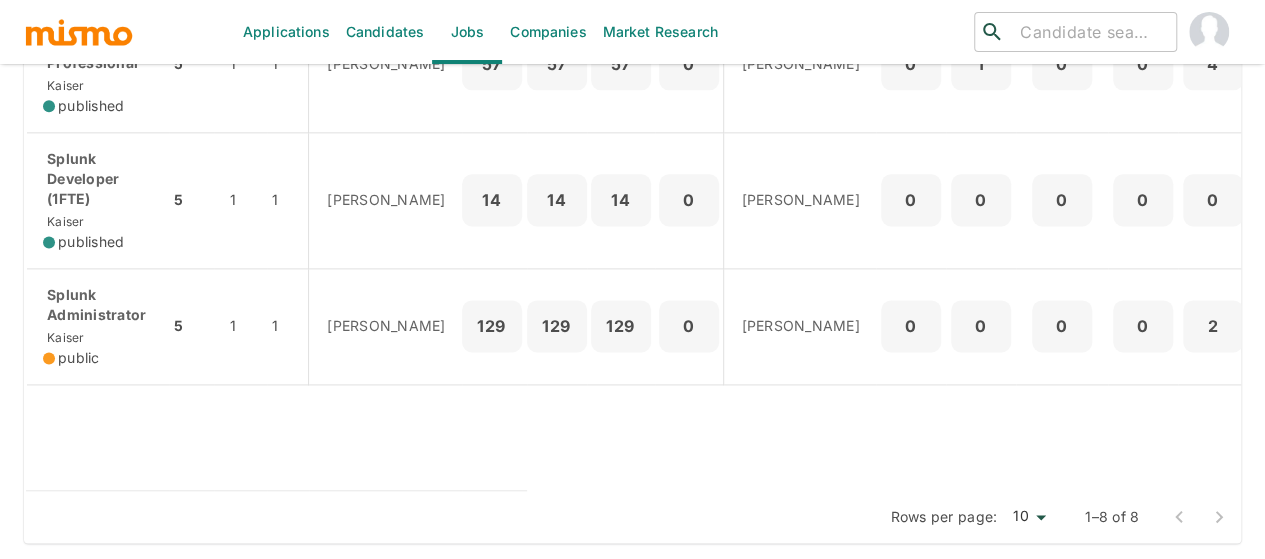 scroll, scrollTop: 1250, scrollLeft: 0, axis: vertical 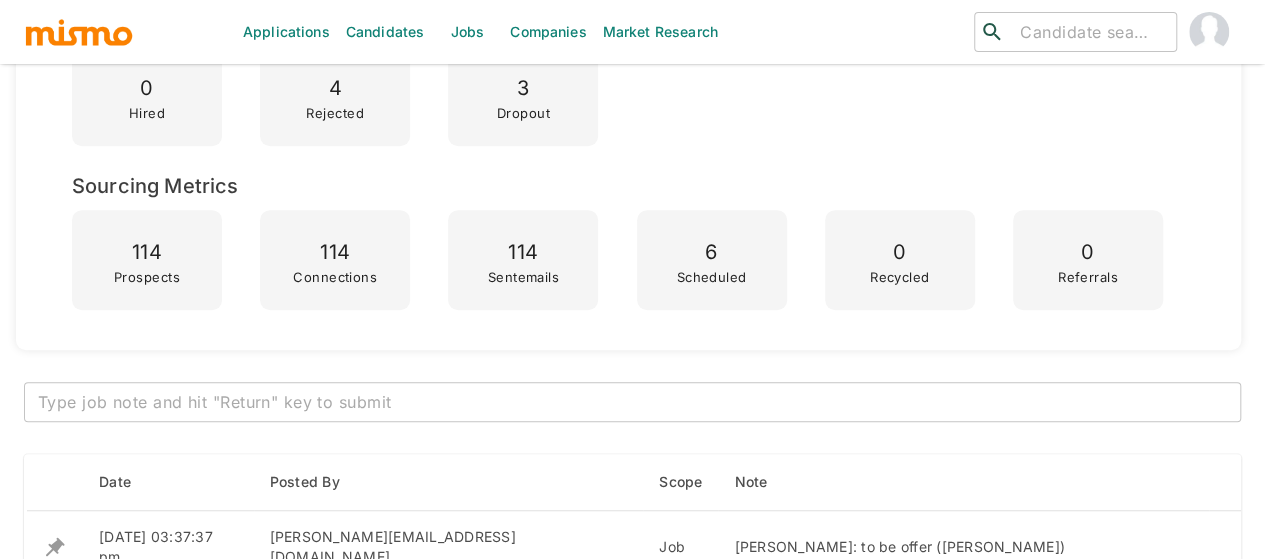 click on "x ​" at bounding box center (632, 402) 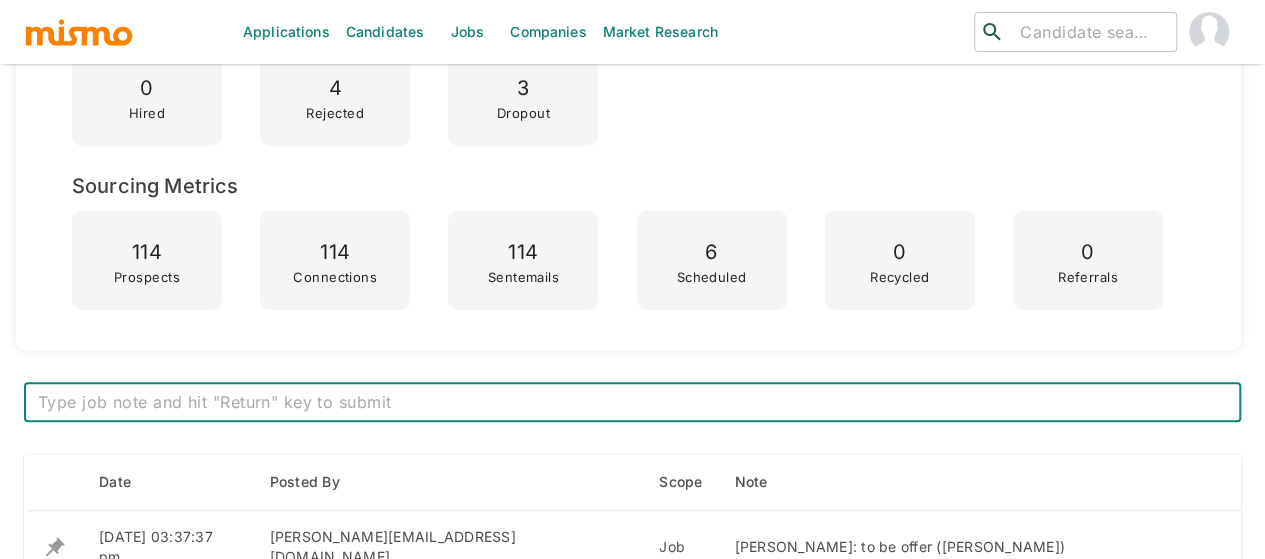 paste on "Dixiana Quesada (Candidate from Dani): Offer signed. Start date: July 28. Position filled by" 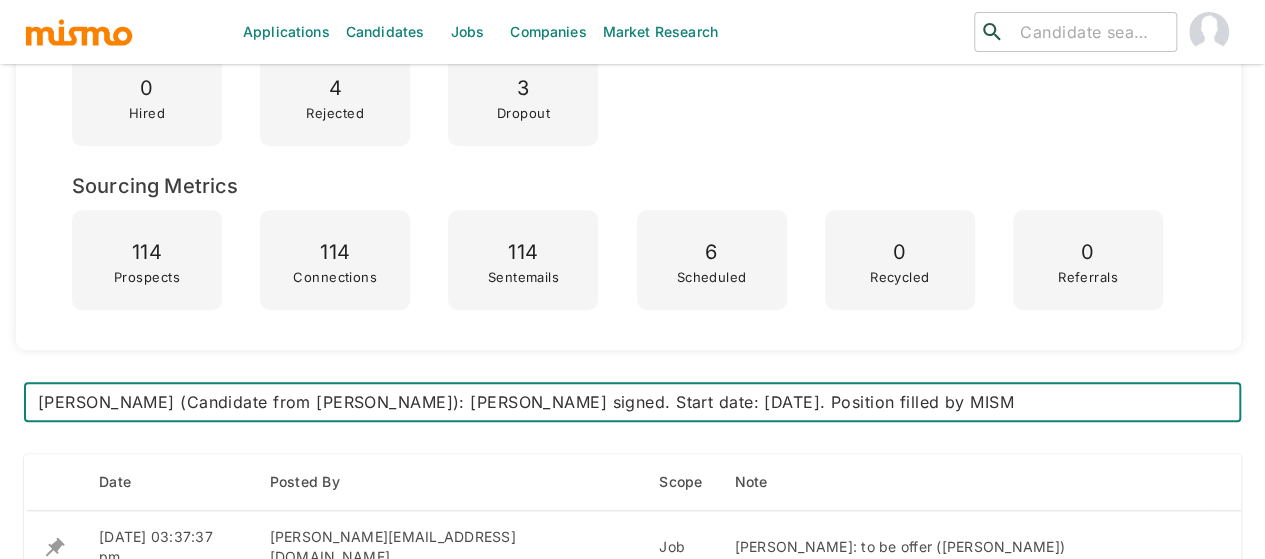 type on "[PERSON_NAME] (Candidate from [PERSON_NAME]): [PERSON_NAME] signed. Start date: [DATE]. Position filled by MISMO" 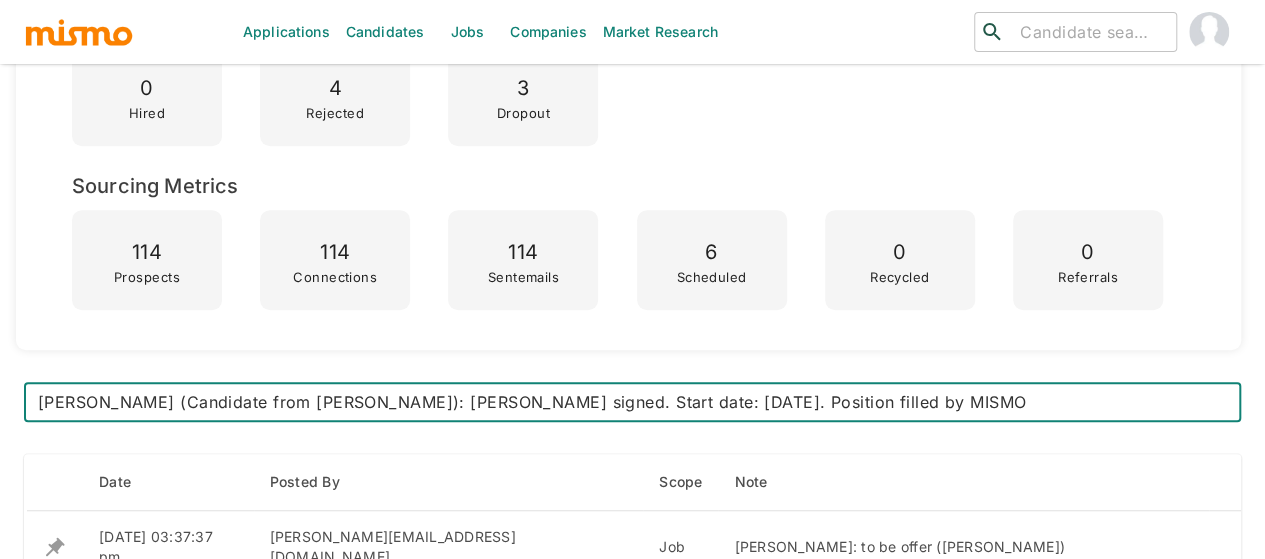 type 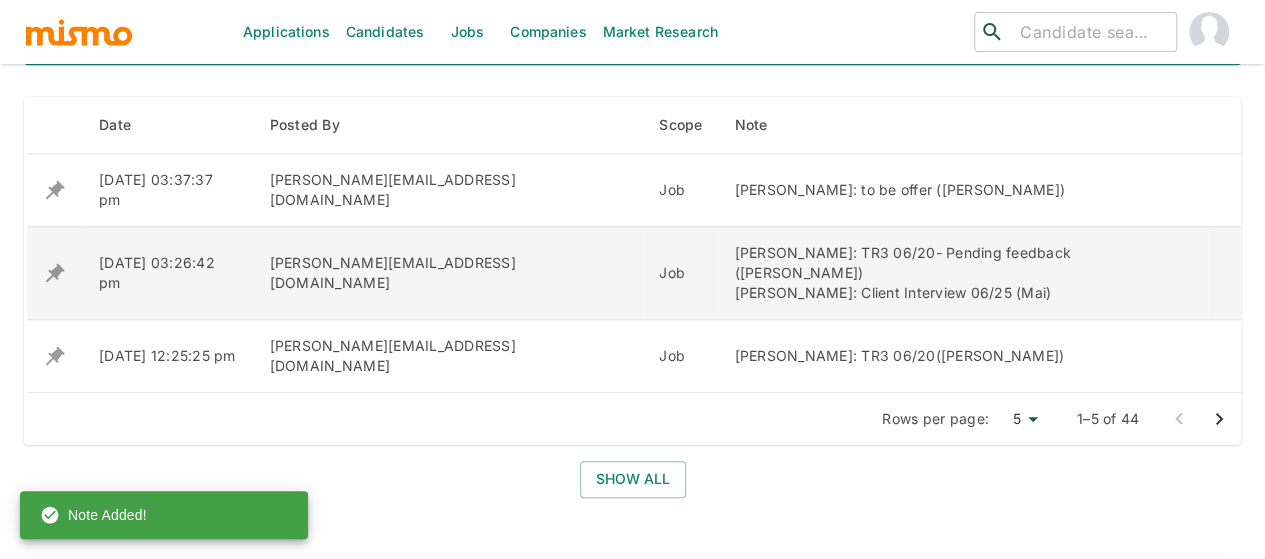 scroll, scrollTop: 900, scrollLeft: 0, axis: vertical 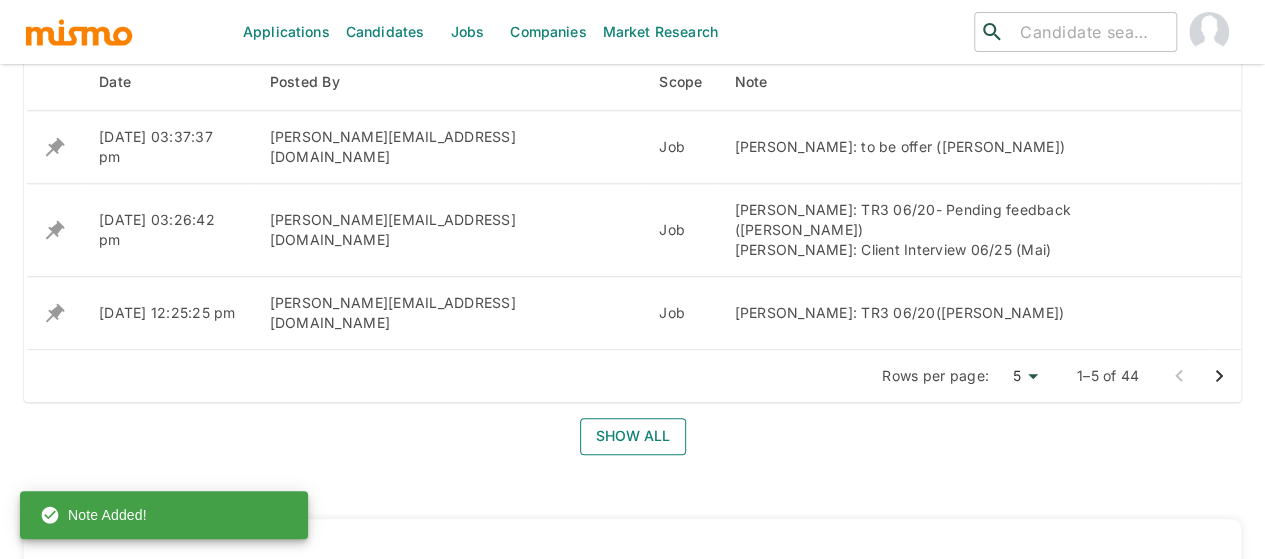 click on "Show all" at bounding box center [633, 436] 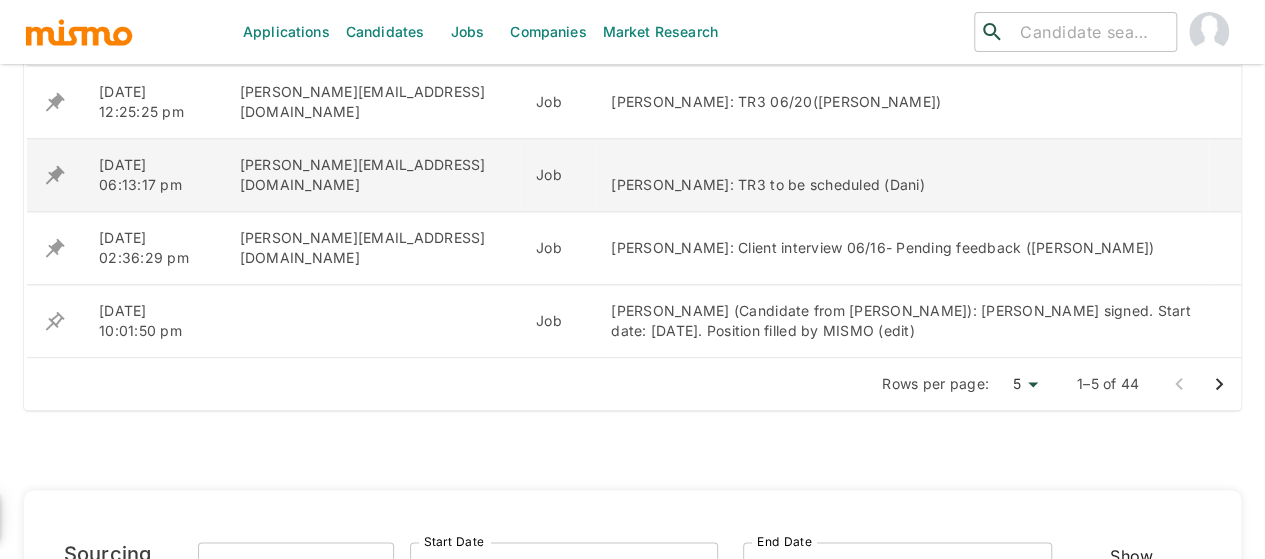 scroll, scrollTop: 1100, scrollLeft: 0, axis: vertical 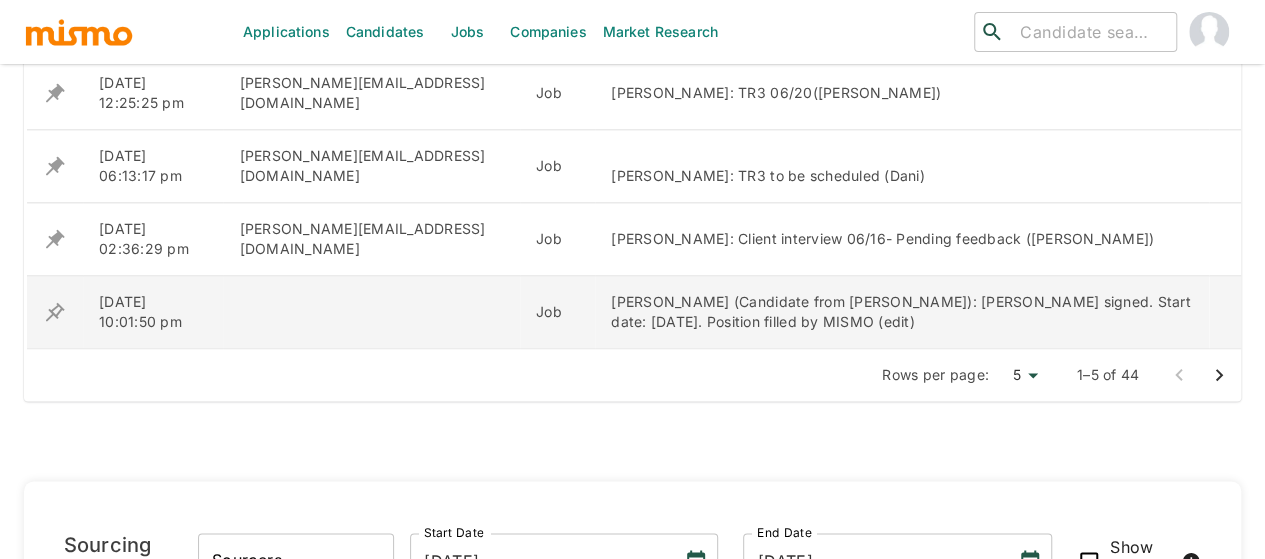 click 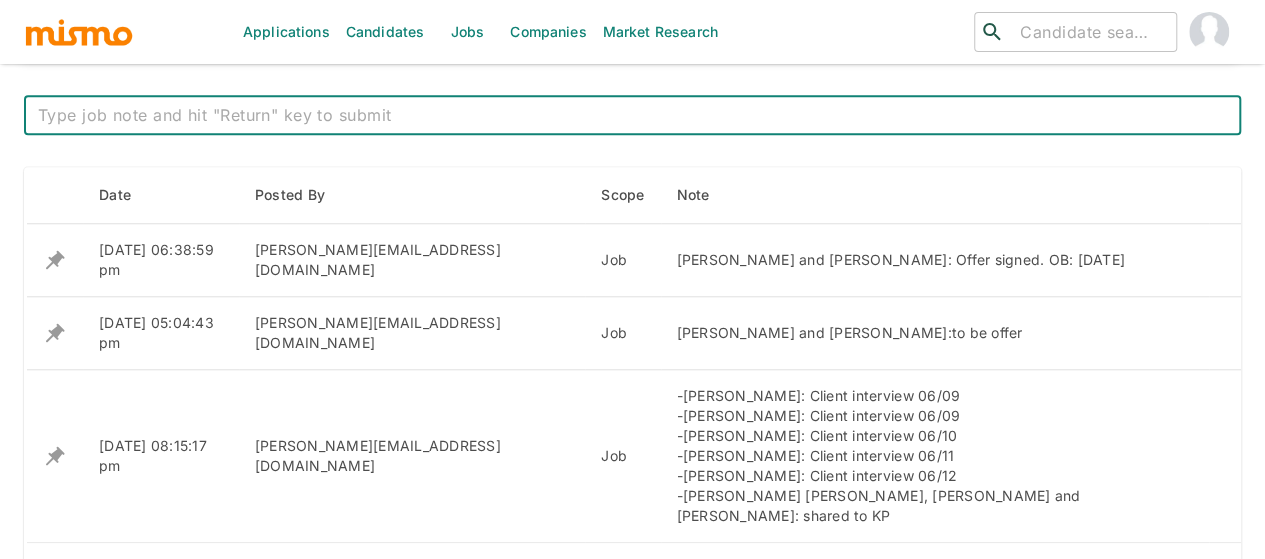 scroll, scrollTop: 720, scrollLeft: 0, axis: vertical 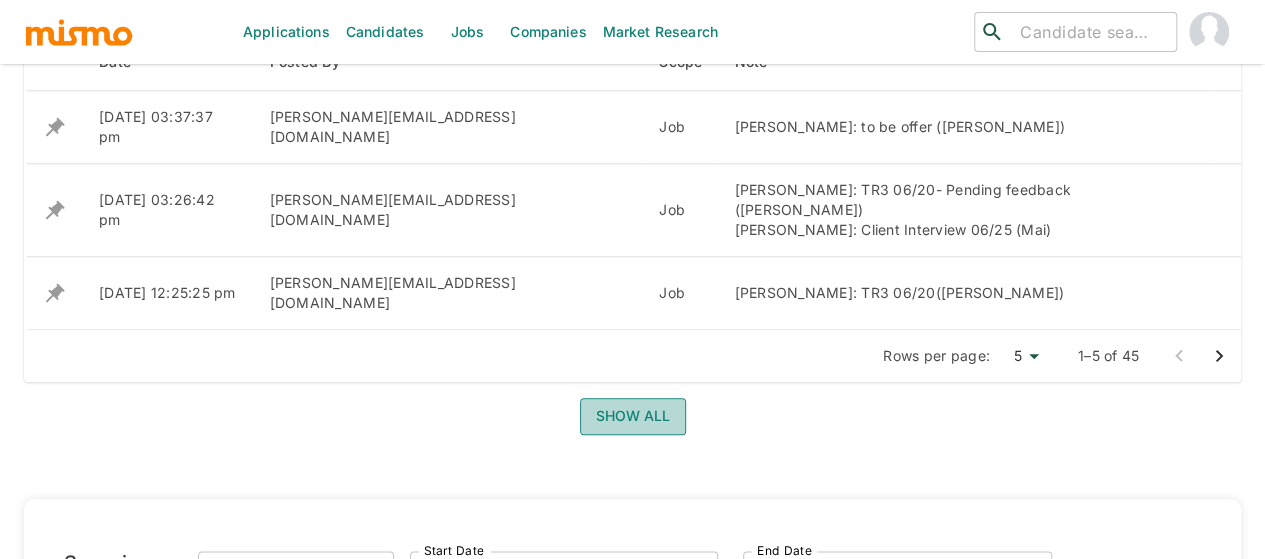 click on "Show all" at bounding box center [633, 416] 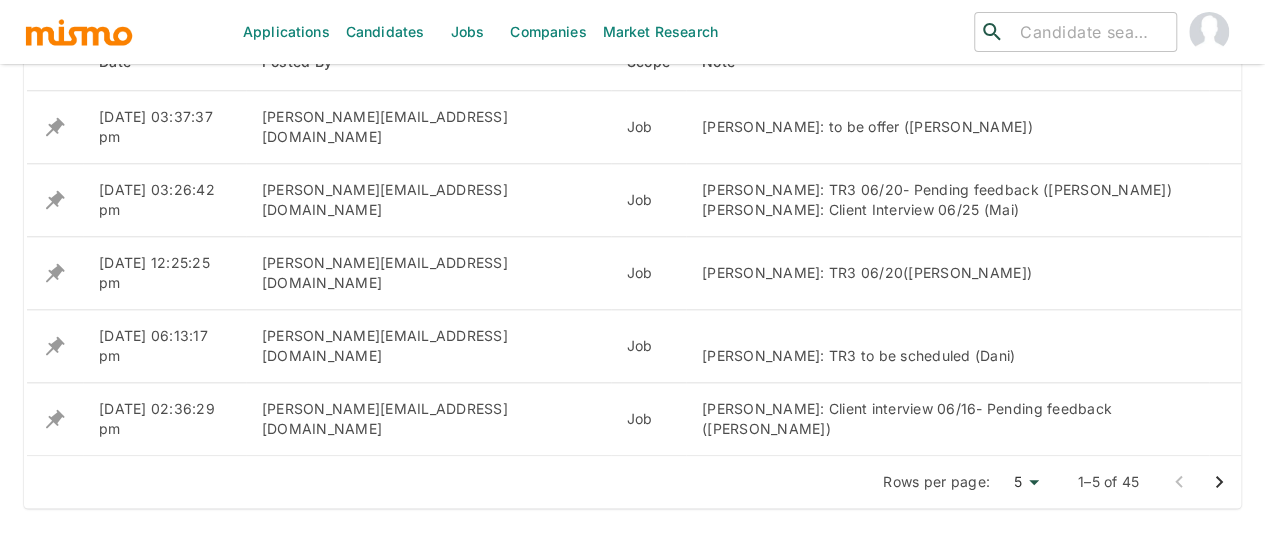 click 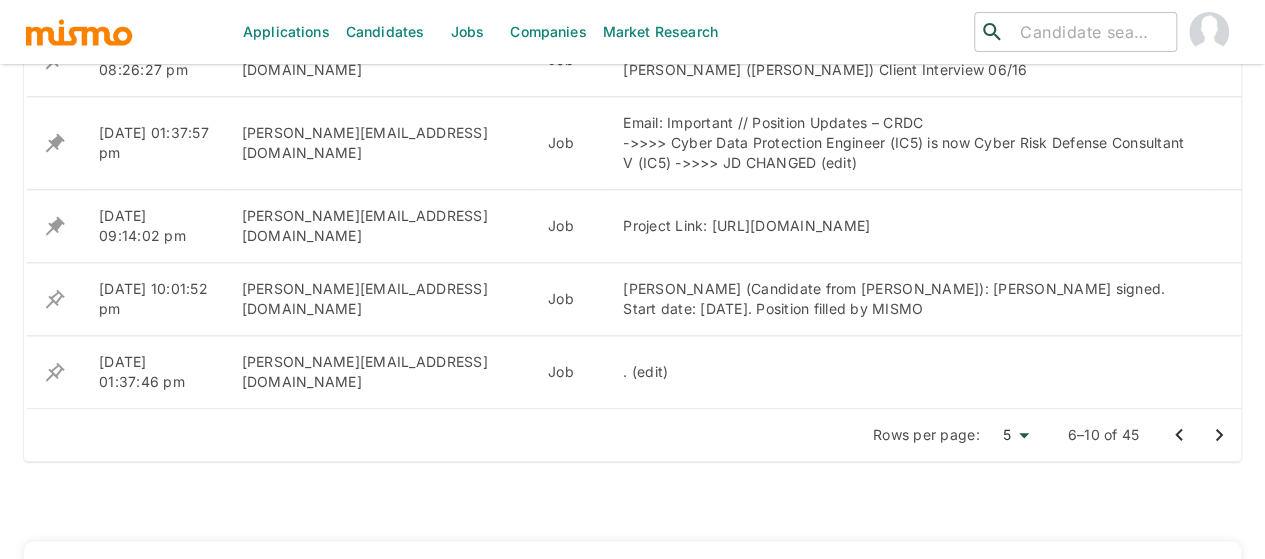 scroll, scrollTop: 1020, scrollLeft: 0, axis: vertical 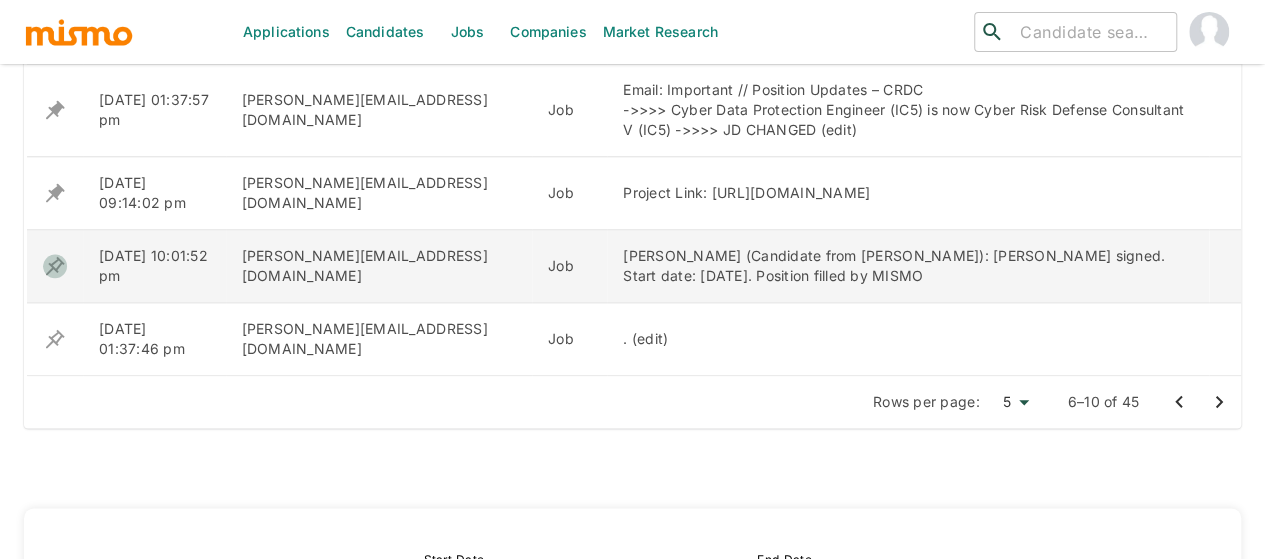 click 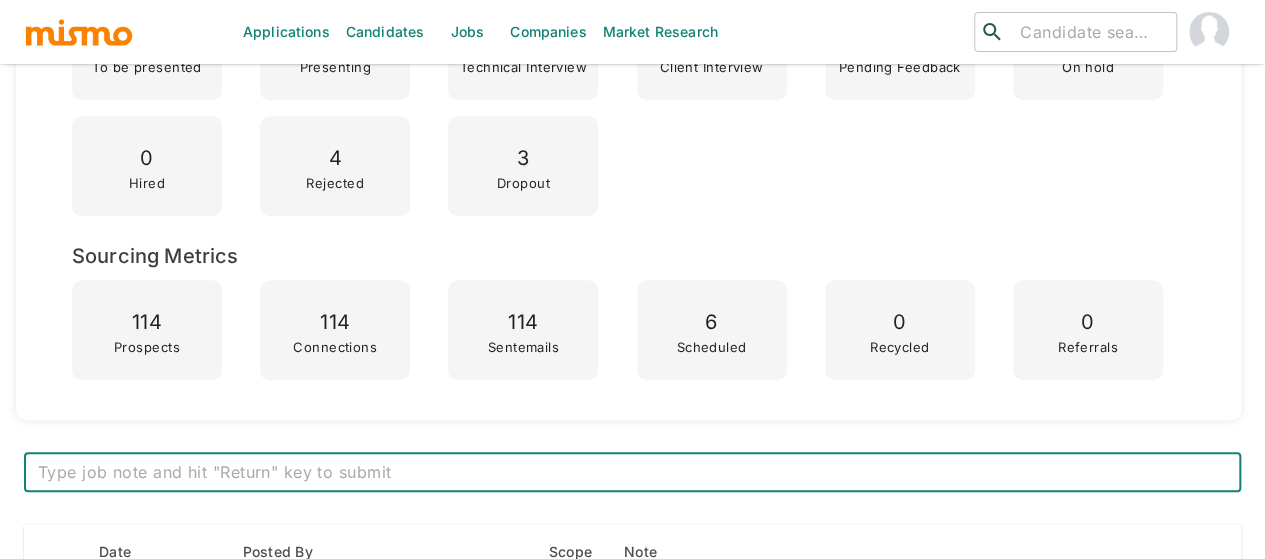 scroll, scrollTop: 700, scrollLeft: 0, axis: vertical 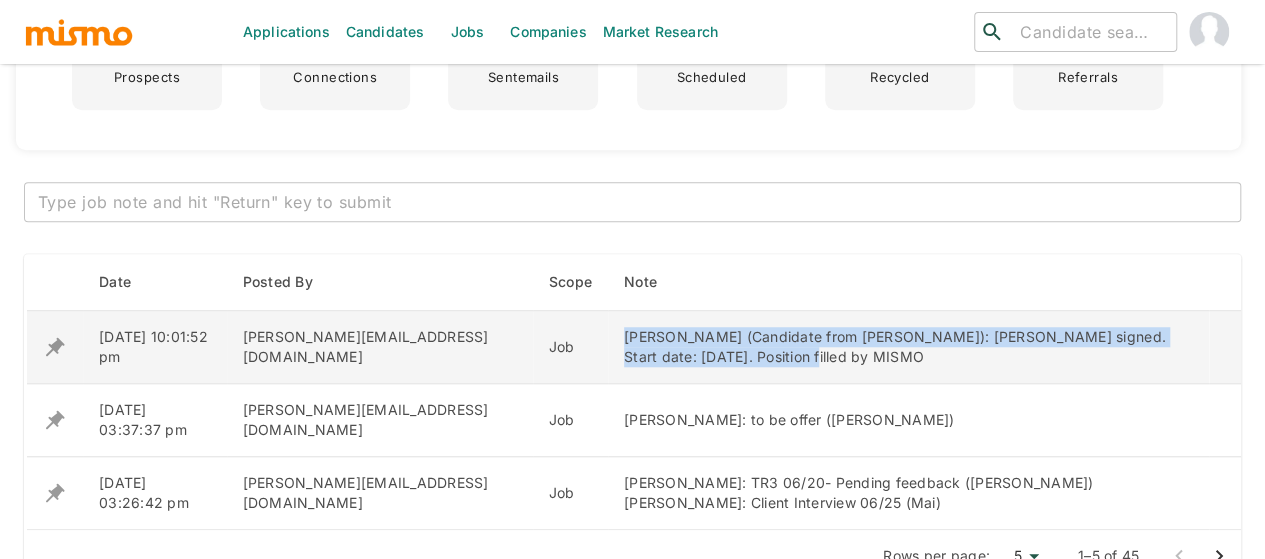 drag, startPoint x: 618, startPoint y: 354, endPoint x: 538, endPoint y: 332, distance: 82.96987 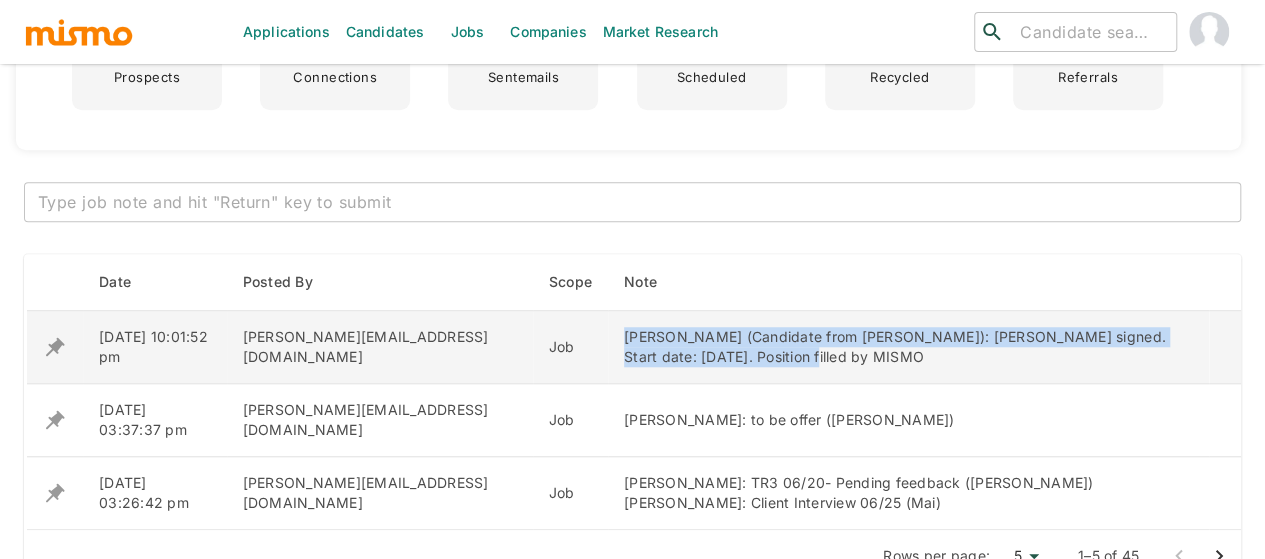 click on "[PERSON_NAME] (Candidate from [PERSON_NAME]): [PERSON_NAME] signed. Start date: [DATE]. Position filled by MISMO" at bounding box center [908, 347] 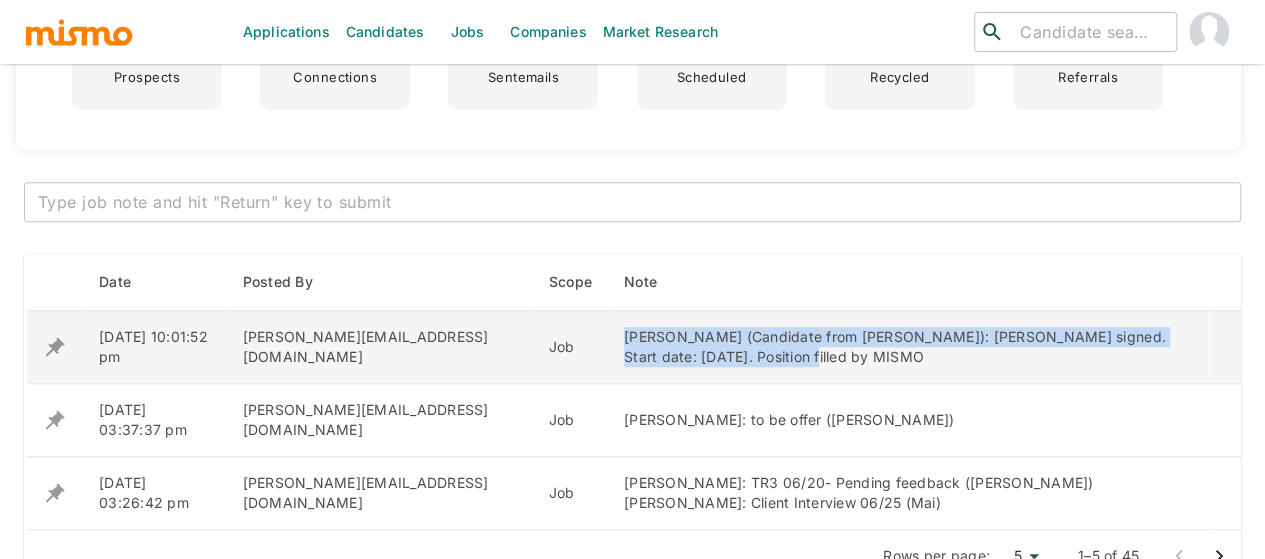 copy on "[PERSON_NAME] (Candidate from [PERSON_NAME]): [PERSON_NAME] signed. Start date: [DATE]. Position filled by MISMO" 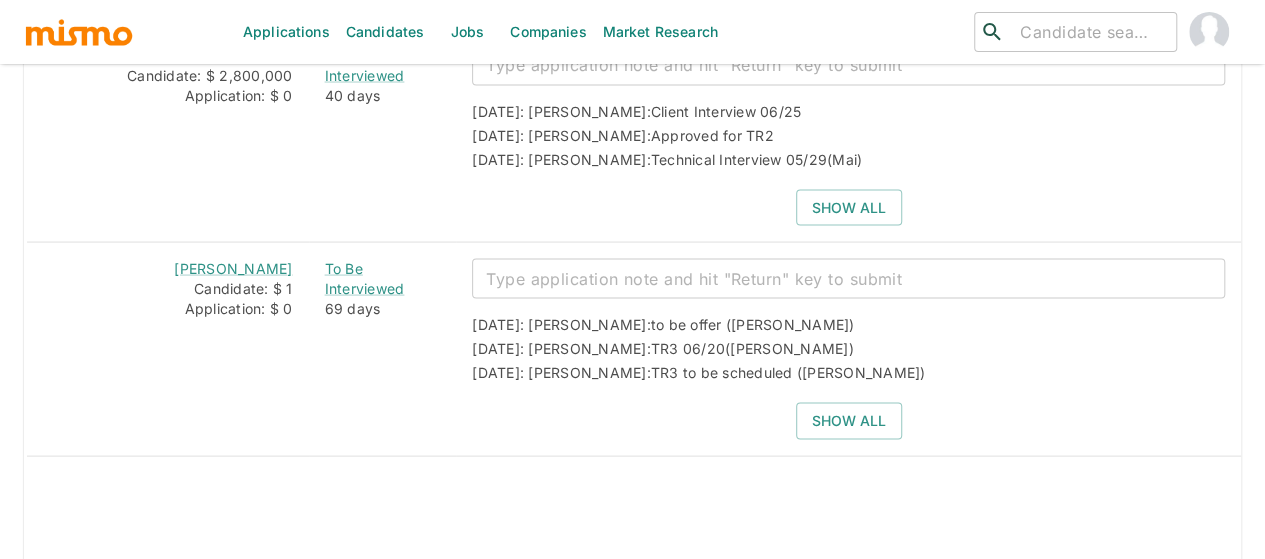 scroll, scrollTop: 1900, scrollLeft: 0, axis: vertical 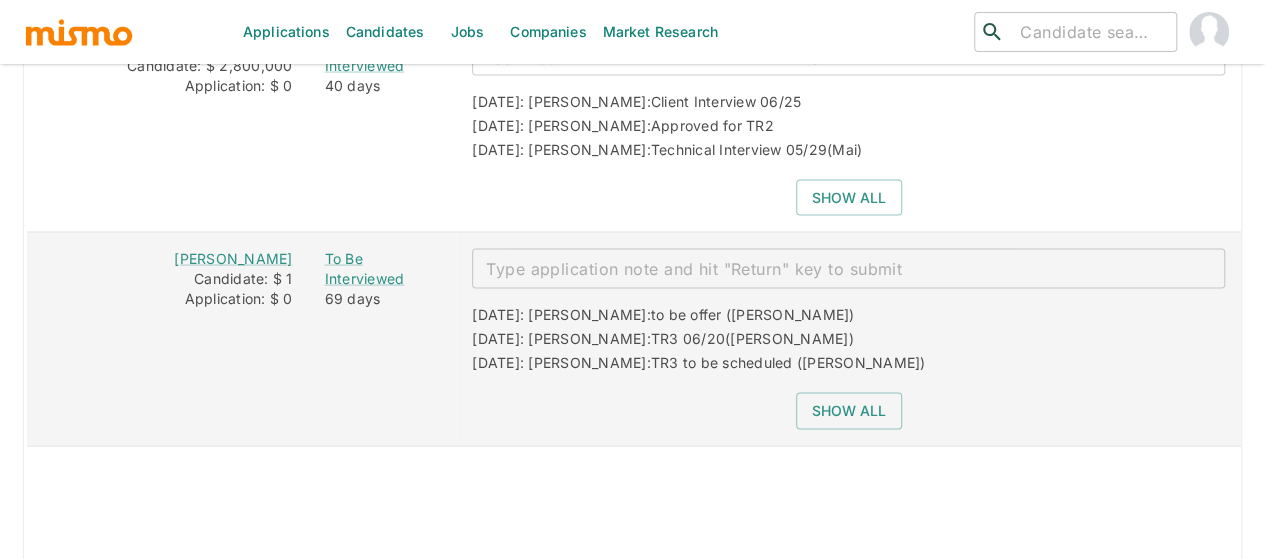 click at bounding box center (848, 269) 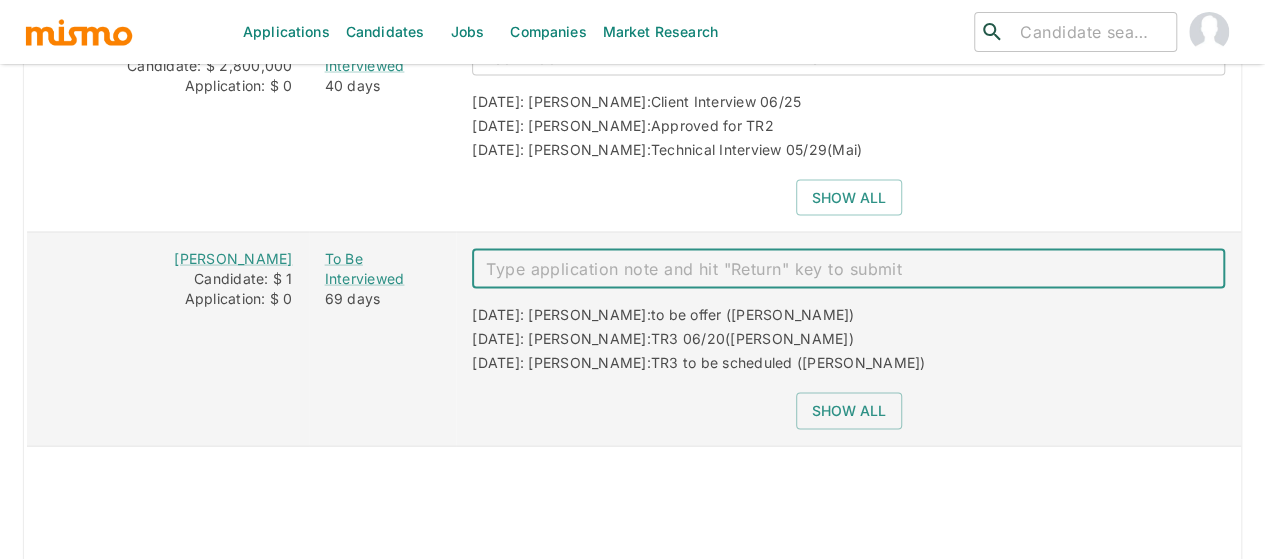 paste on "[PERSON_NAME] (Candidate from [PERSON_NAME]): [PERSON_NAME] signed. Start date: [DATE]. Position filled by MISMO" 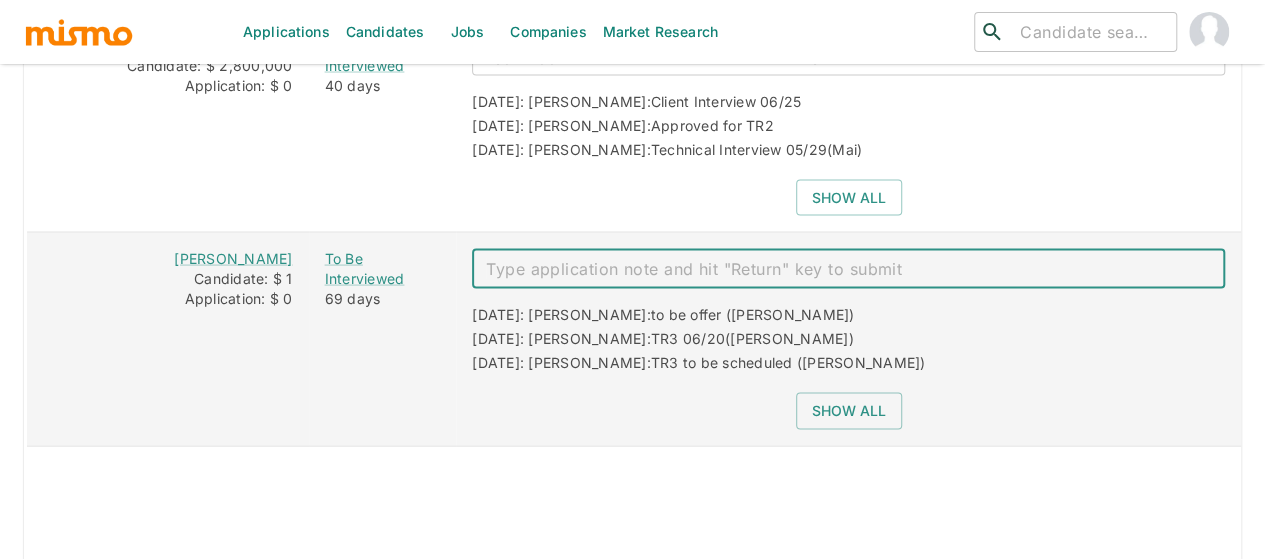 type on "[PERSON_NAME] (Candidate from [PERSON_NAME]): [PERSON_NAME] signed. Start date: [DATE]. Position filled by MISMO" 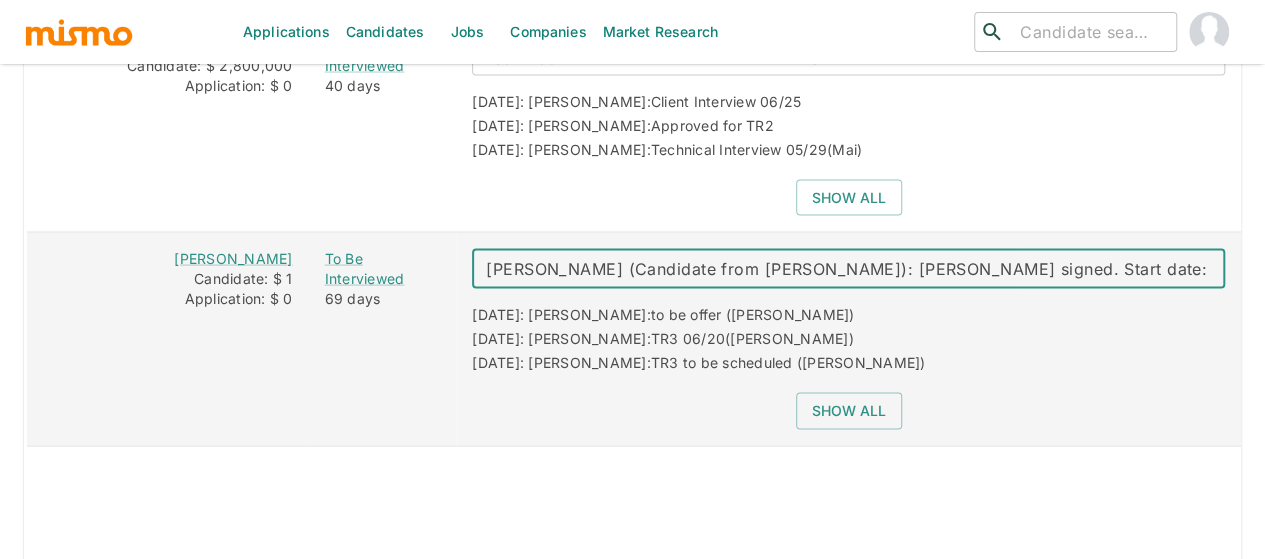 scroll, scrollTop: 20, scrollLeft: 0, axis: vertical 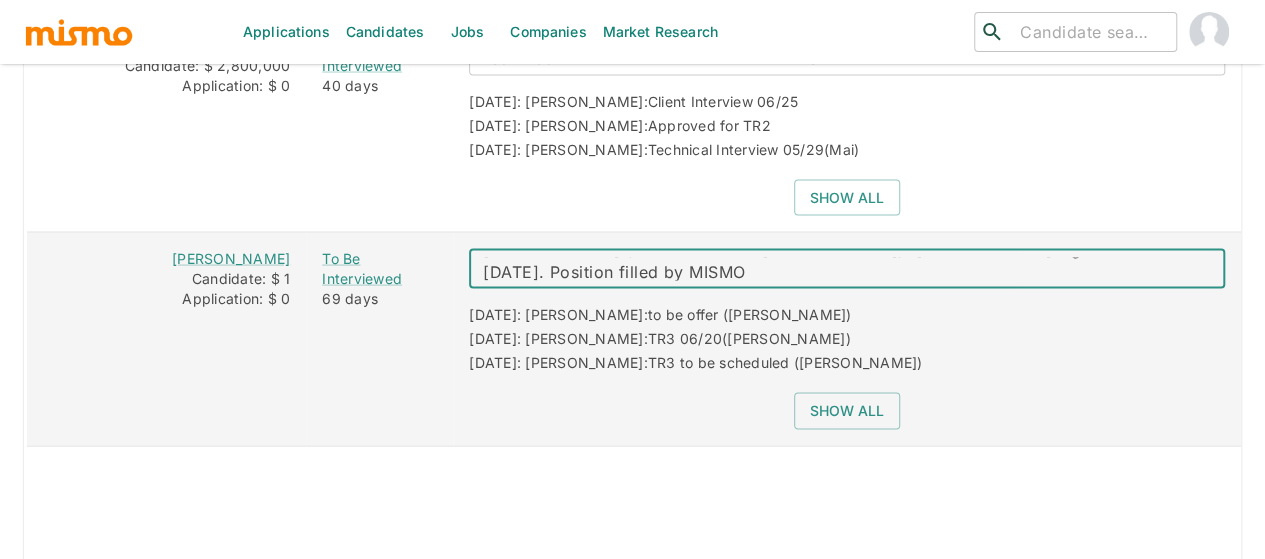 type 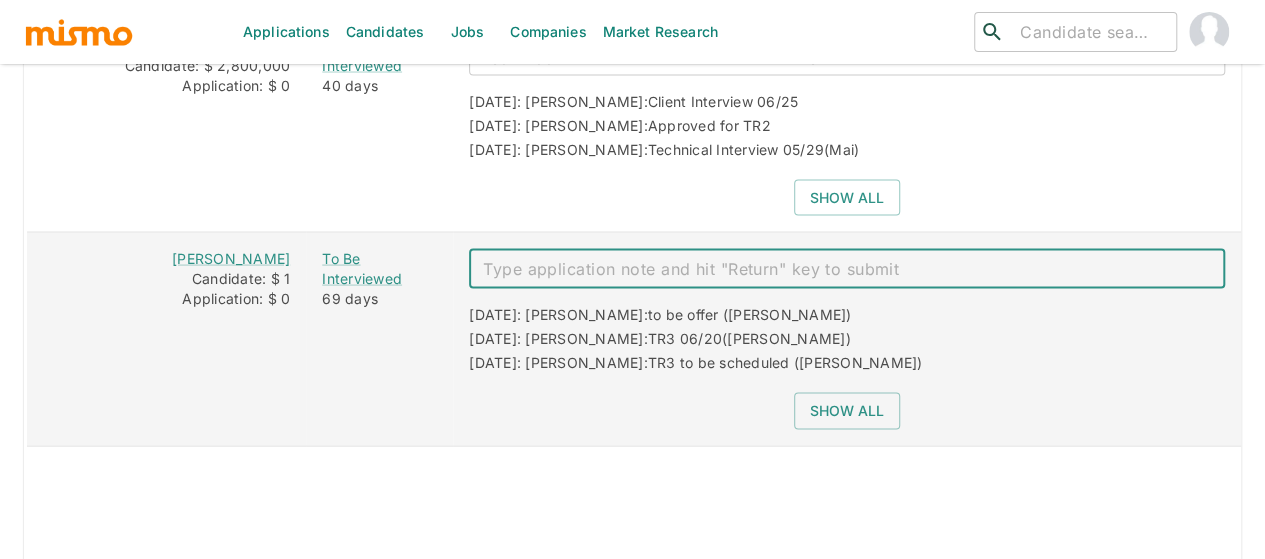 scroll, scrollTop: 0, scrollLeft: 0, axis: both 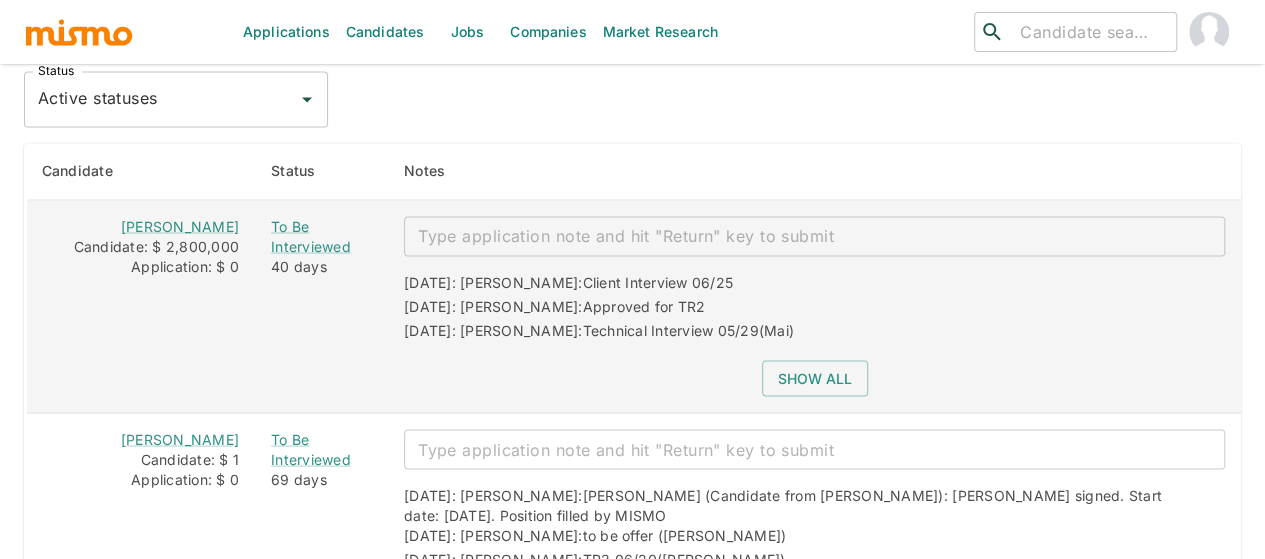 click at bounding box center [814, 235] 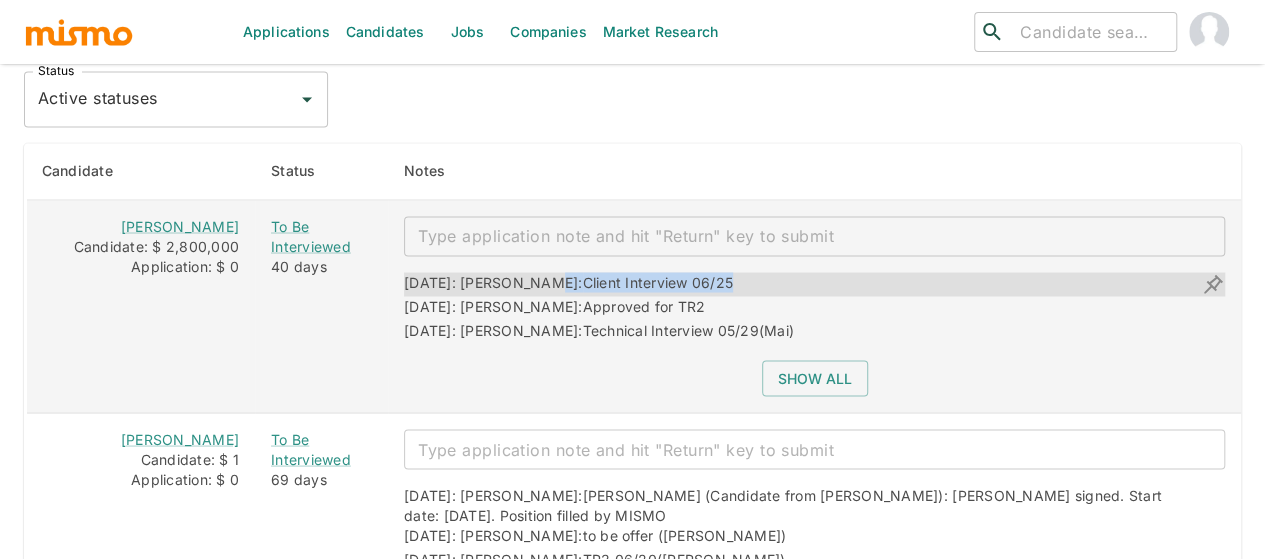 drag, startPoint x: 729, startPoint y: 248, endPoint x: 556, endPoint y: 243, distance: 173.07224 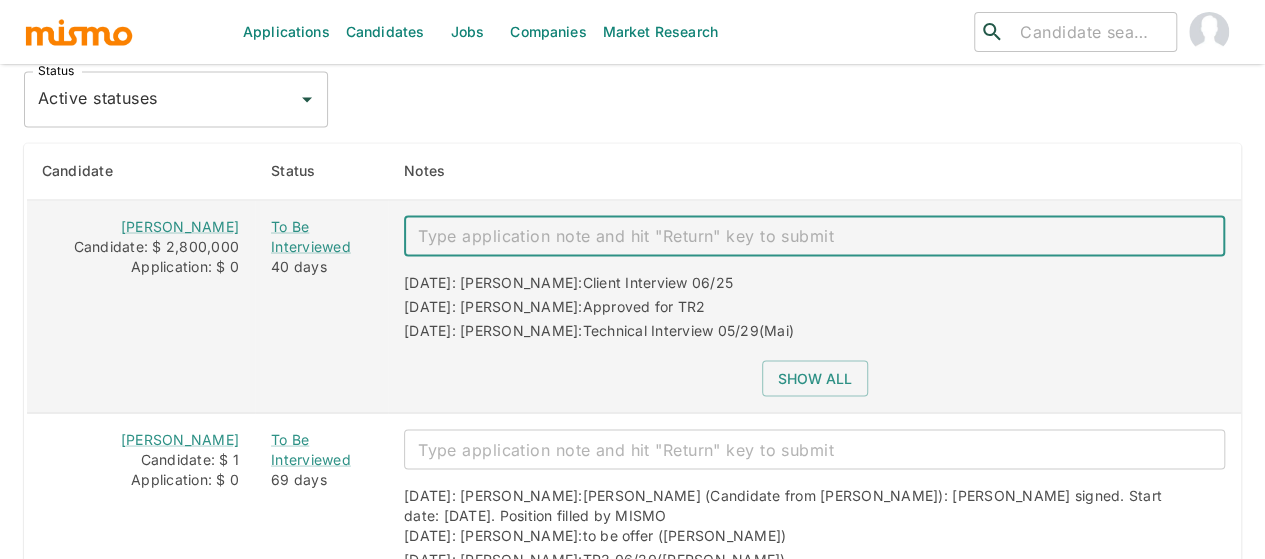 click at bounding box center (814, 235) 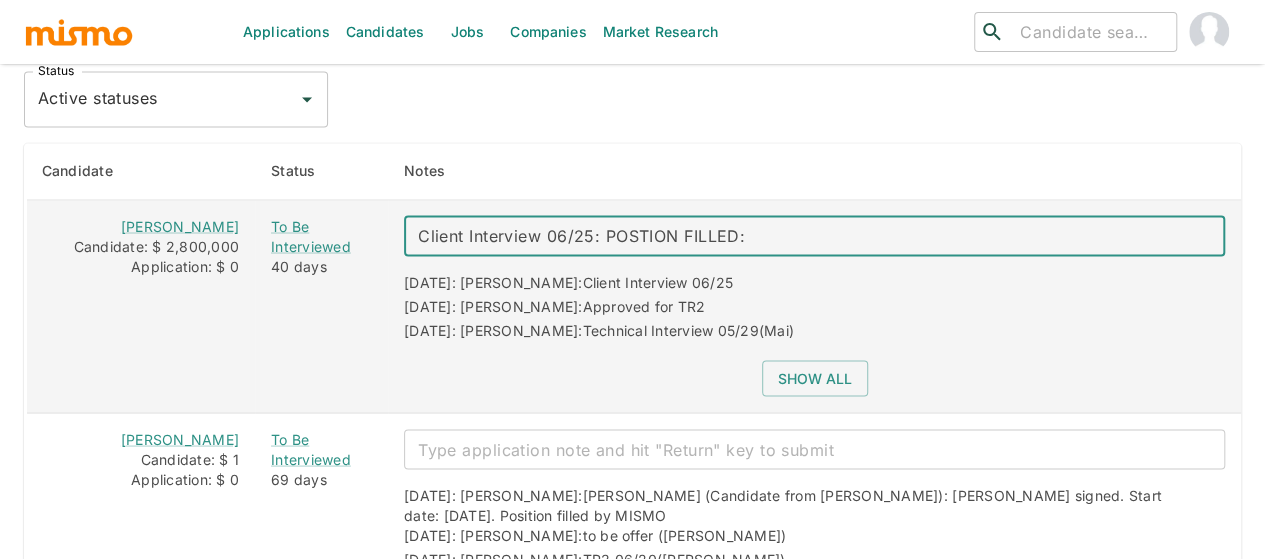 click on "Client Interview 06/25: POSTION FILLED:" at bounding box center (814, 235) 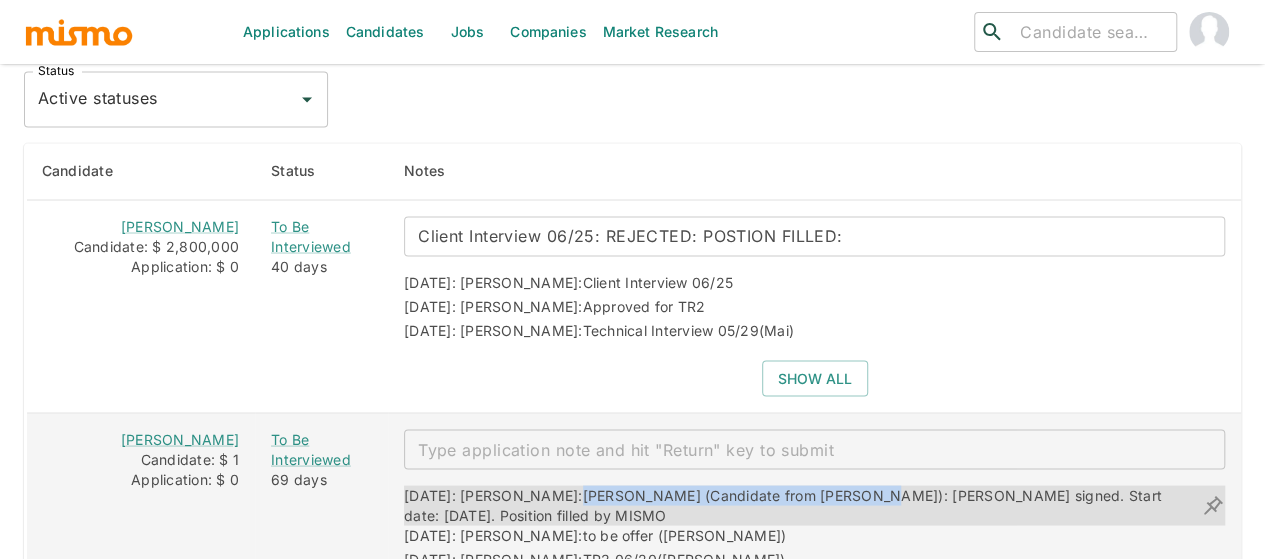 drag, startPoint x: 834, startPoint y: 463, endPoint x: 558, endPoint y: 459, distance: 276.029 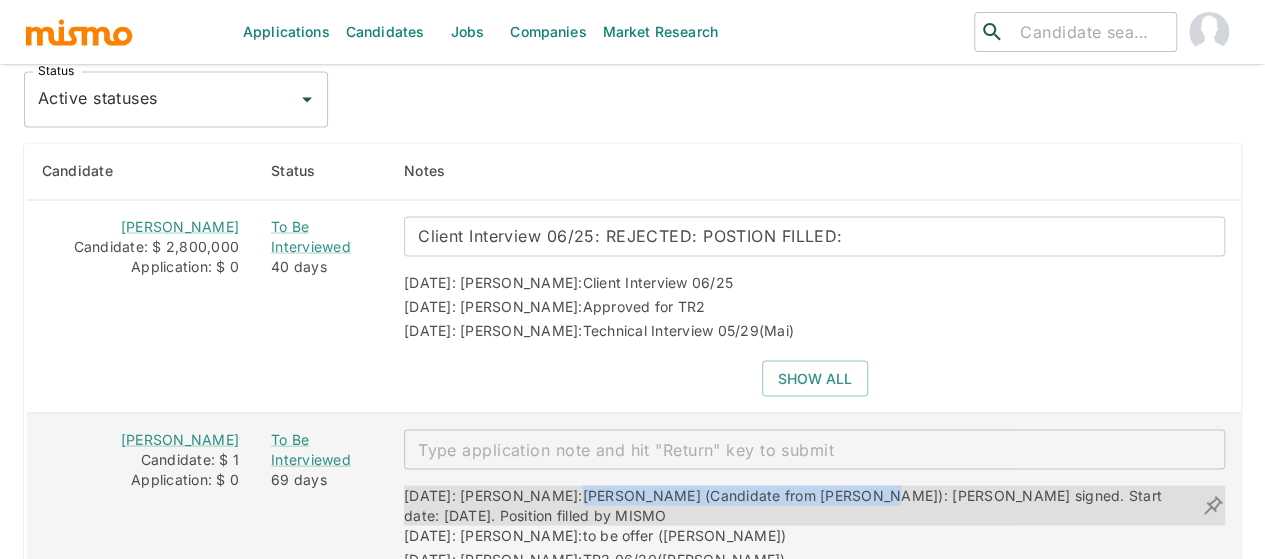 click on "Dixiana Quesada (Candidate from Dani): Offer signed. Start date: July 28. Position filled by MISMO" at bounding box center [785, 504] 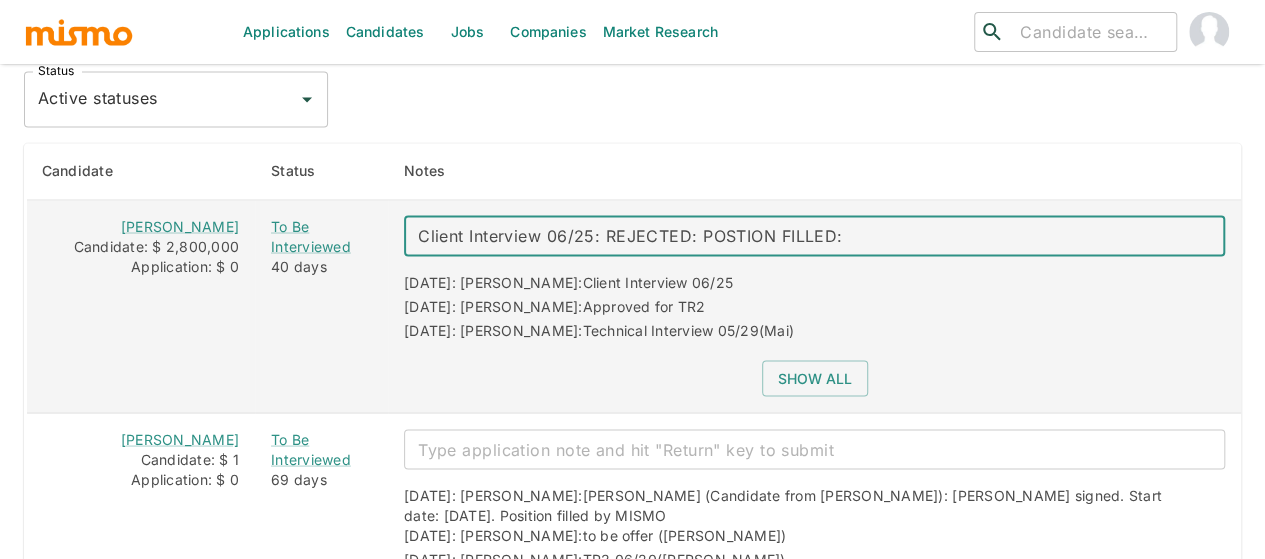 click on "Client Interview 06/25: REJECTED: POSTION FILLED:" at bounding box center [814, 235] 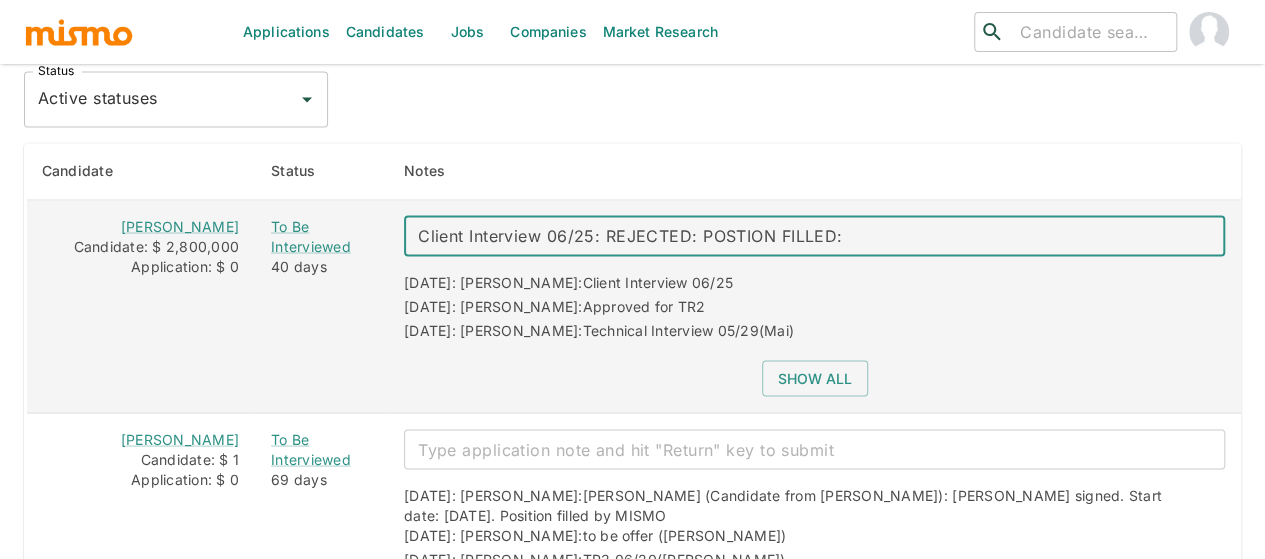 drag, startPoint x: 864, startPoint y: 217, endPoint x: 627, endPoint y: 203, distance: 237.41315 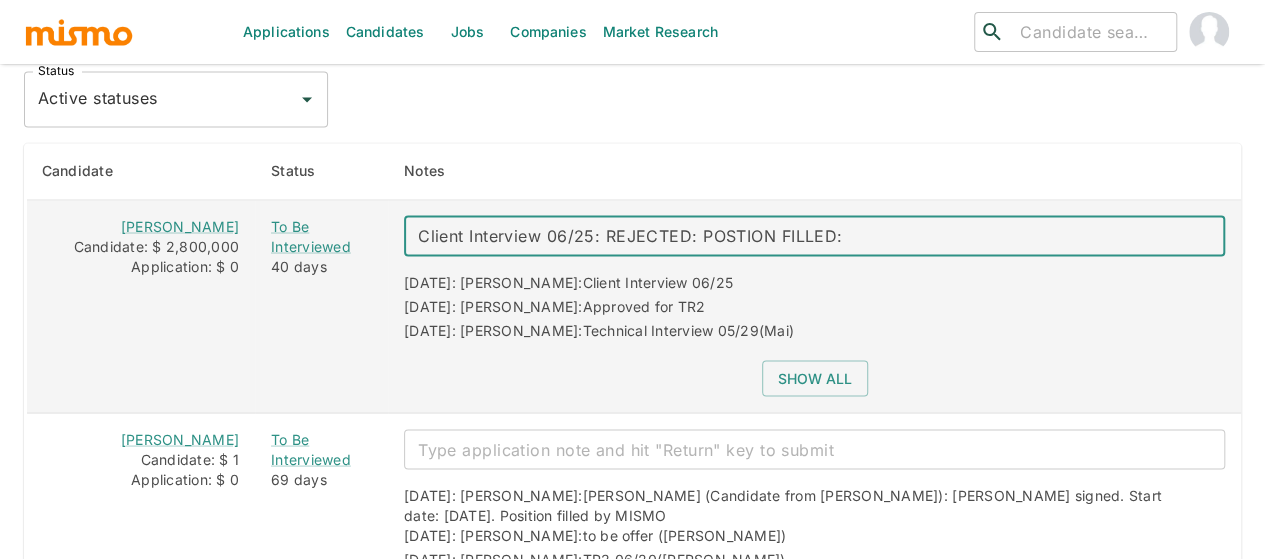 click on "Client Interview 06/25: REJECTED: POSTION FILLED:" at bounding box center [814, 235] 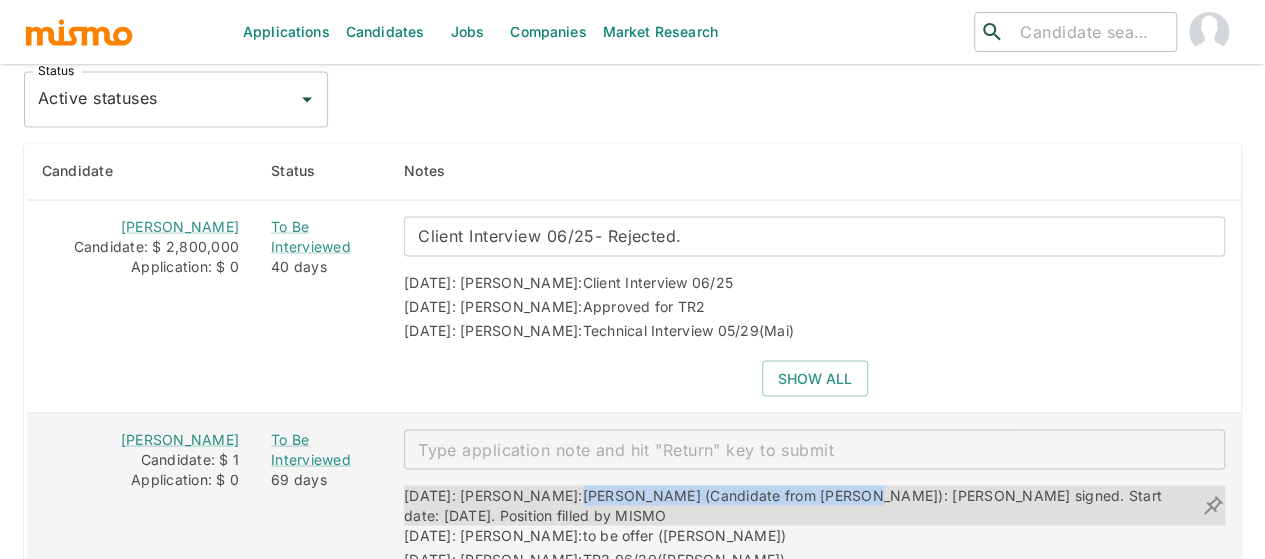 drag, startPoint x: 829, startPoint y: 463, endPoint x: 560, endPoint y: 464, distance: 269.00186 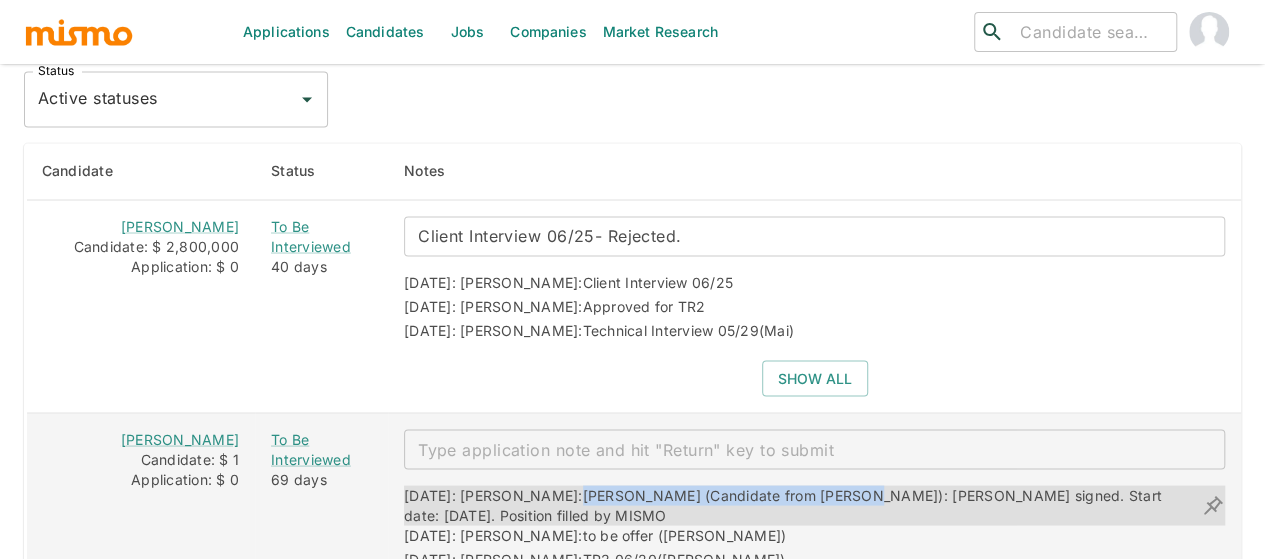 click on "Dixiana Quesada (Candidate from Dani): Offer signed. Start date: July 28. Position filled by MISMO" at bounding box center (785, 504) 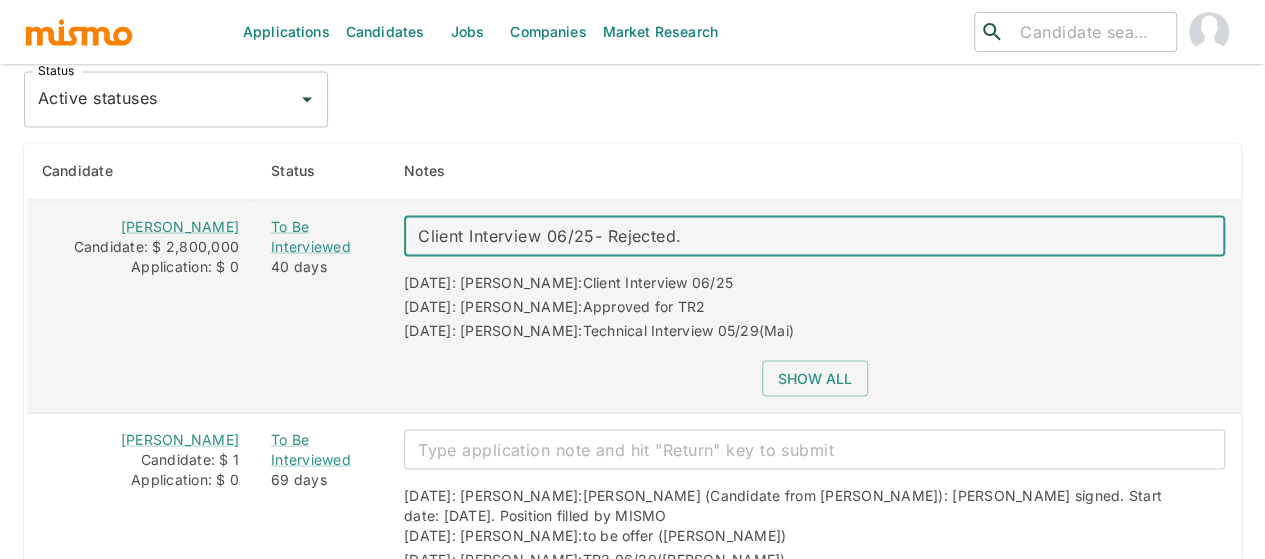 click on "Client Interview 06/25- Rejected." at bounding box center (814, 235) 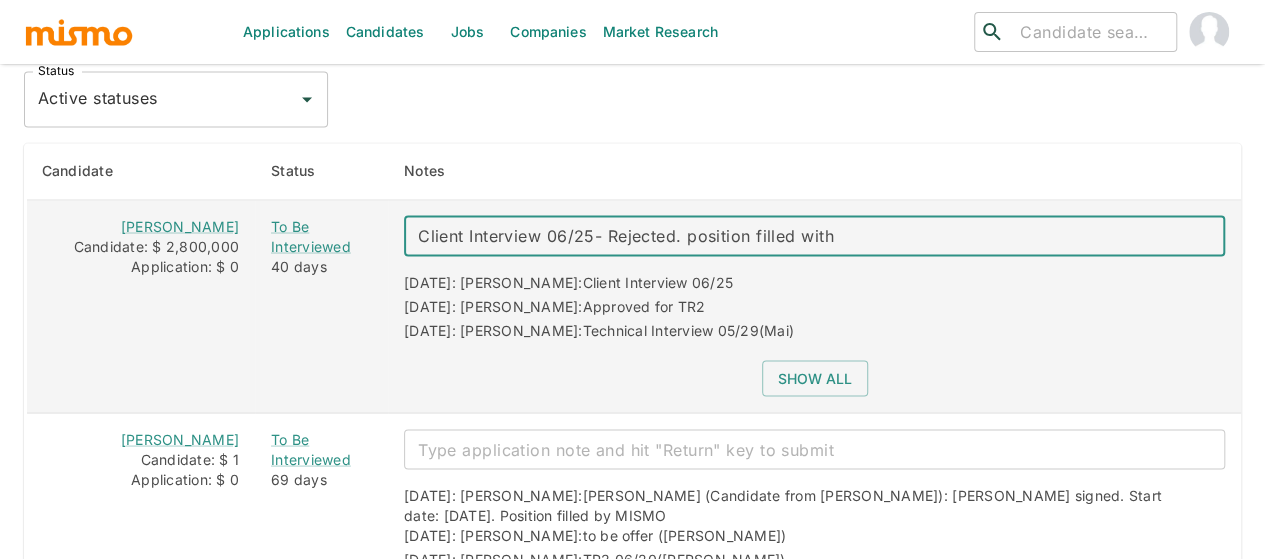 paste on "Dixiana Quesada (Candidate from Dani)" 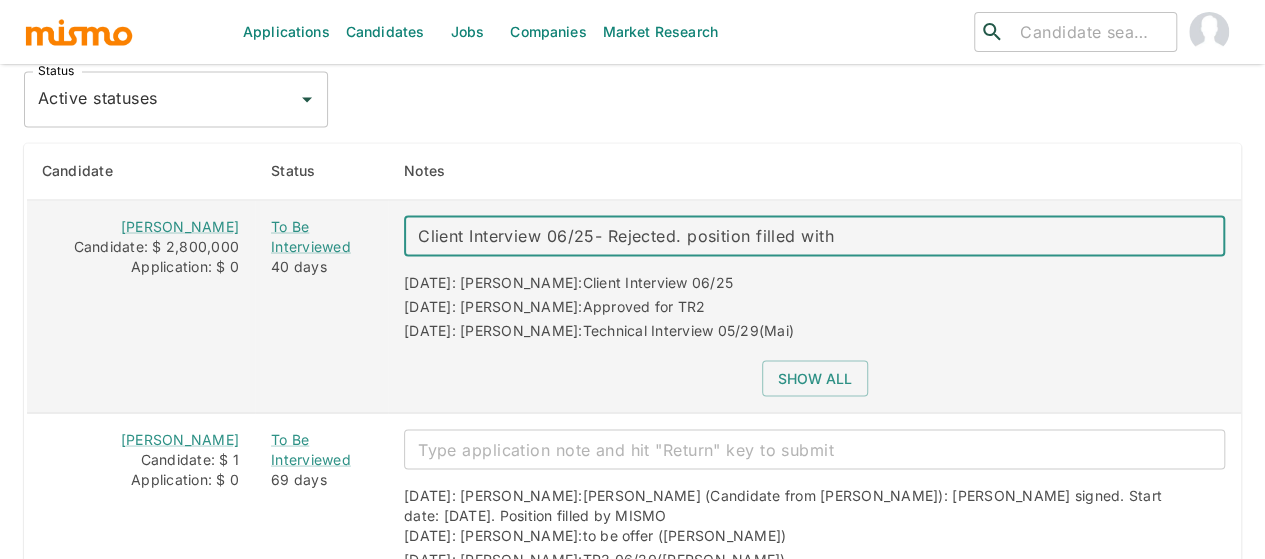 type on "Client Interview 06/25- Rejected. position filled with Dixiana Quesada (Candidate from Dani)" 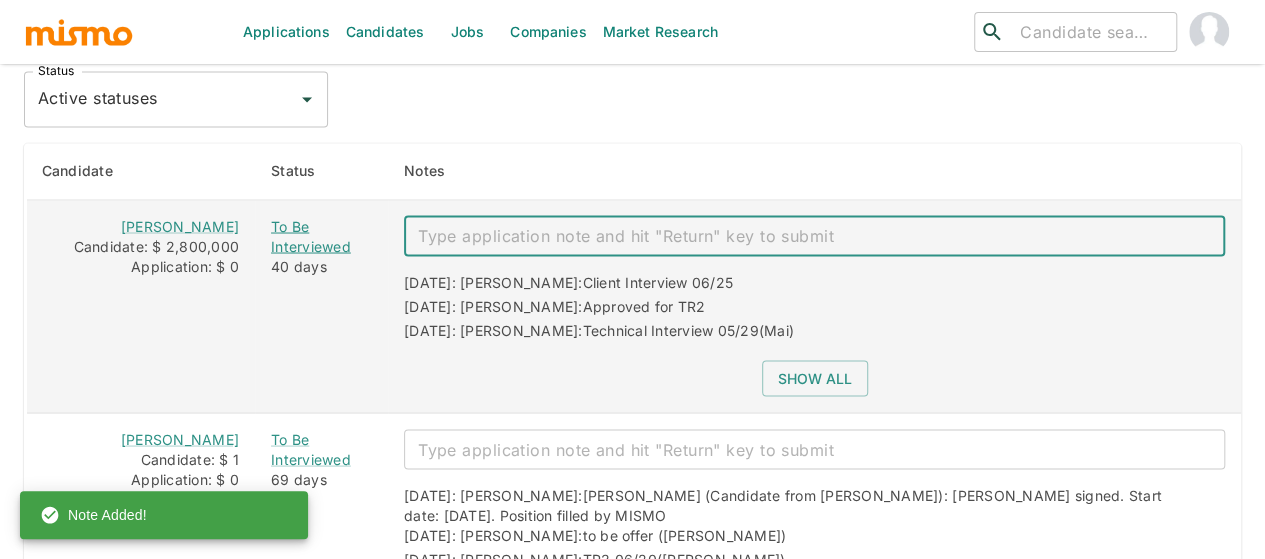 type 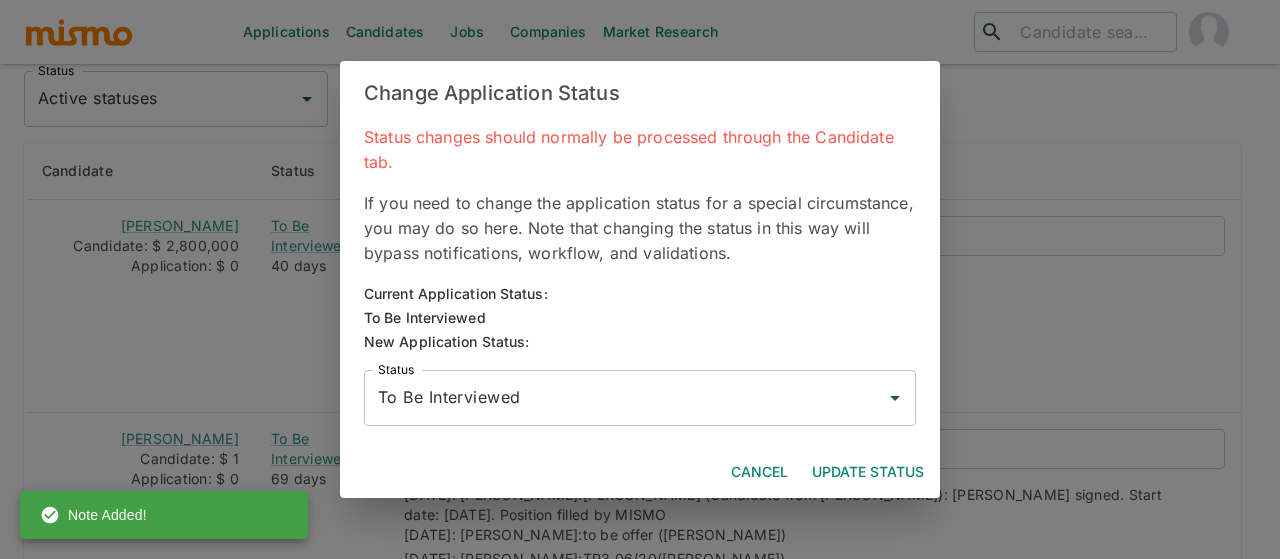 click on "To Be Interviewed" at bounding box center (625, 398) 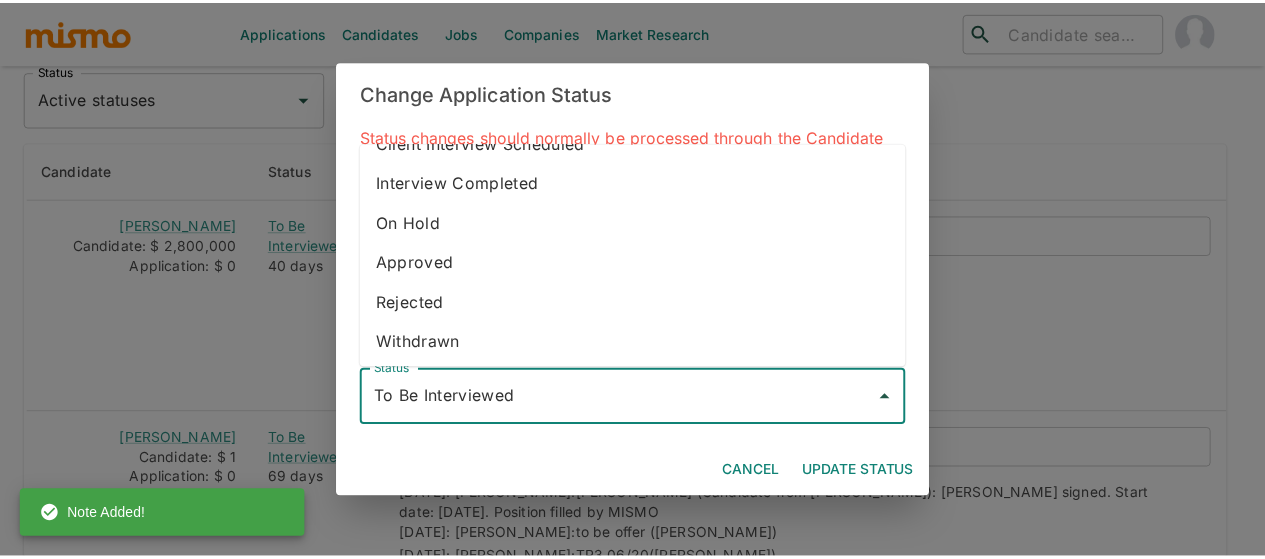 scroll, scrollTop: 112, scrollLeft: 0, axis: vertical 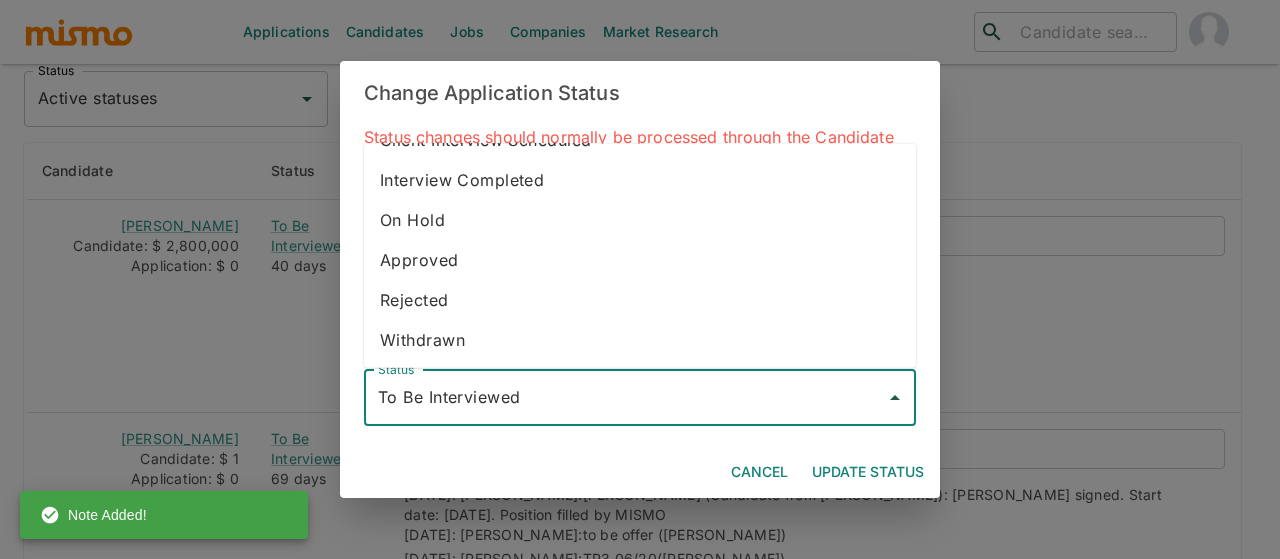 click on "Rejected" at bounding box center (640, 300) 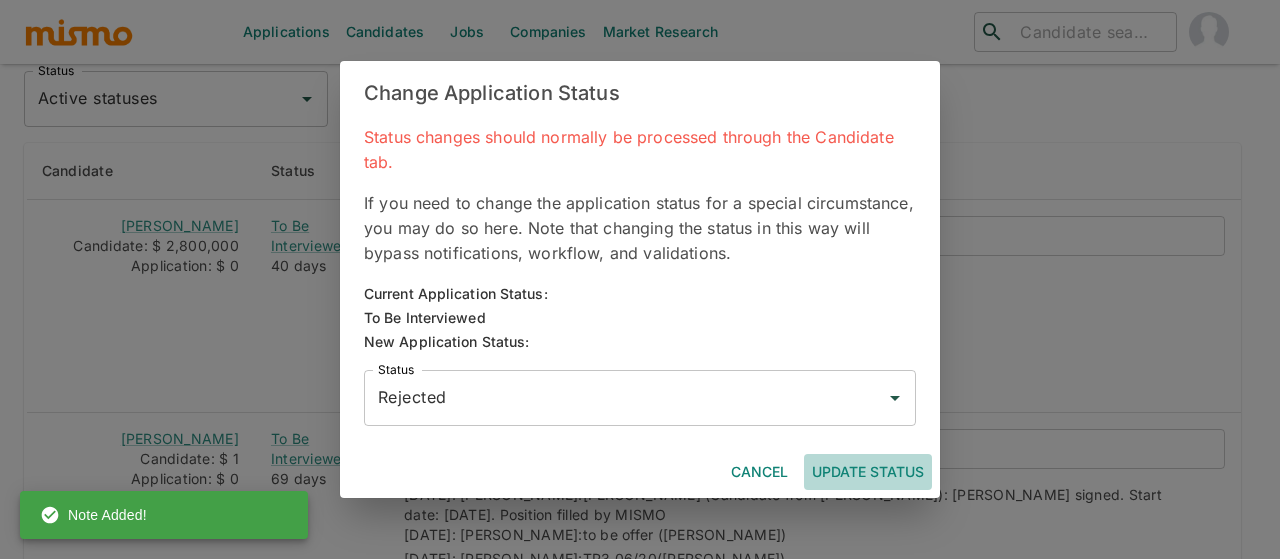 click on "Update Status" at bounding box center [868, 472] 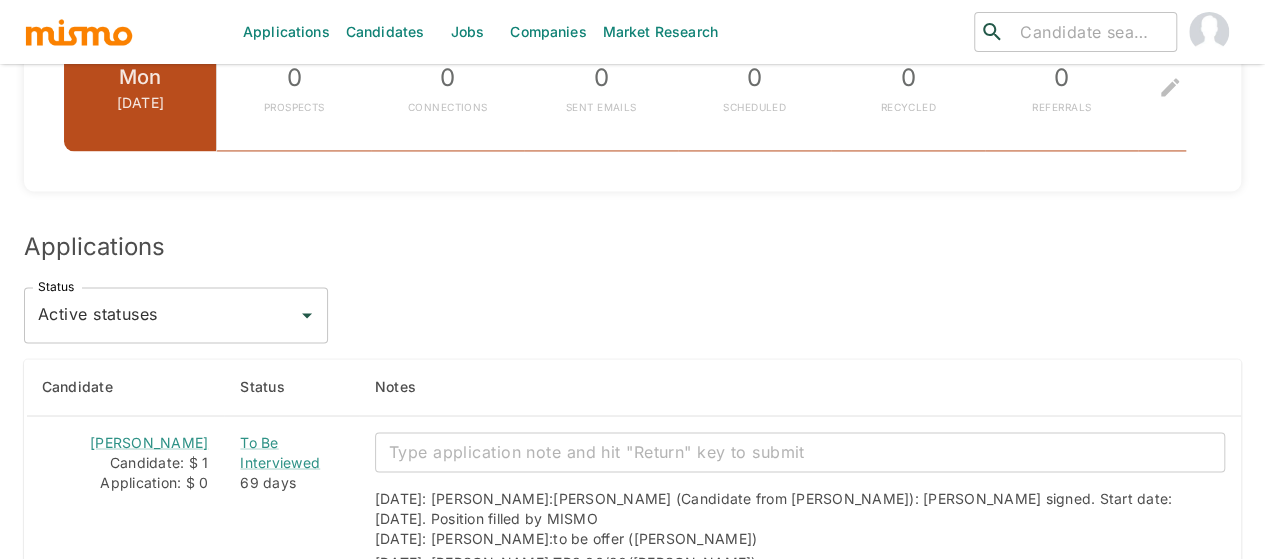 scroll, scrollTop: 1620, scrollLeft: 0, axis: vertical 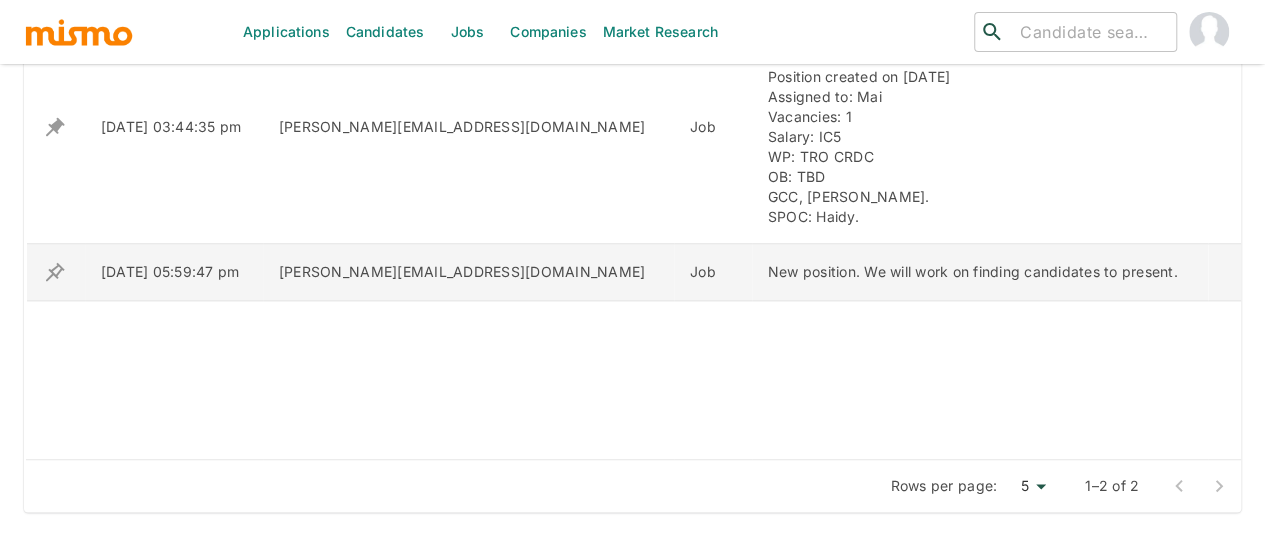 click 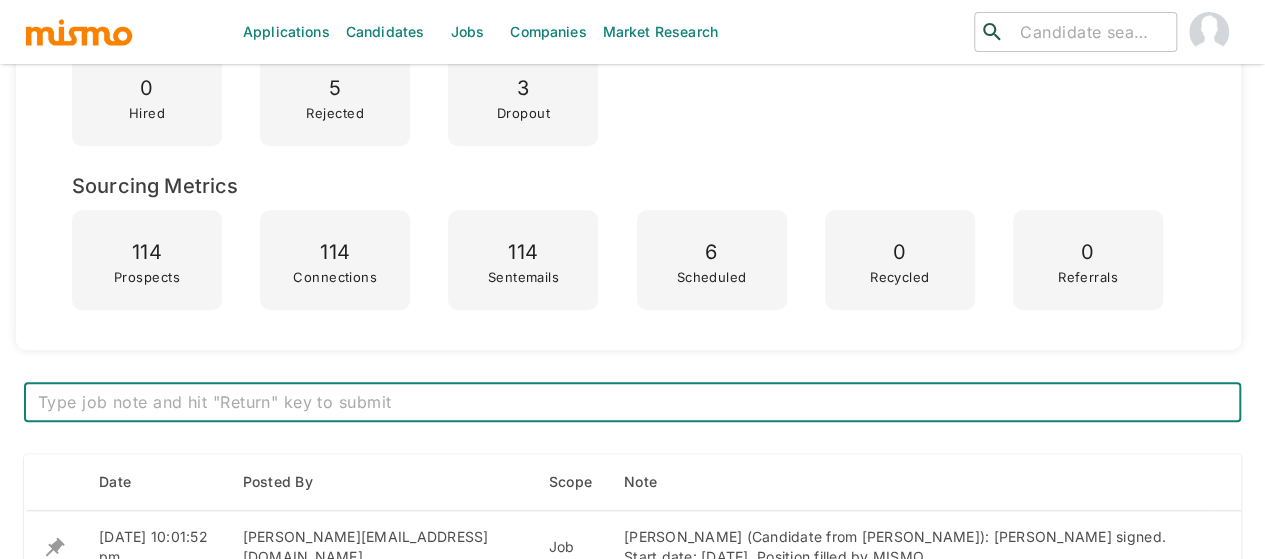 scroll, scrollTop: 700, scrollLeft: 0, axis: vertical 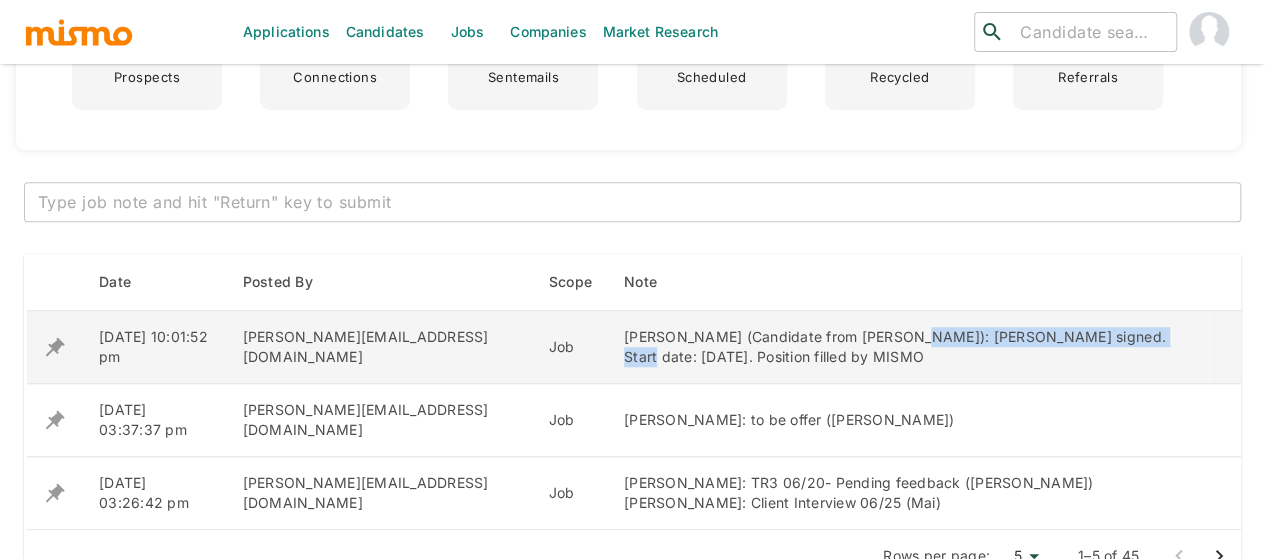 drag, startPoint x: 814, startPoint y: 334, endPoint x: 1039, endPoint y: 335, distance: 225.00223 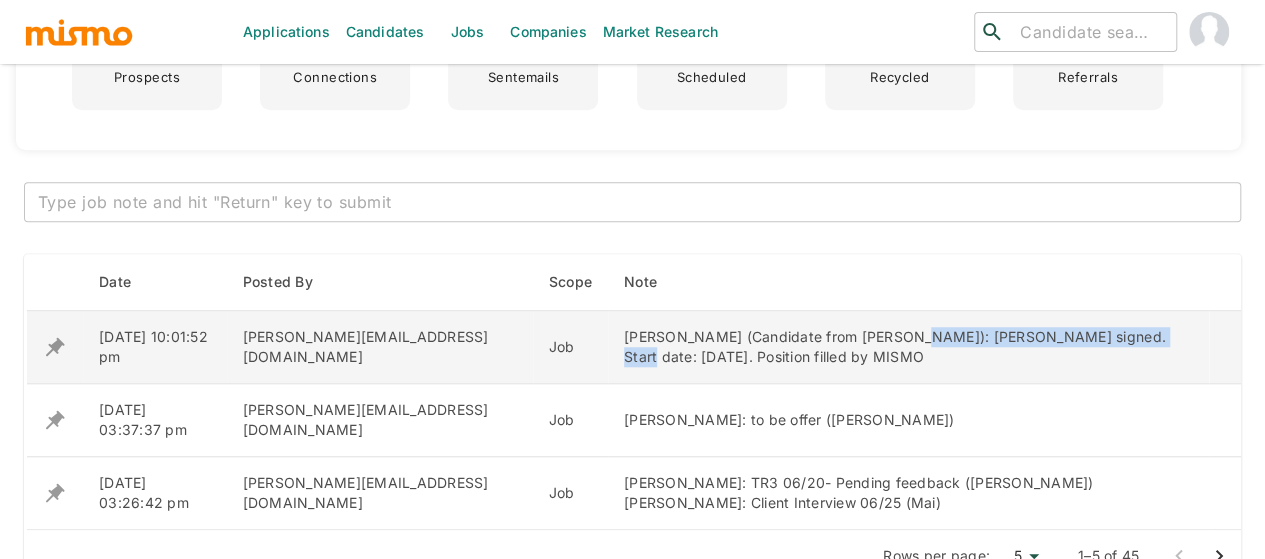 click on "Dixiana Quesada (Candidate from Dani): Offer signed. Start date: July 28. Position filled by MISMO" at bounding box center [908, 347] 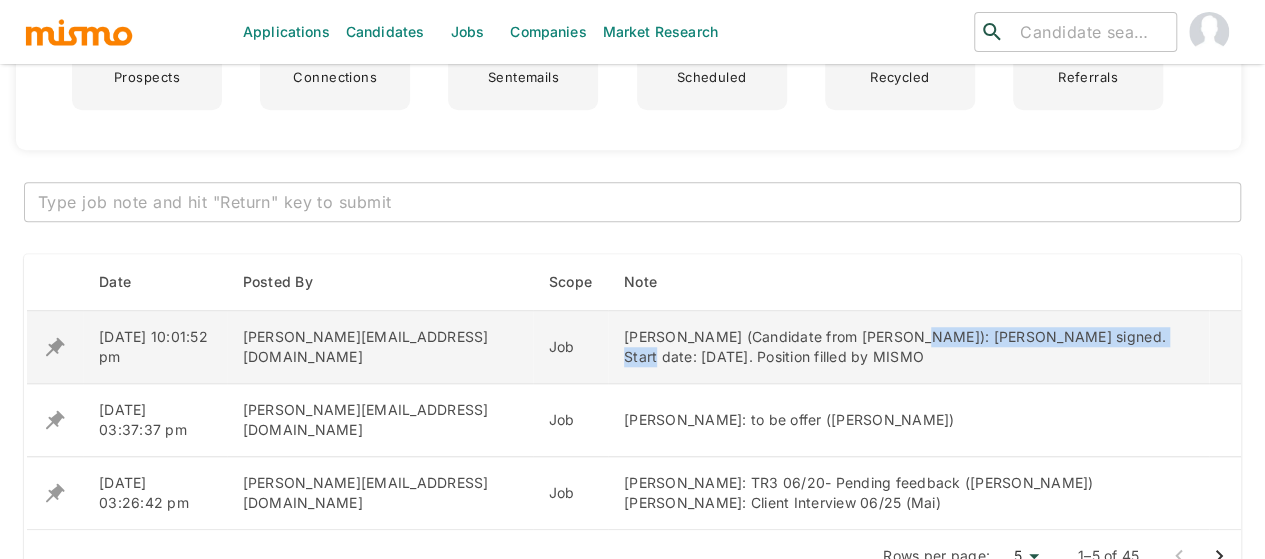 copy on "Offer signed. Start date: July 28." 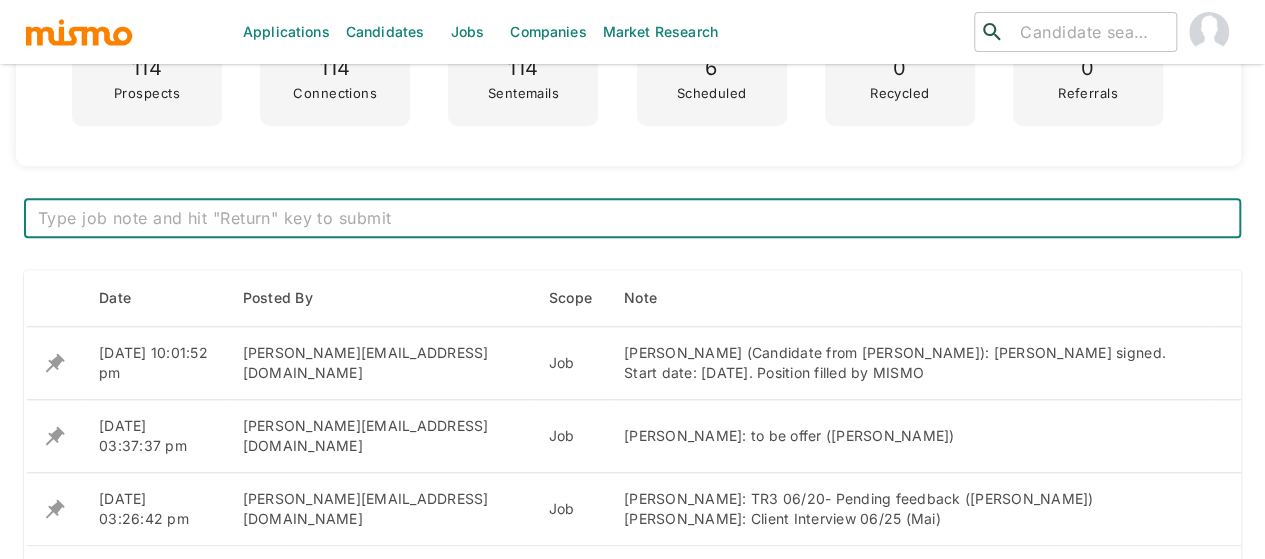 scroll, scrollTop: 700, scrollLeft: 0, axis: vertical 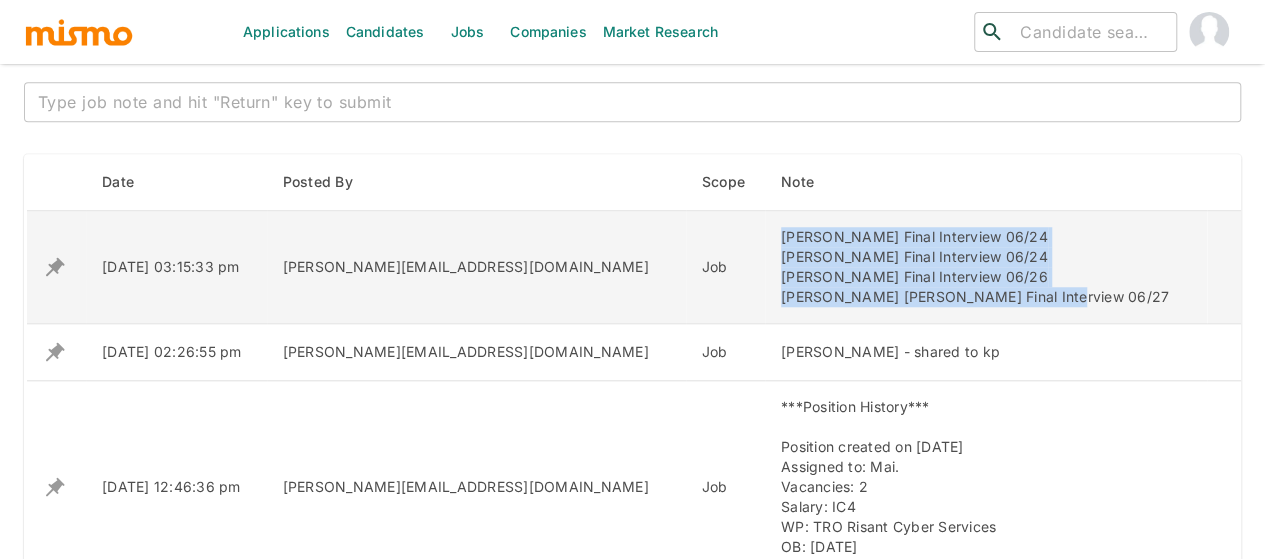 drag, startPoint x: 1058, startPoint y: 298, endPoint x: 764, endPoint y: 238, distance: 300.06 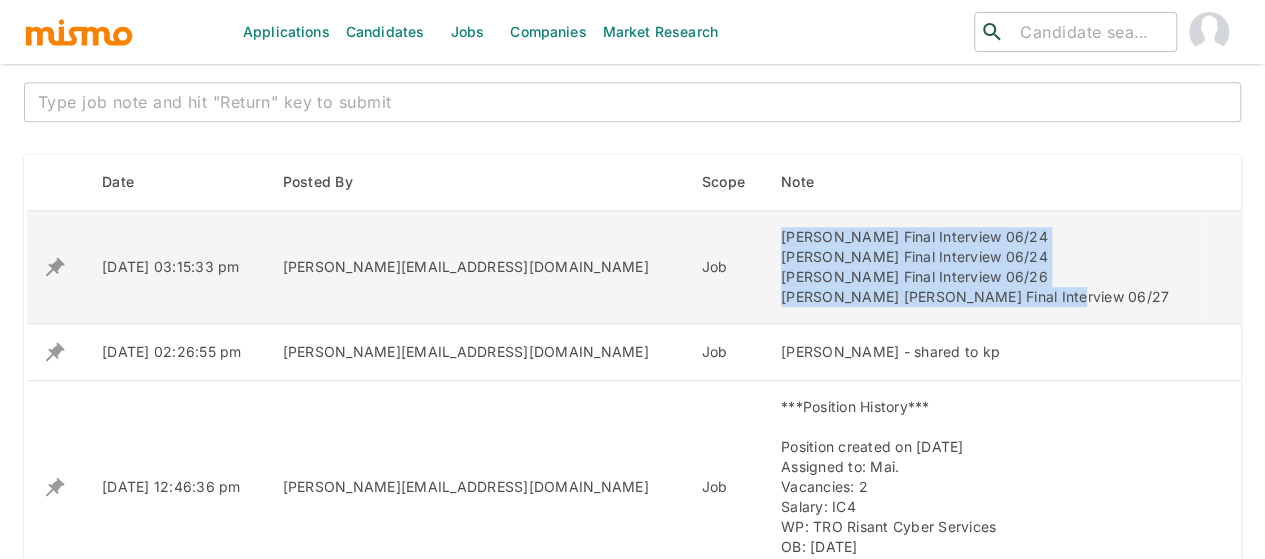 copy on "David Castro	Final Interview 06/24 Jose Barboza	Final Interview 06/24 George Morales Final Interview 06/26 Jean Carlo Perez Final Interview 06/27" 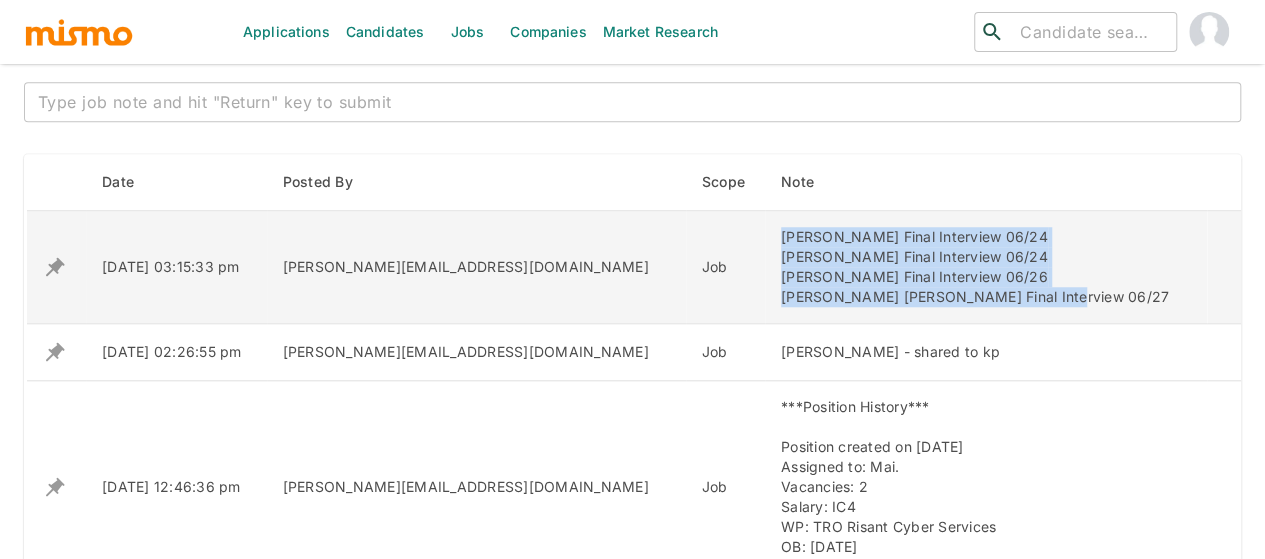 scroll, scrollTop: 700, scrollLeft: 0, axis: vertical 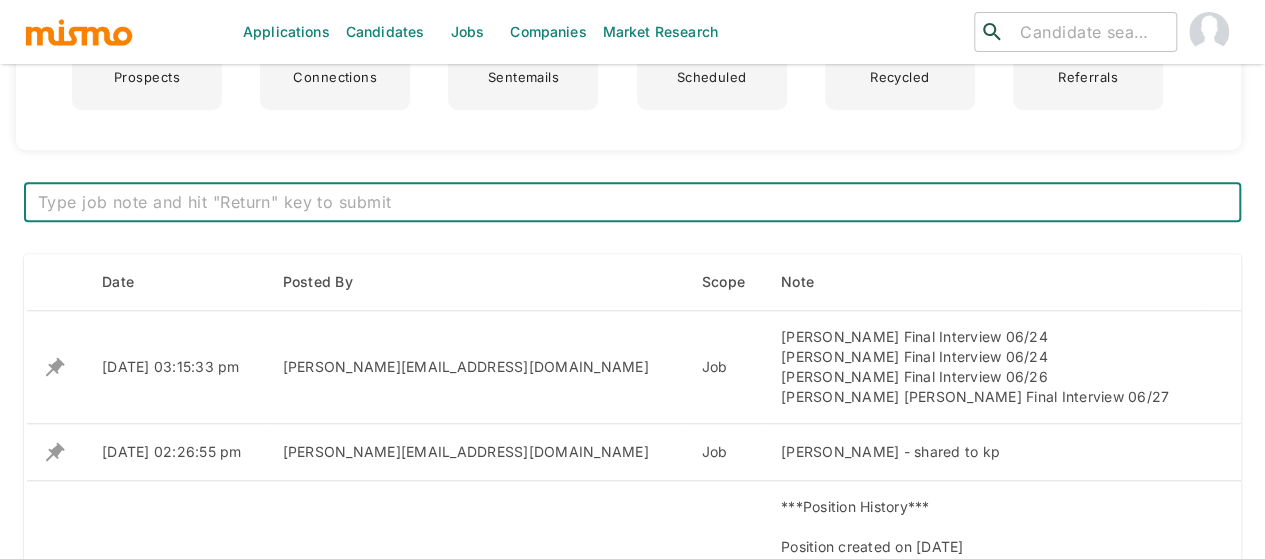 click 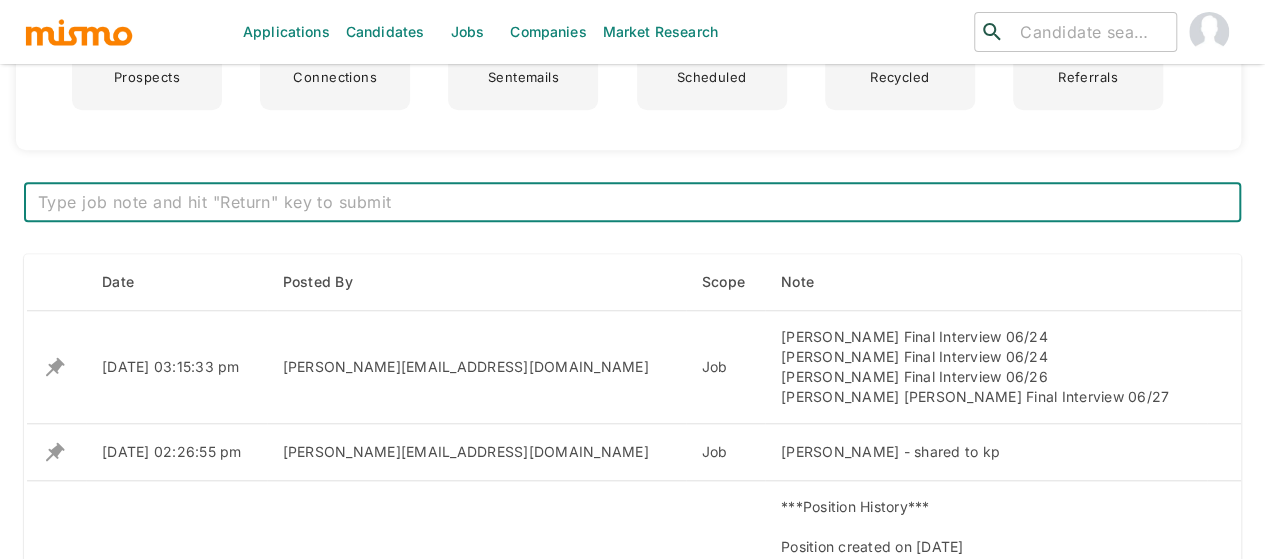 paste on "-George Morales: Offer signed. Start date: July 28.
-David Castro and Jose Barboza: Final Interview – pending feedback
-Jean Carlo Perez Final Interview 07/02
-Juan Lopez: shared to KP" 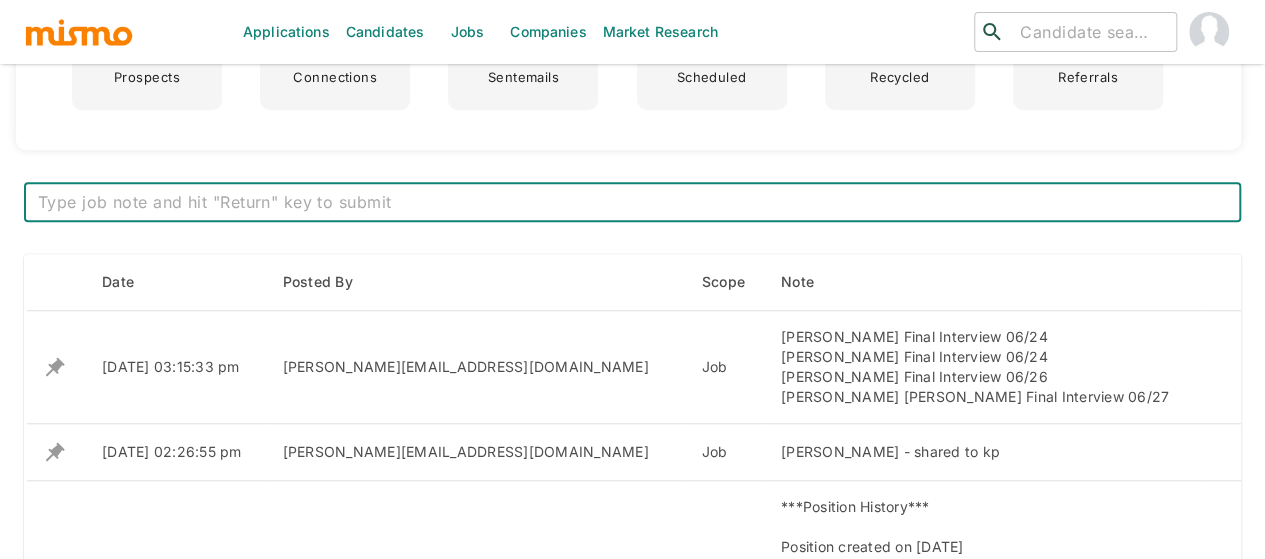 type on "-George Morales: Offer signed. Start date: July 28.
-David Castro and Jose Barboza: Final Interview – pending feedback
-Jean Carlo Perez Final Interview 07/02
-Juan Lopez: shared to KP" 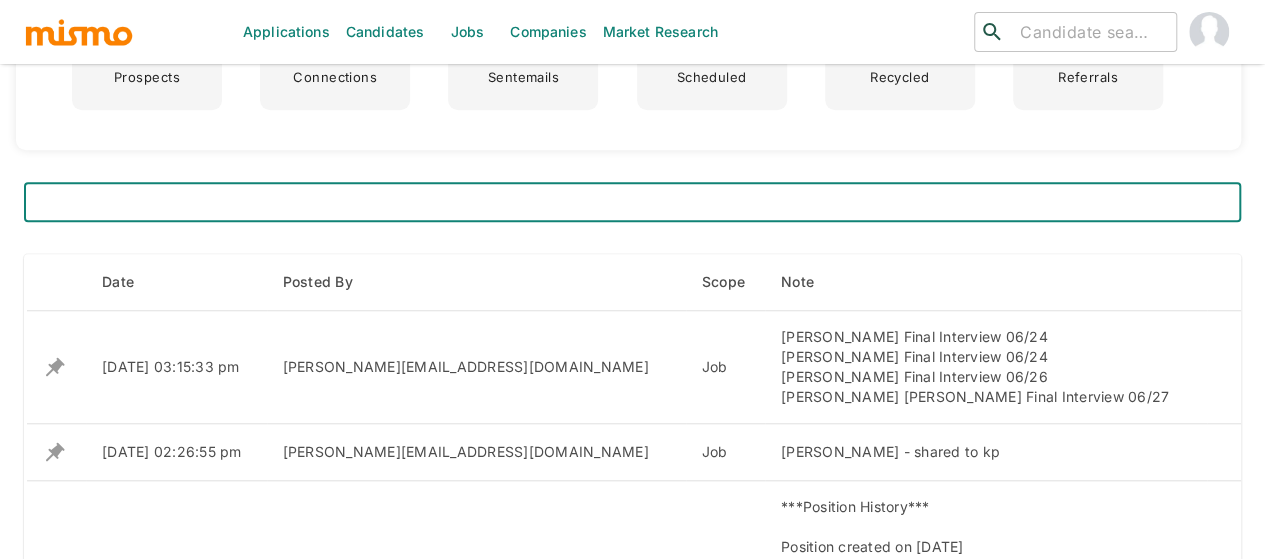 scroll, scrollTop: 0, scrollLeft: 0, axis: both 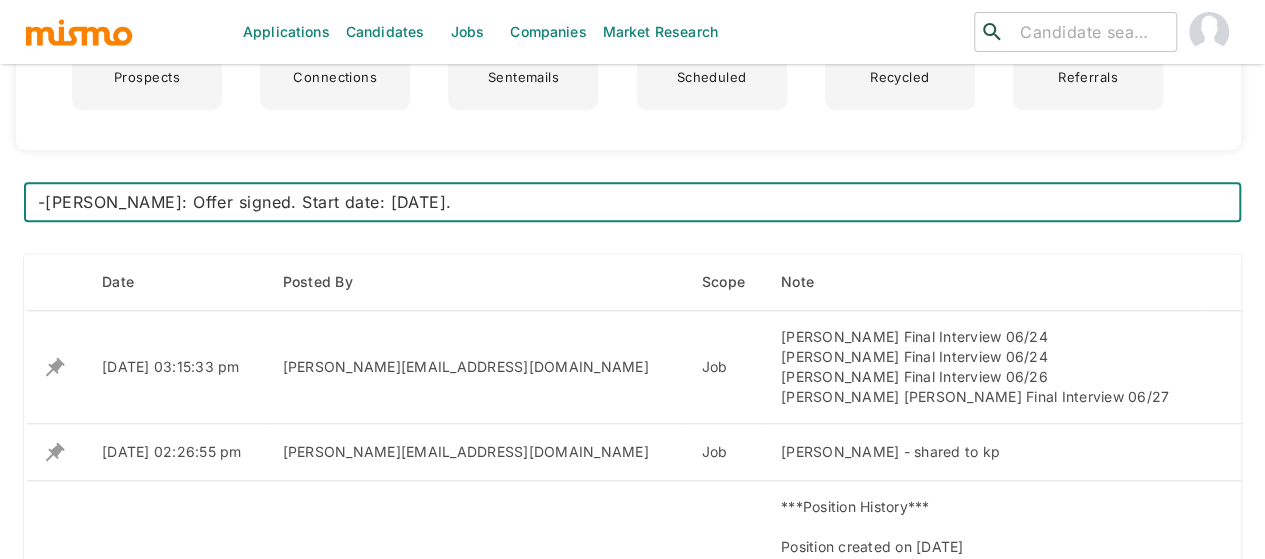 type 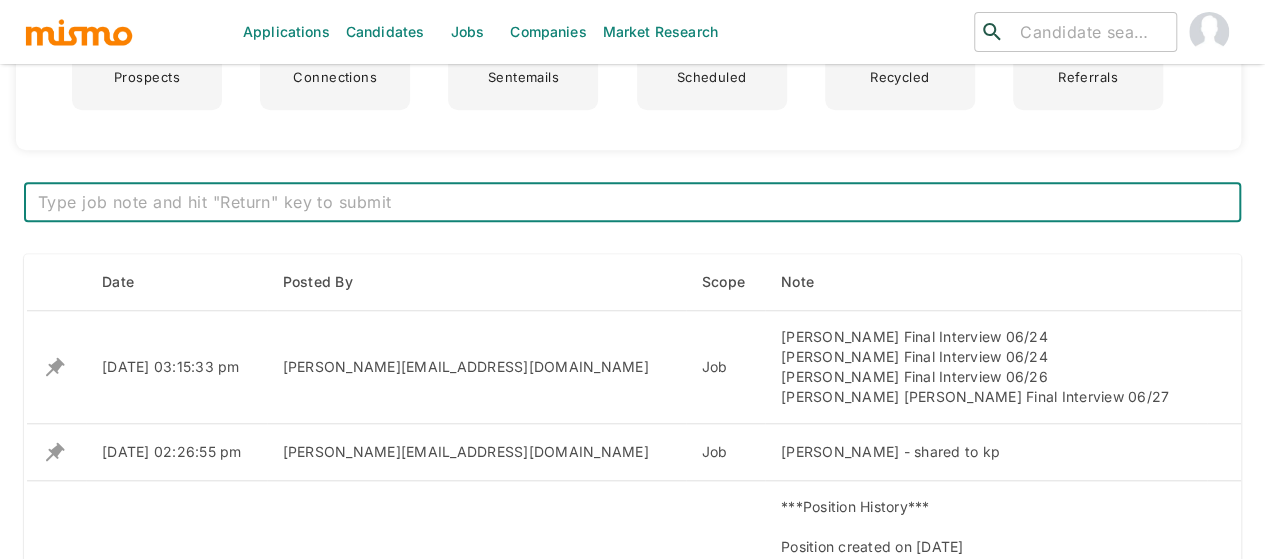 scroll, scrollTop: 0, scrollLeft: 0, axis: both 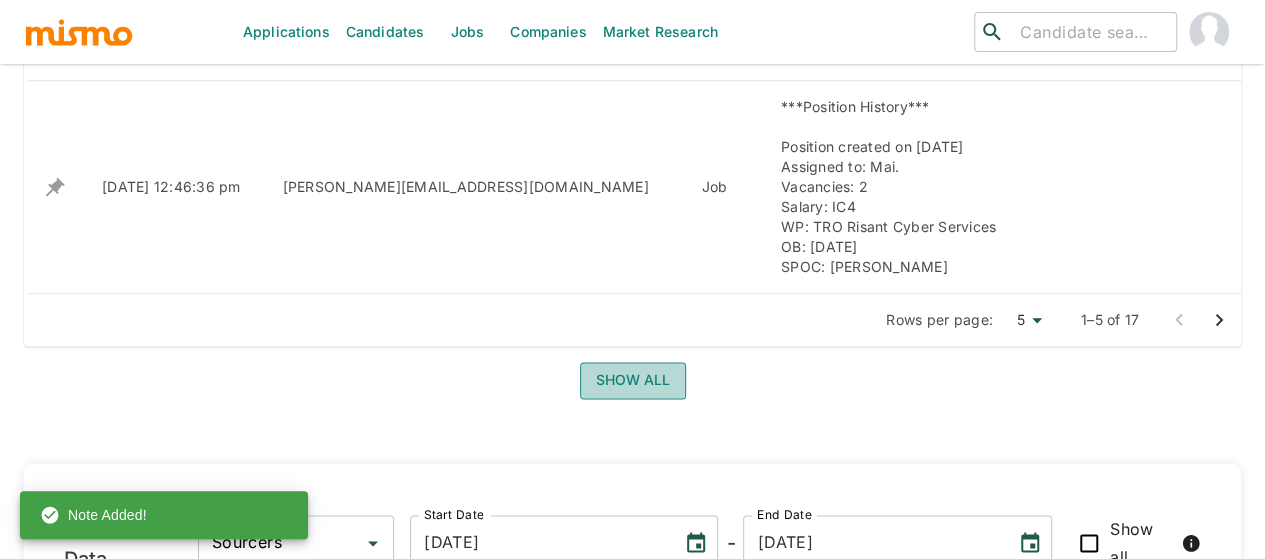 click on "Show all" 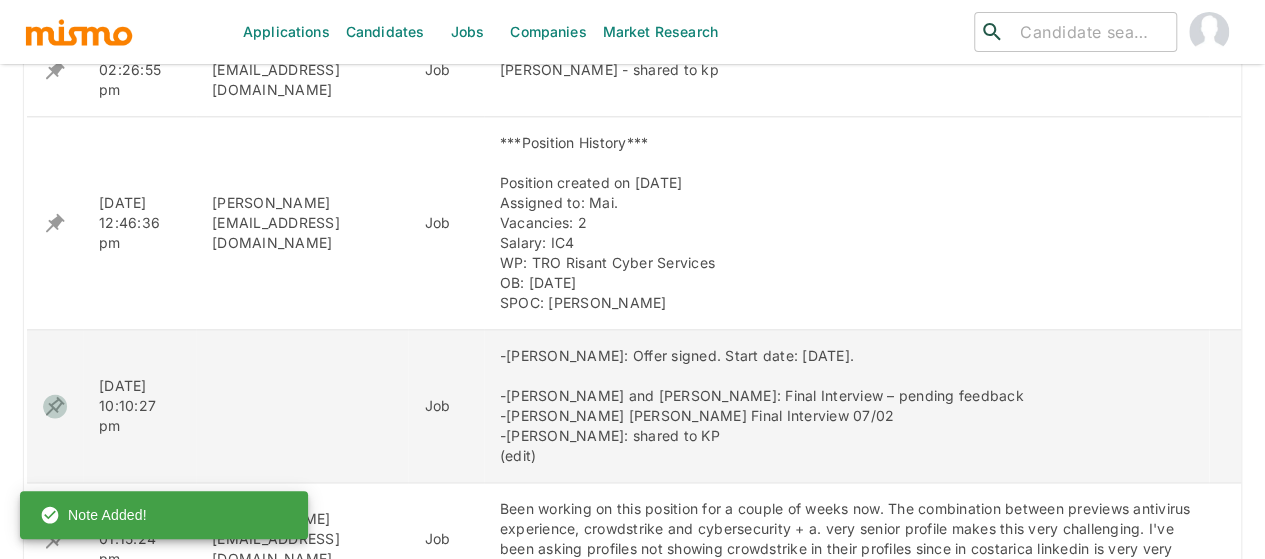 click 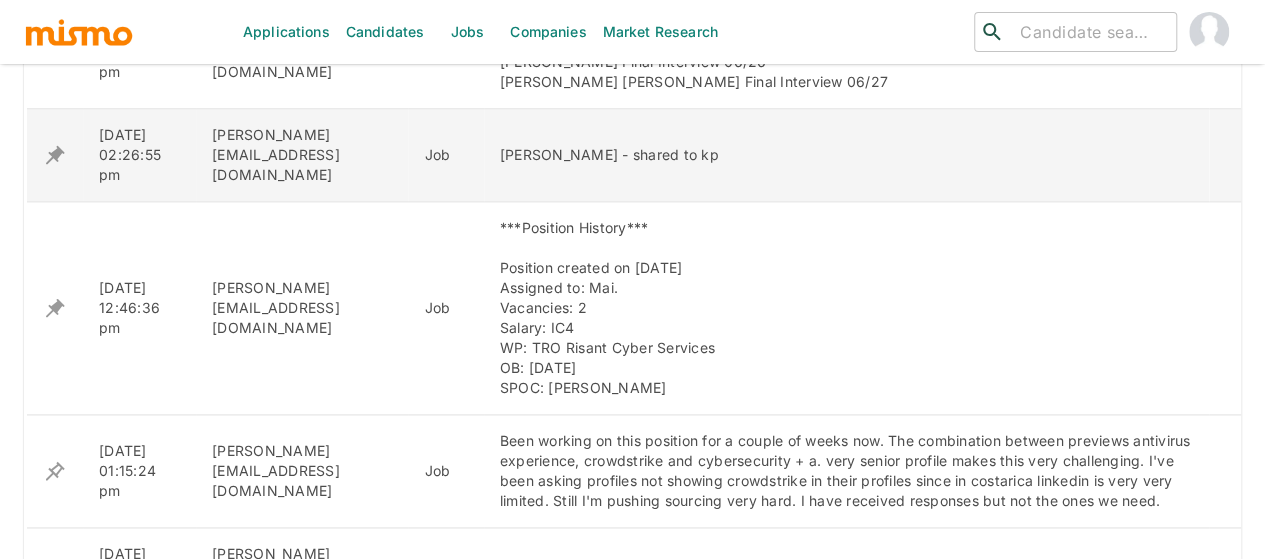 scroll, scrollTop: 1200, scrollLeft: 0, axis: vertical 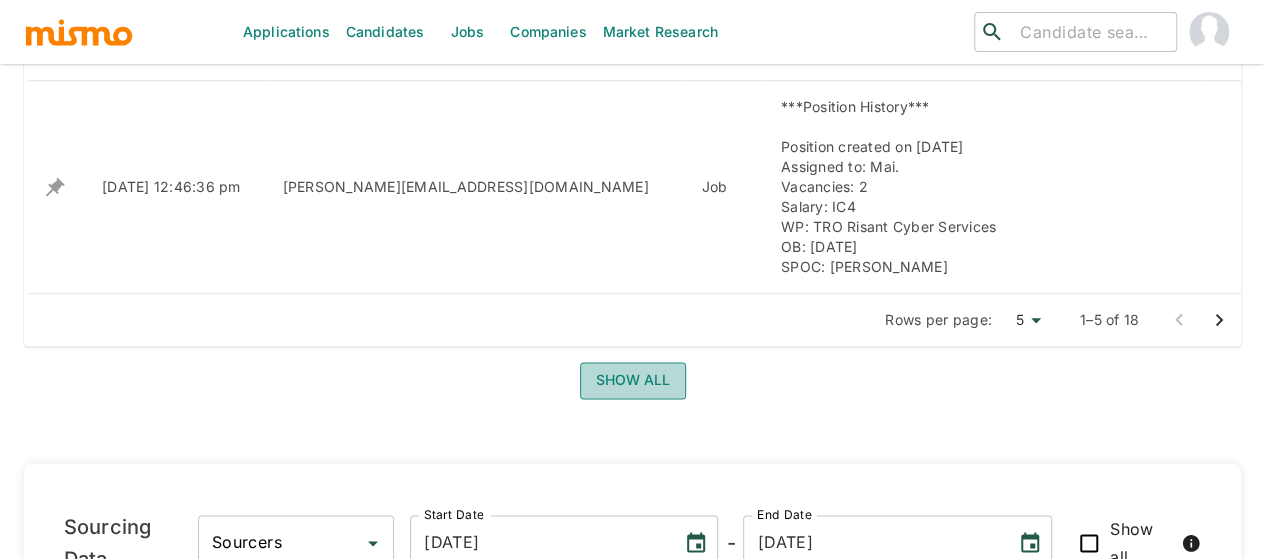 click on "Show all" at bounding box center [633, 380] 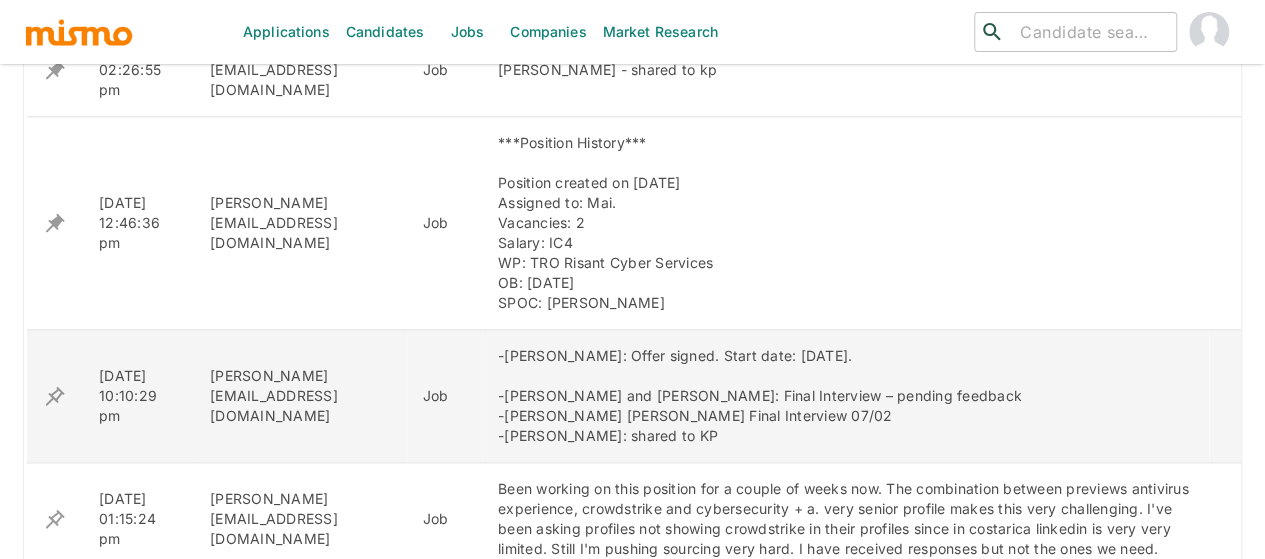 click 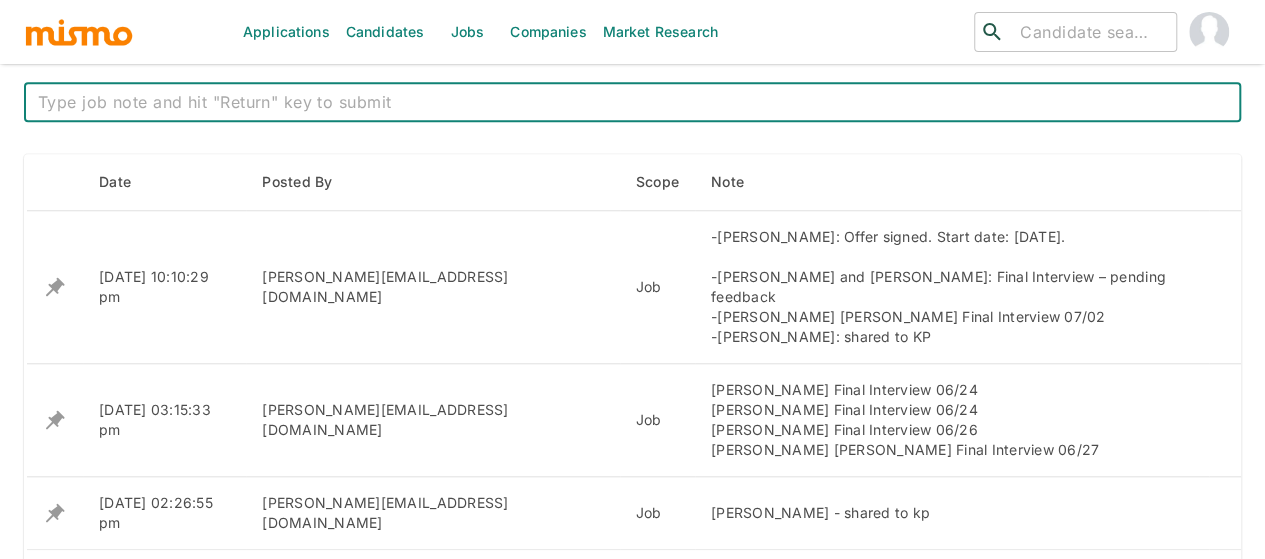 scroll, scrollTop: 900, scrollLeft: 0, axis: vertical 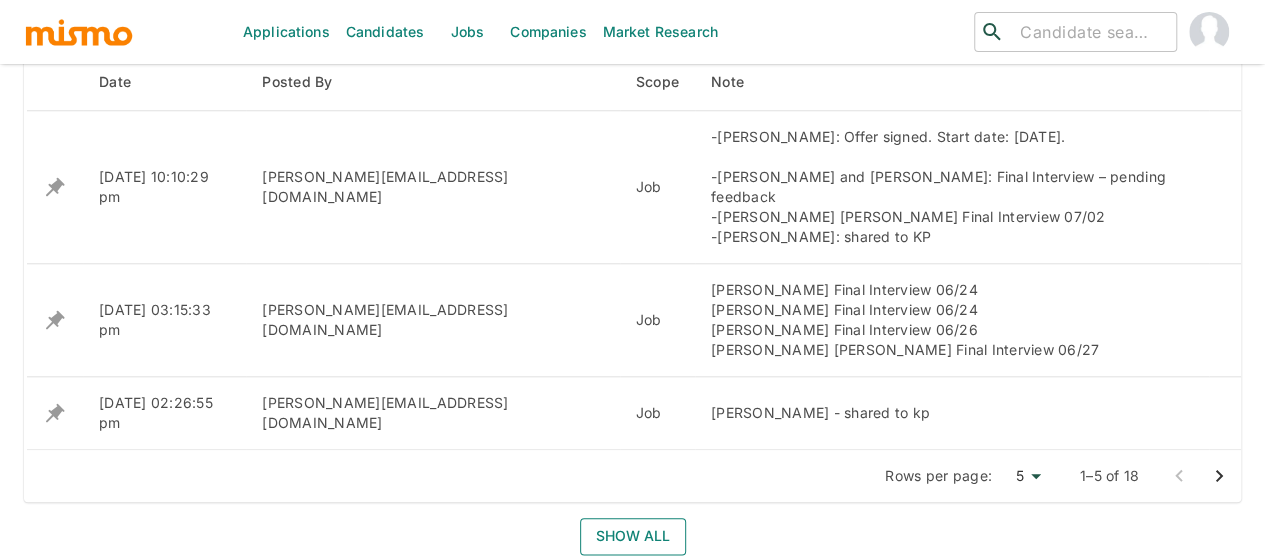 click on "Show all" at bounding box center [633, 536] 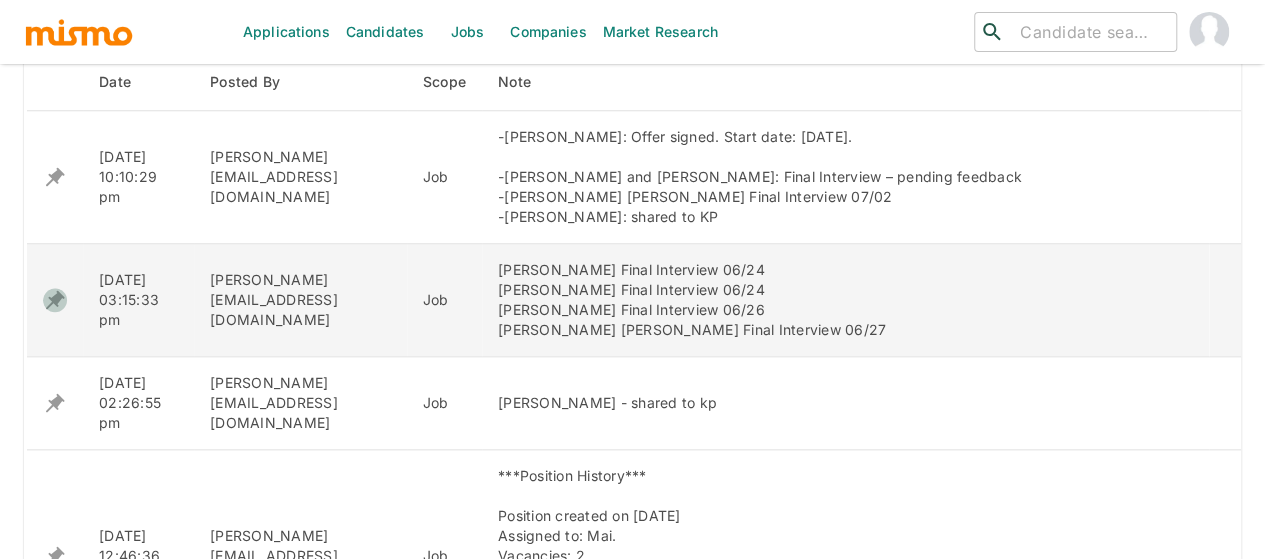 click 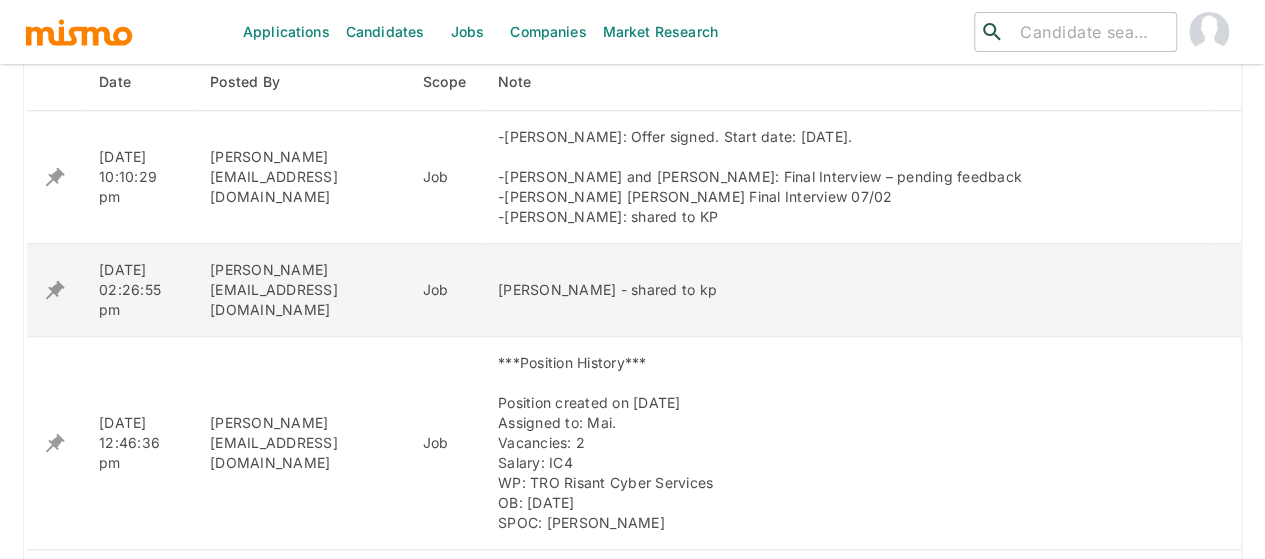 click 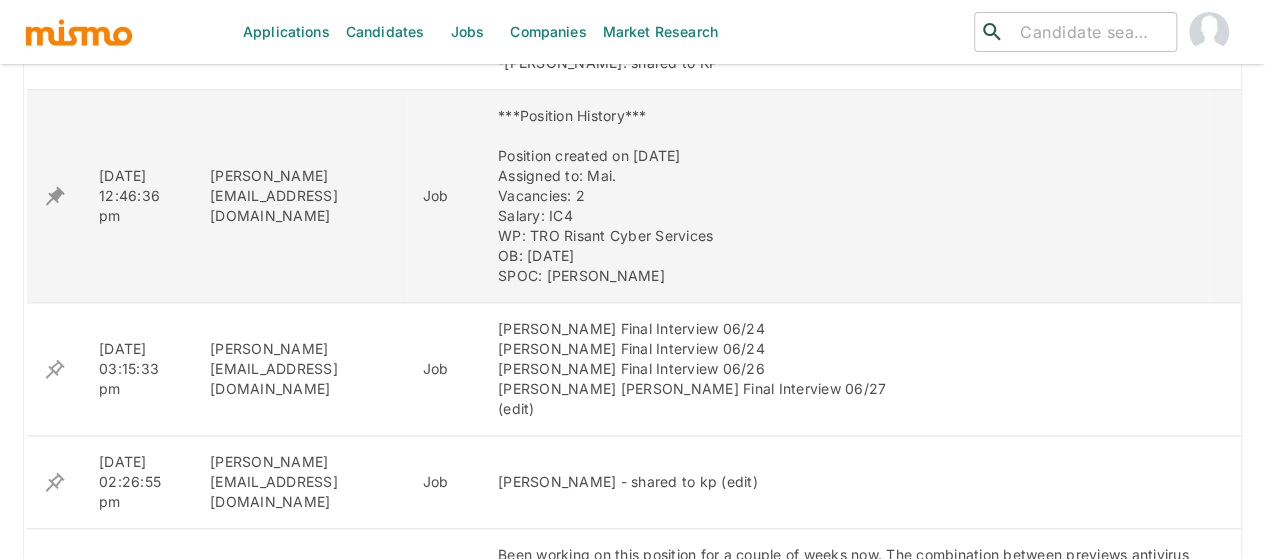 scroll, scrollTop: 1100, scrollLeft: 0, axis: vertical 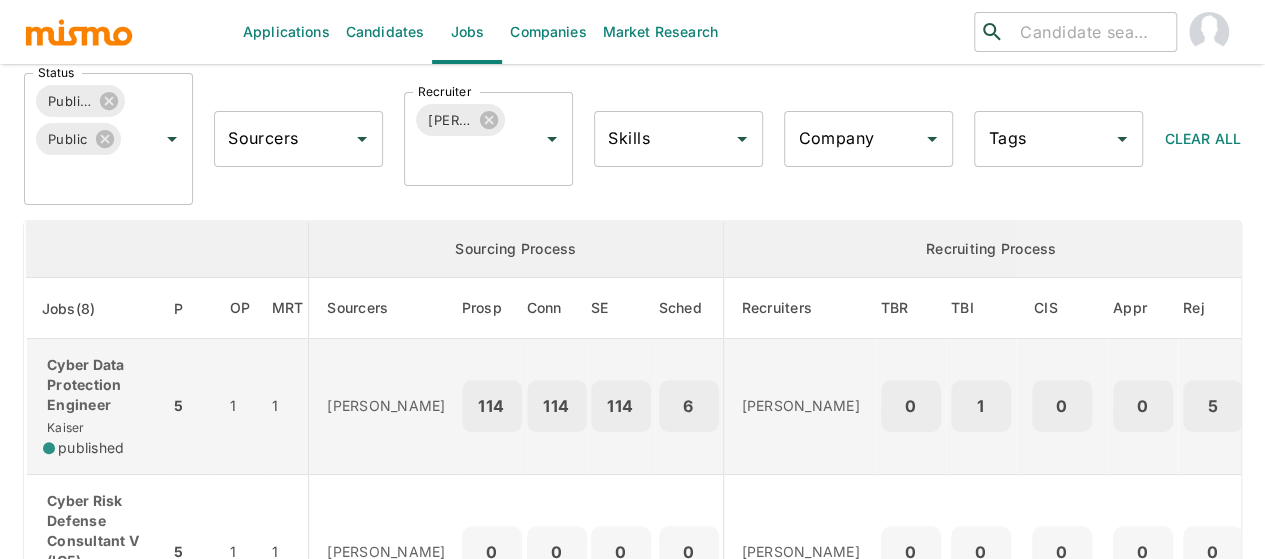 click on "Cyber Data Protection Engineer" at bounding box center (98, 385) 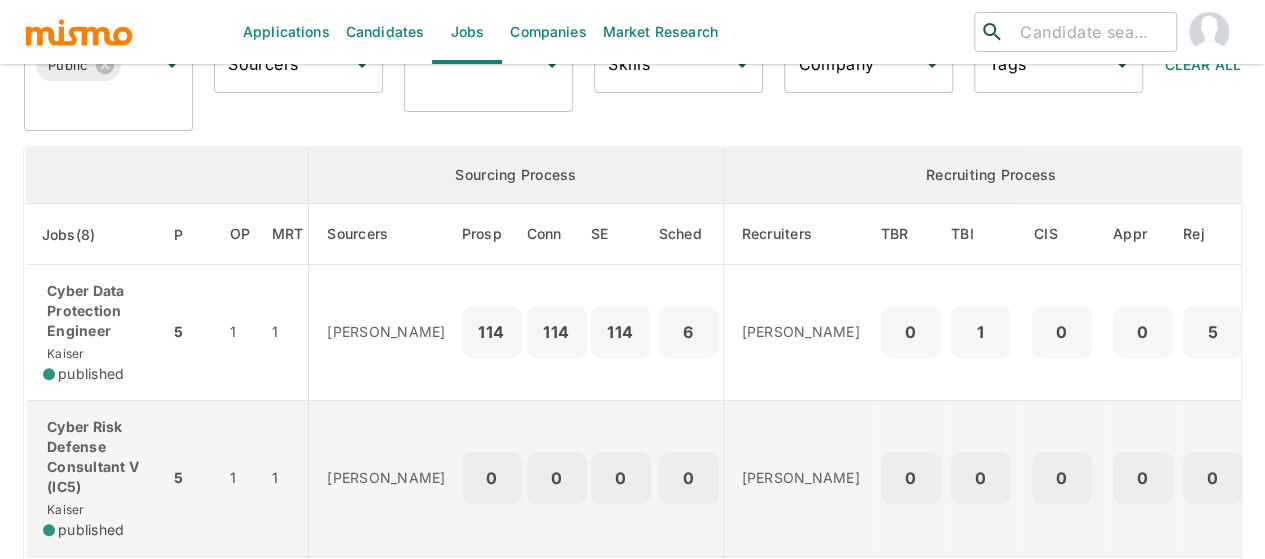 scroll, scrollTop: 200, scrollLeft: 0, axis: vertical 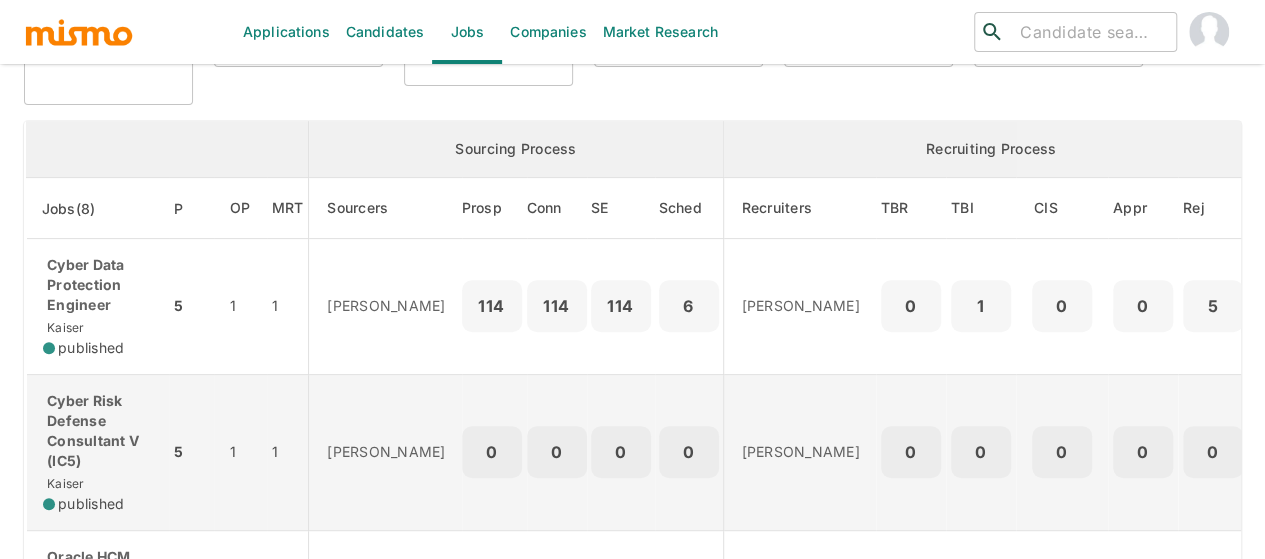click on "Cyber Risk Defense Consultant V (IC5)" at bounding box center [98, 431] 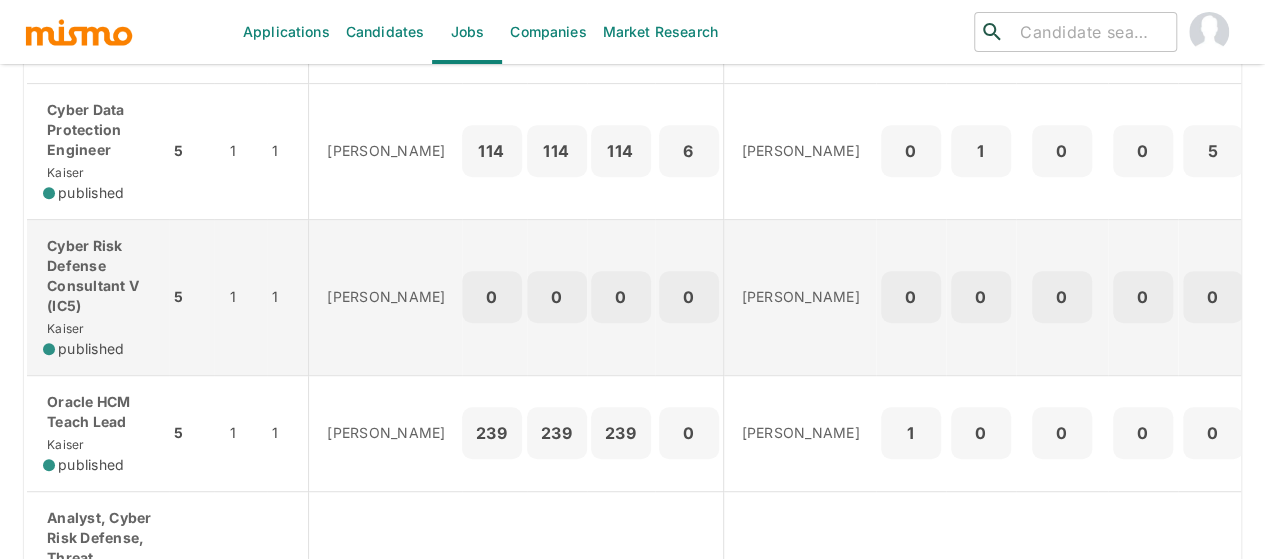 scroll, scrollTop: 400, scrollLeft: 0, axis: vertical 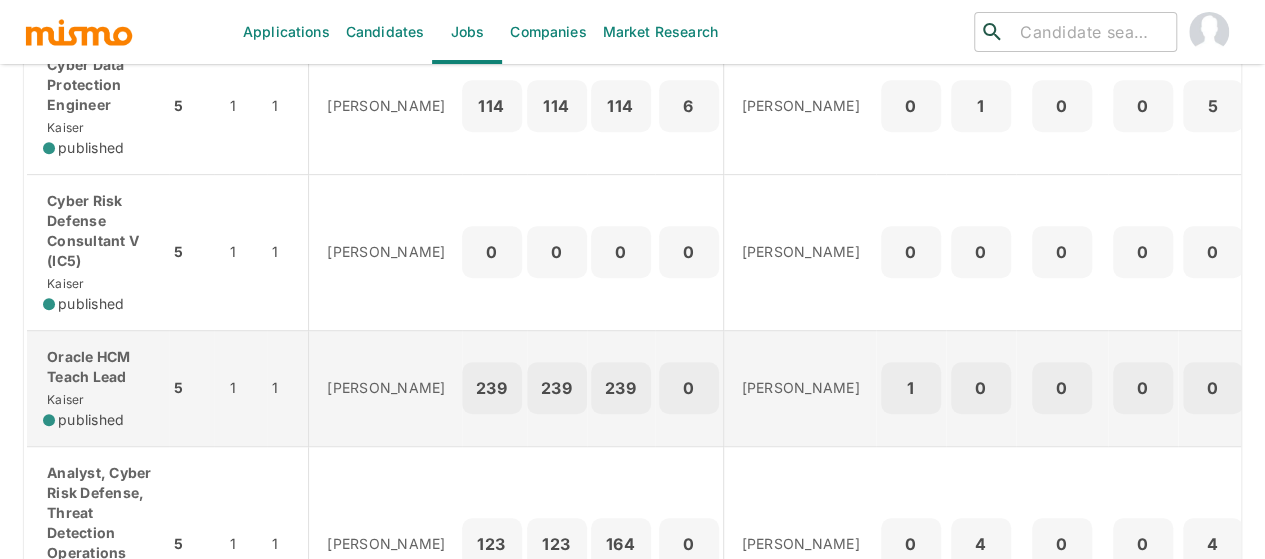 click on "Oracle HCM Teach Lead" at bounding box center [98, 367] 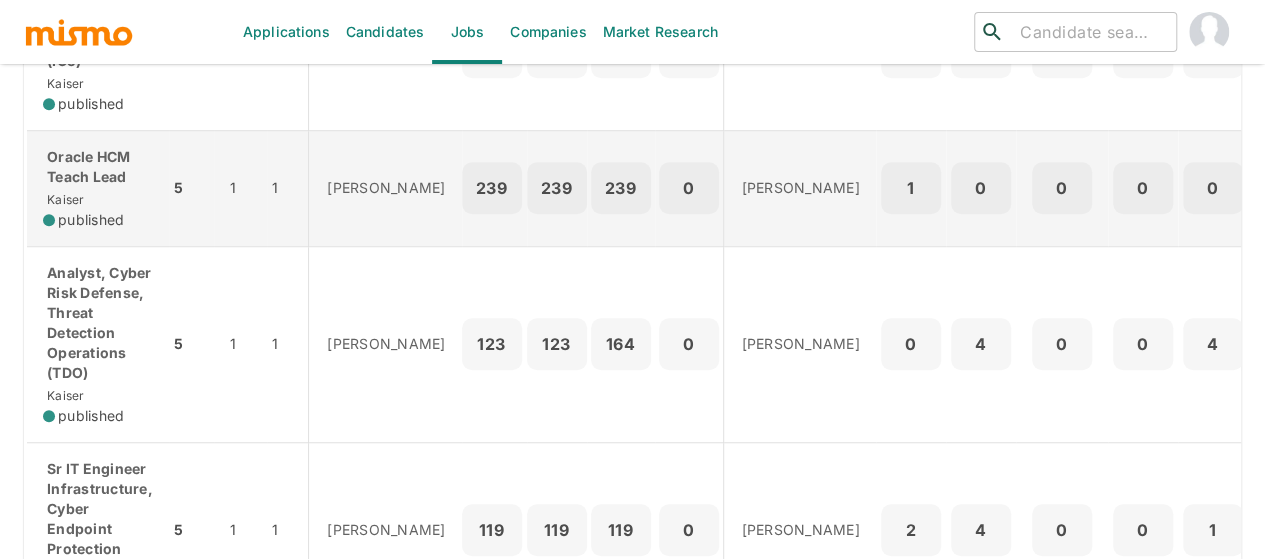 scroll, scrollTop: 700, scrollLeft: 0, axis: vertical 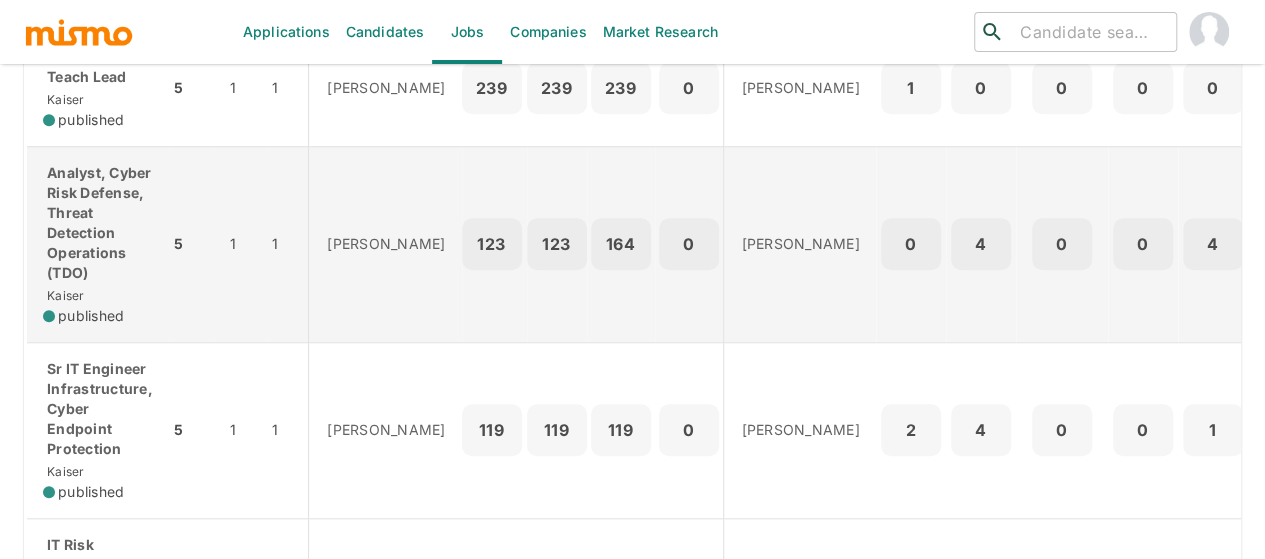 click on "Analyst, Cyber Risk Defense, Threat Detection Operations (TDO)" at bounding box center [98, 223] 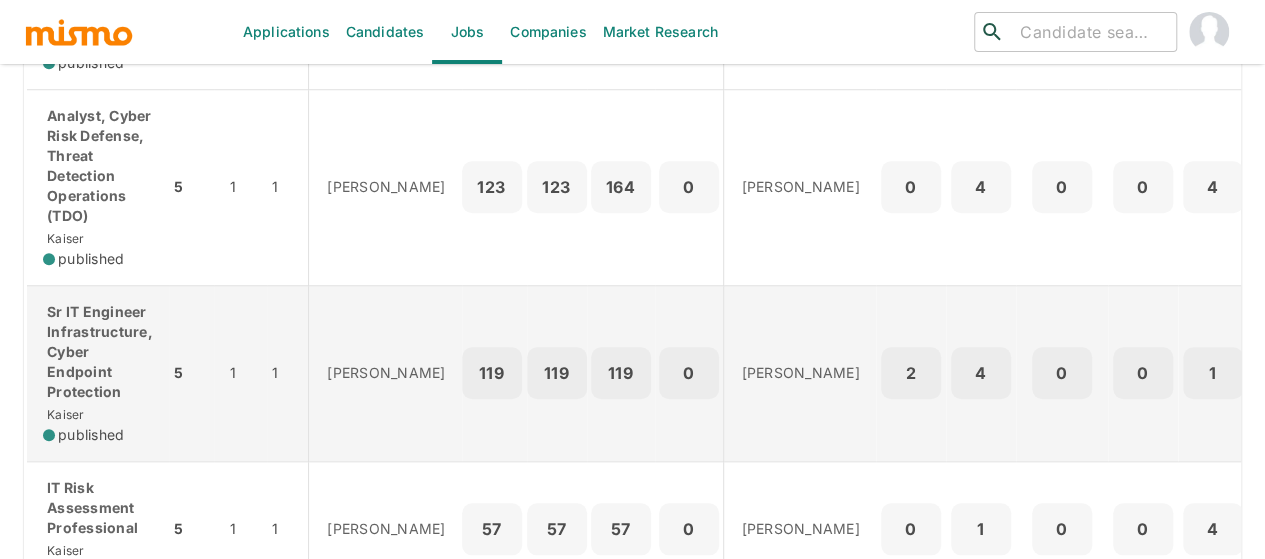 scroll, scrollTop: 900, scrollLeft: 0, axis: vertical 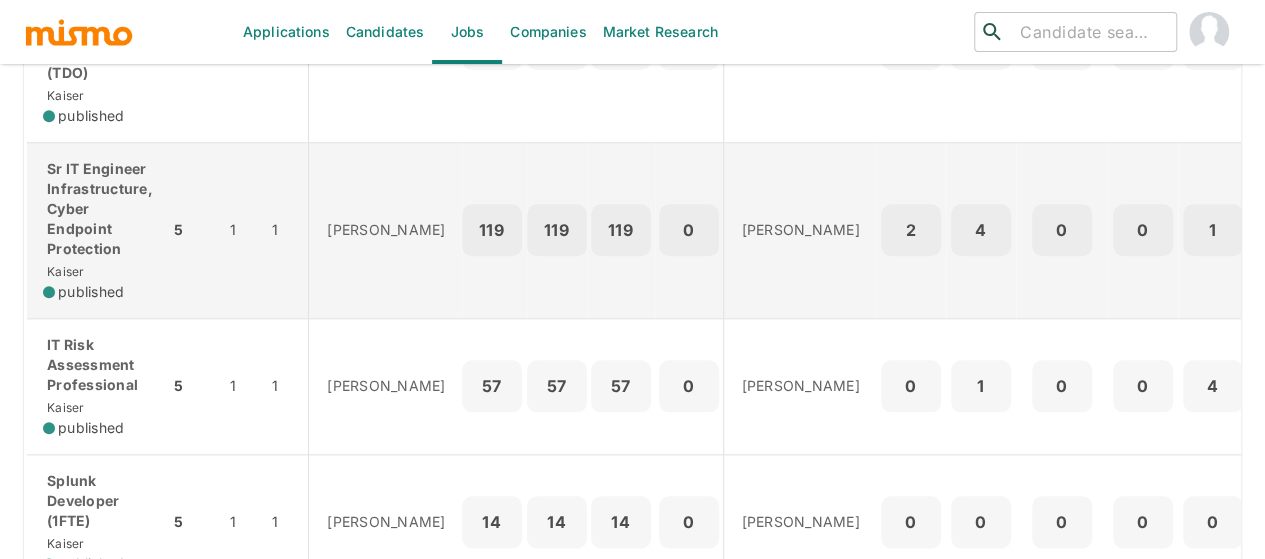 click on "Sr IT Engineer Infrastructure, Cyber Endpoint Protection" at bounding box center (98, 209) 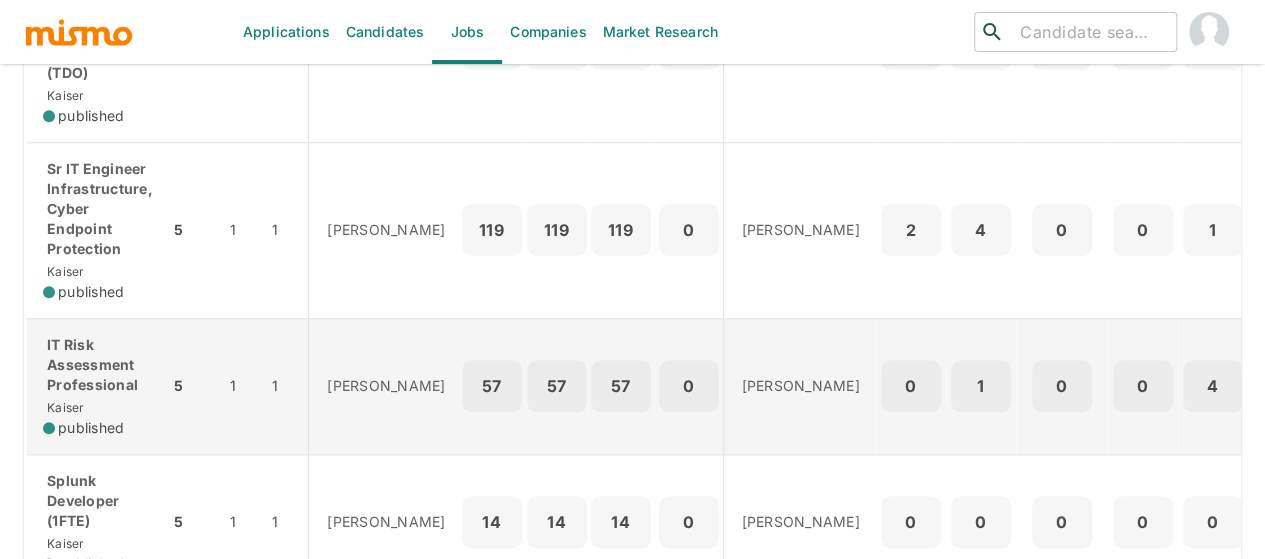 click on "IT Risk Assessment Professional Kaiser published" at bounding box center (98, 386) 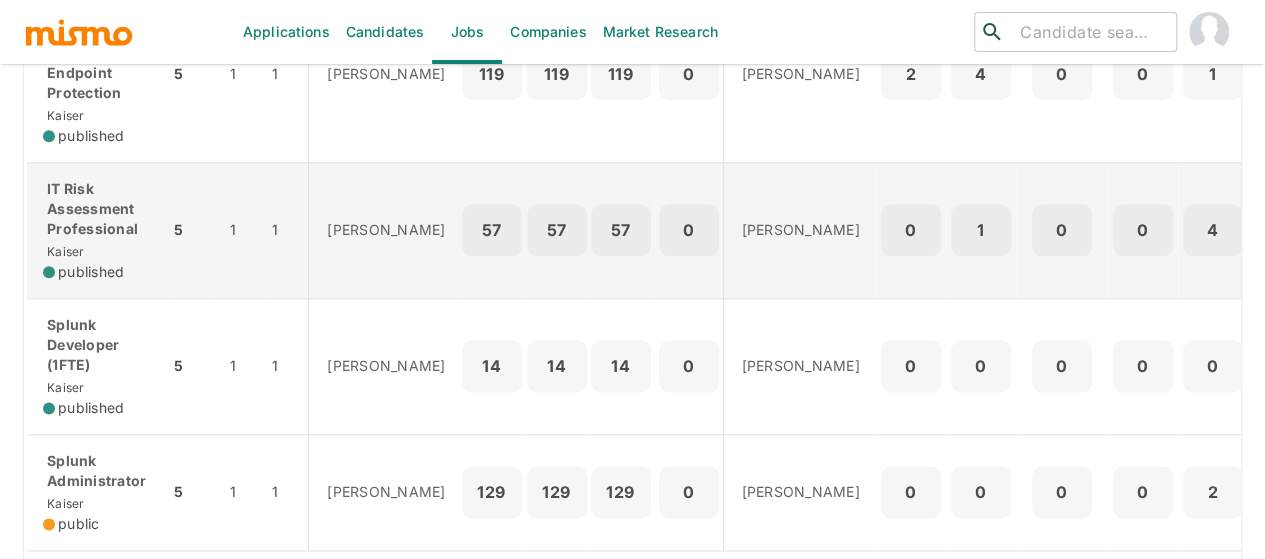 scroll, scrollTop: 1100, scrollLeft: 0, axis: vertical 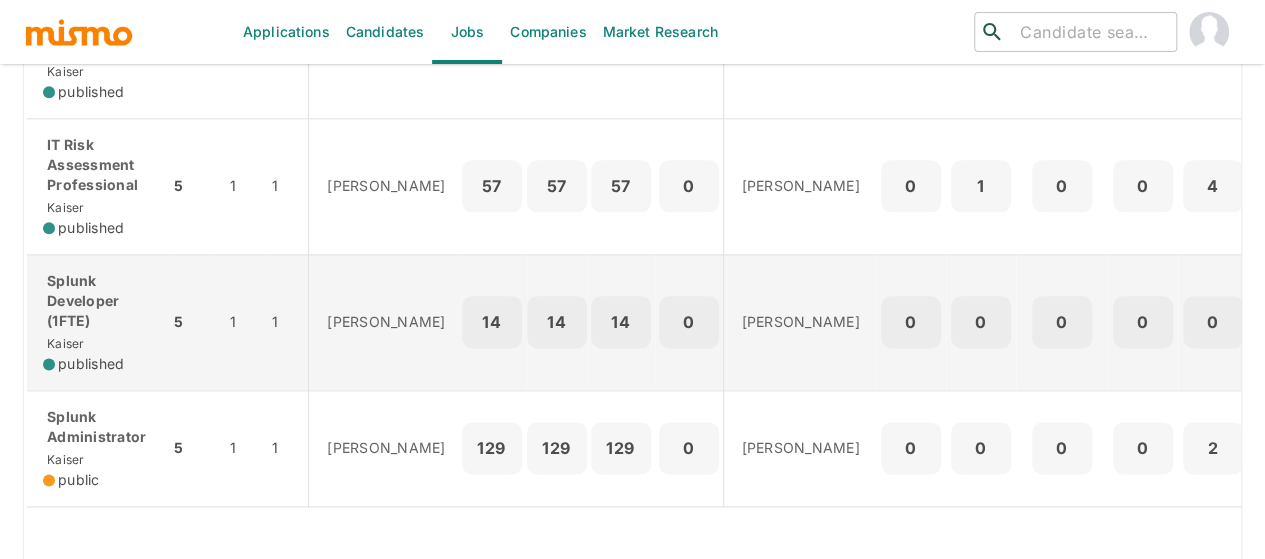 click on "Splunk Developer (1FTE)" at bounding box center [98, 301] 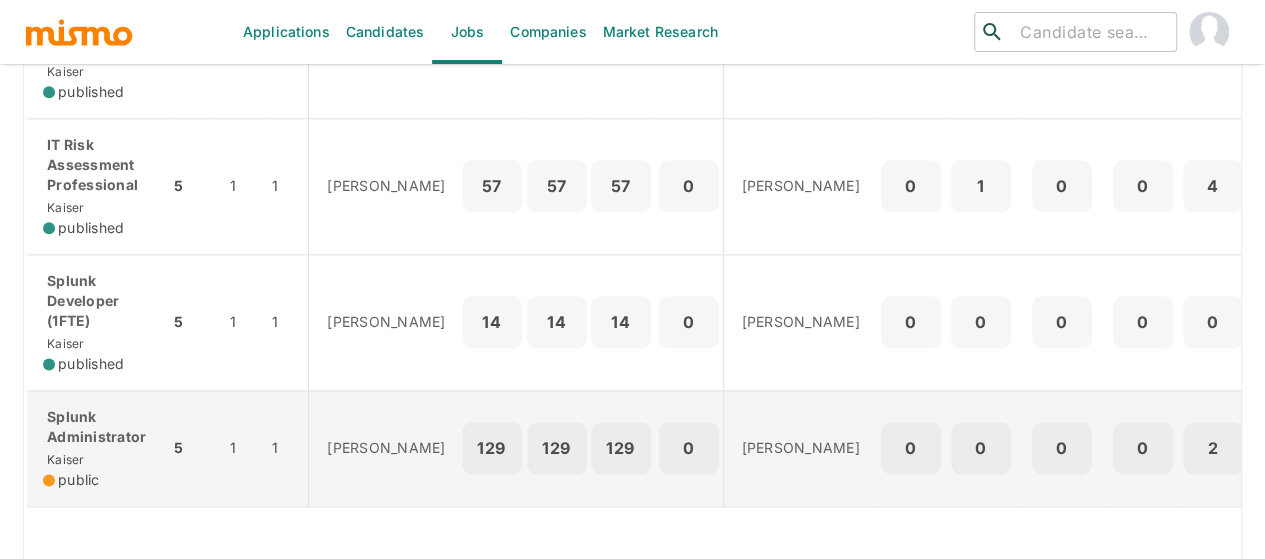 click on "Splunk Administrator" at bounding box center [98, 427] 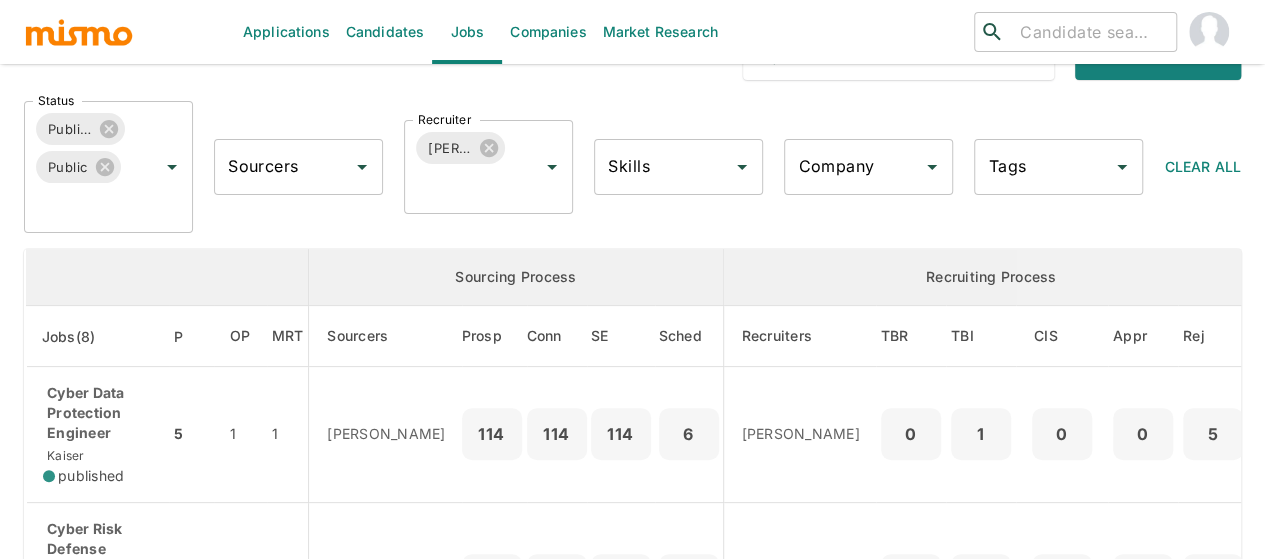 scroll, scrollTop: 0, scrollLeft: 0, axis: both 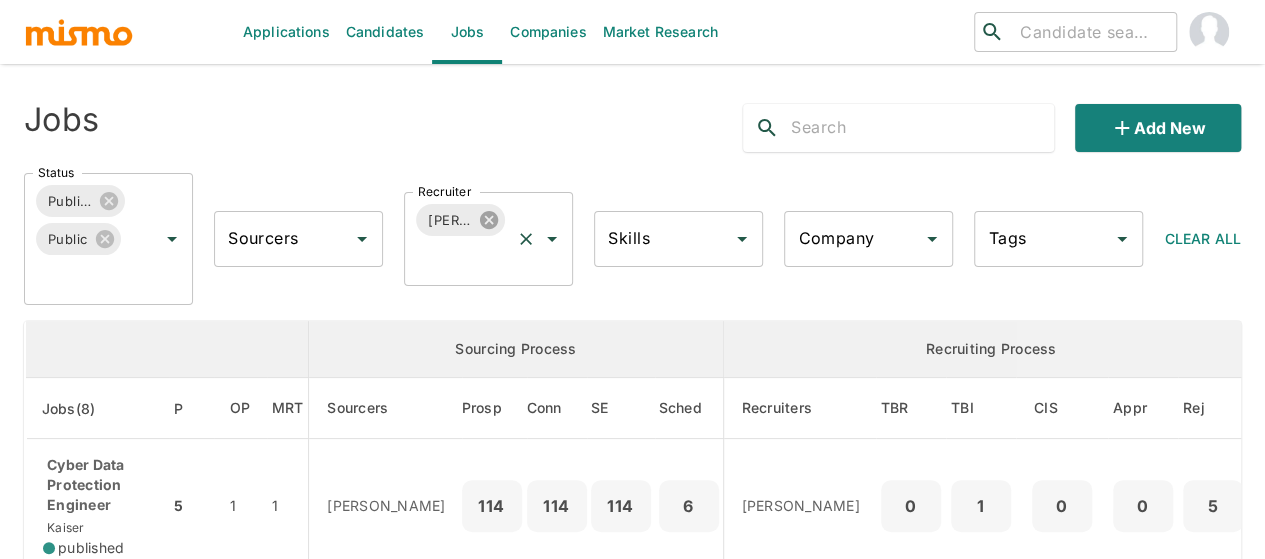 click 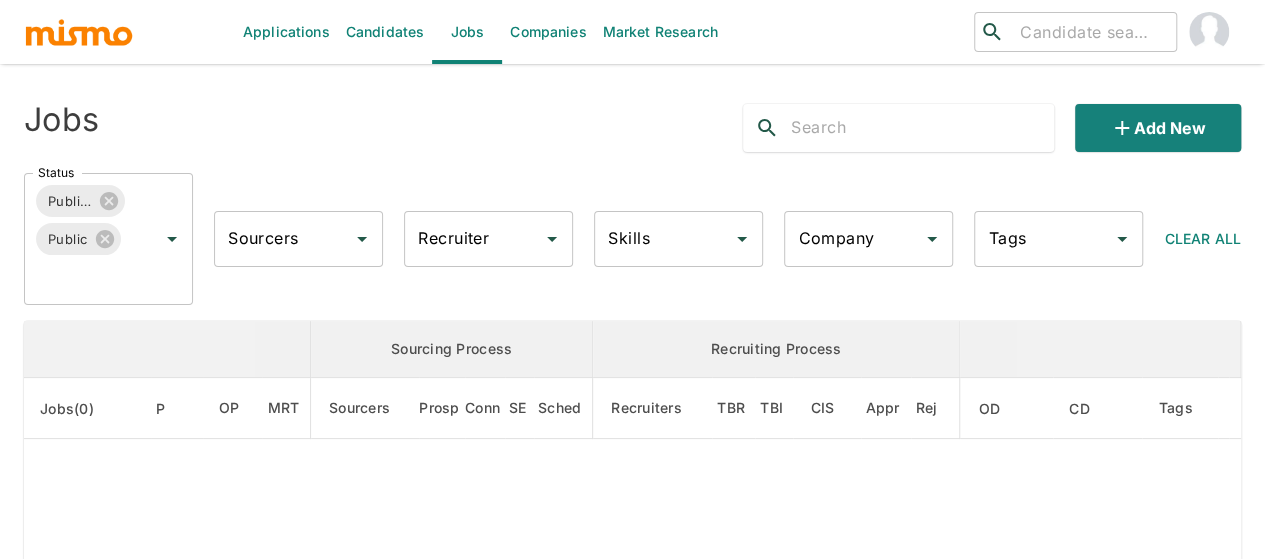 click on "Recruiter Recruiter" at bounding box center (488, 239) 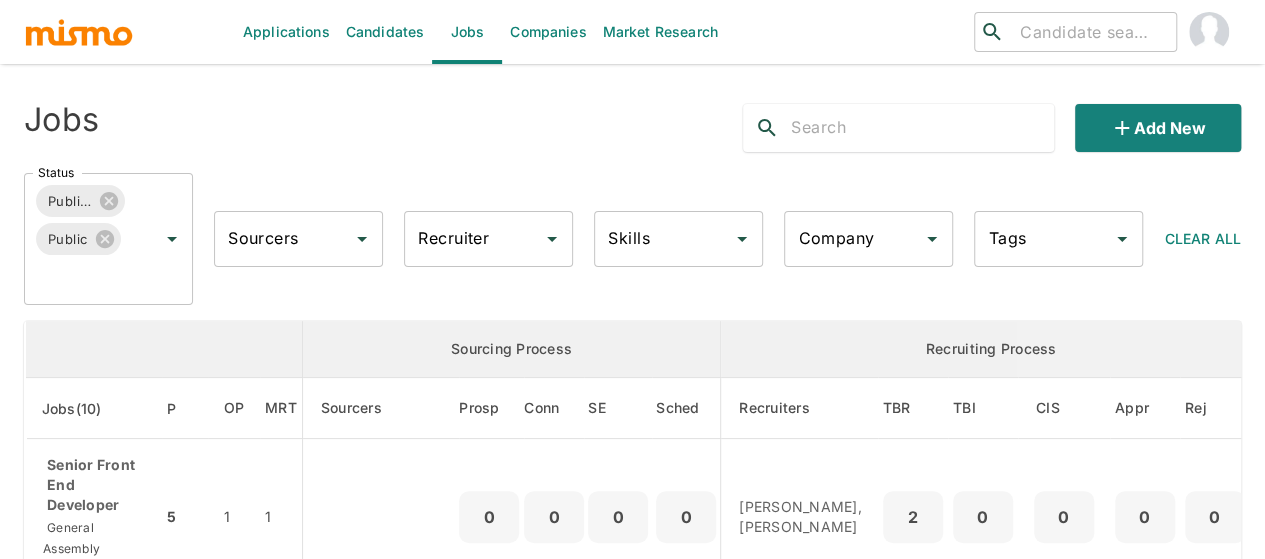 click on "Recruiter" at bounding box center (473, 239) 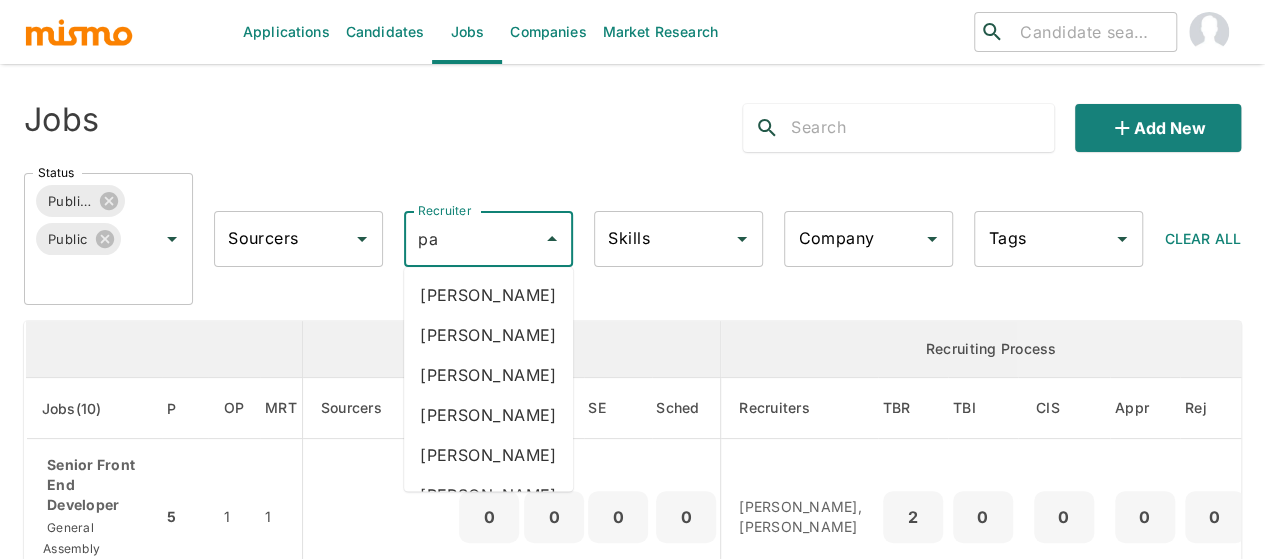 type on "pao" 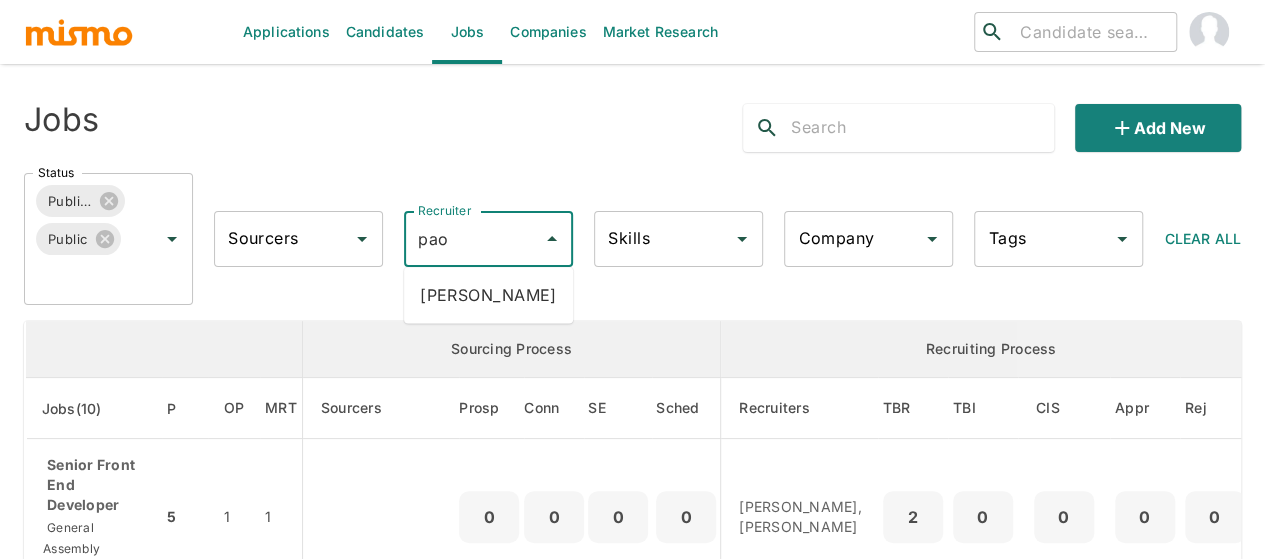 click on "Paola Pacheco" at bounding box center (488, 295) 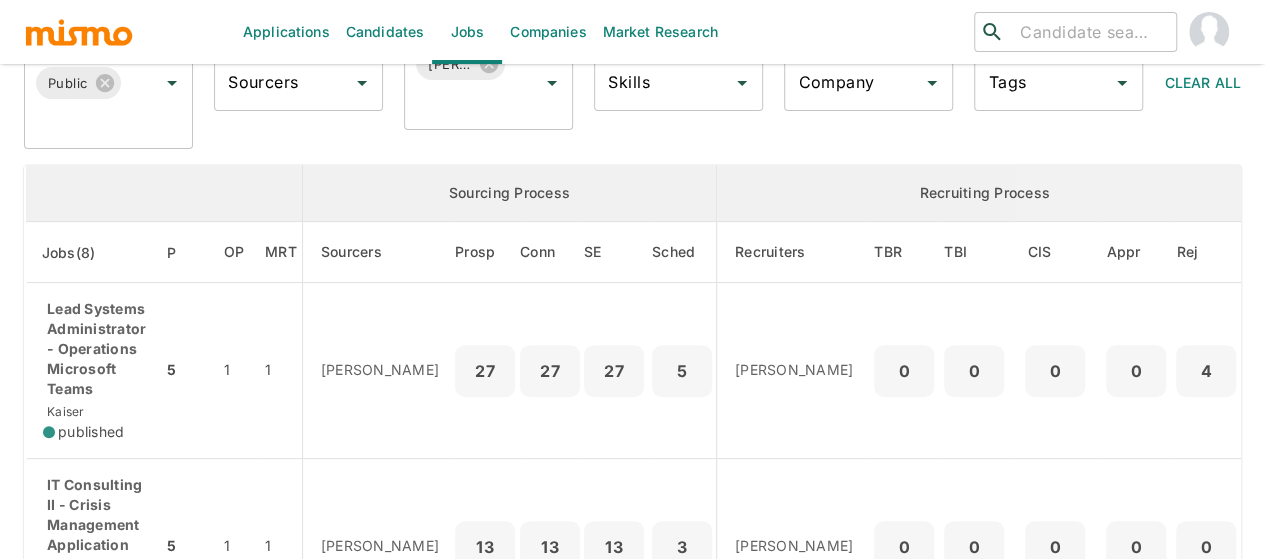 scroll, scrollTop: 200, scrollLeft: 0, axis: vertical 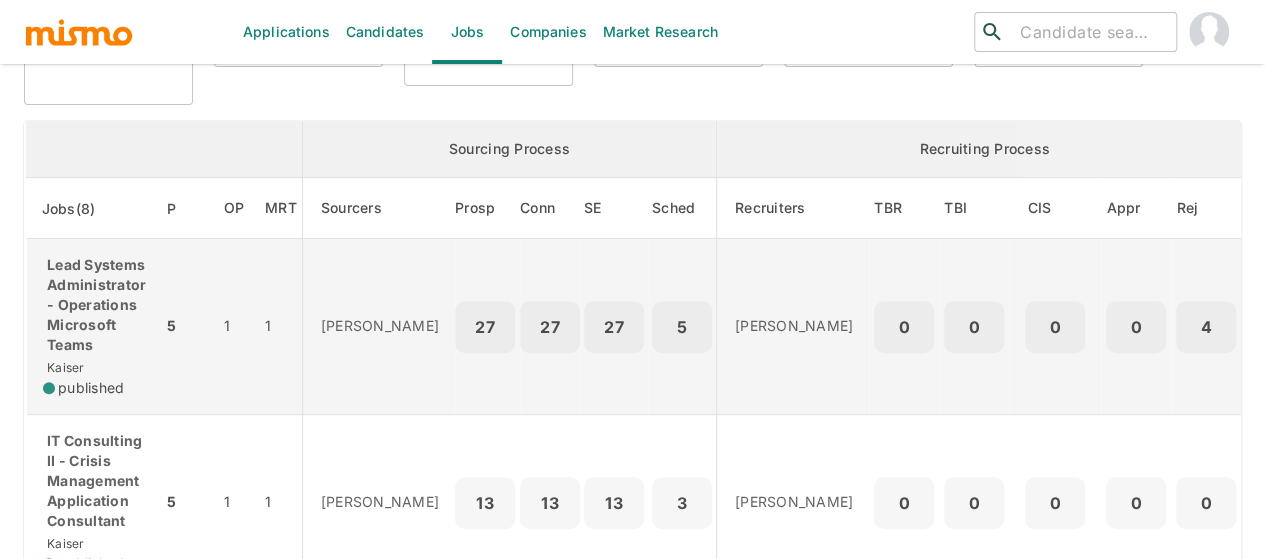 click on "Lead Systems Administrator - Operations Microsoft Teams" at bounding box center (94, 305) 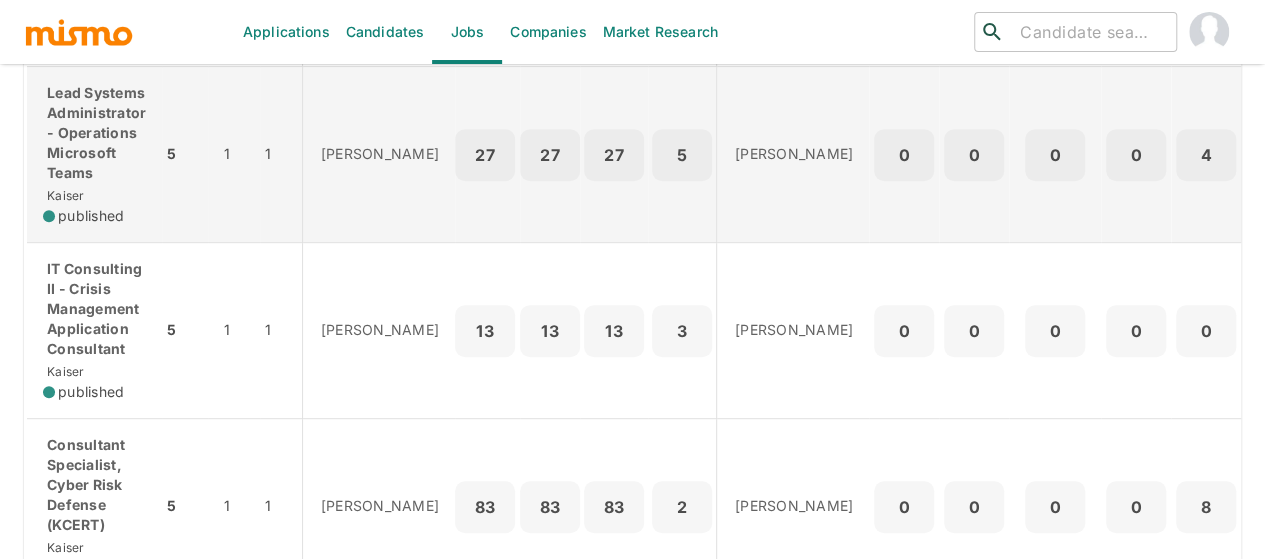 scroll, scrollTop: 400, scrollLeft: 0, axis: vertical 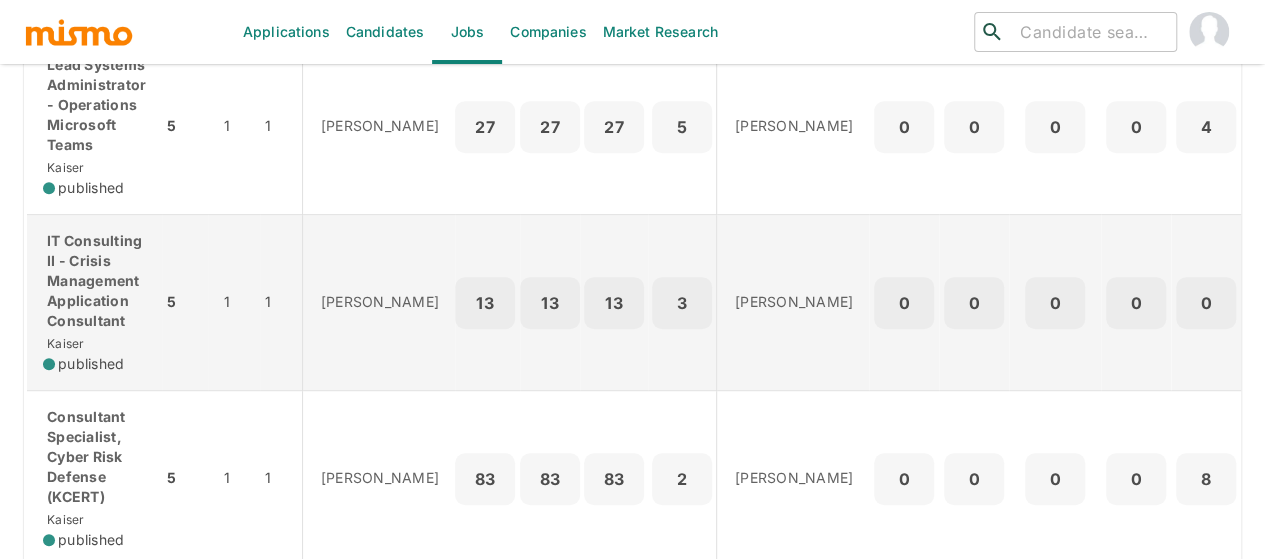 click on "IT Consulting II - Crisis Management Application Consultant" at bounding box center [94, 281] 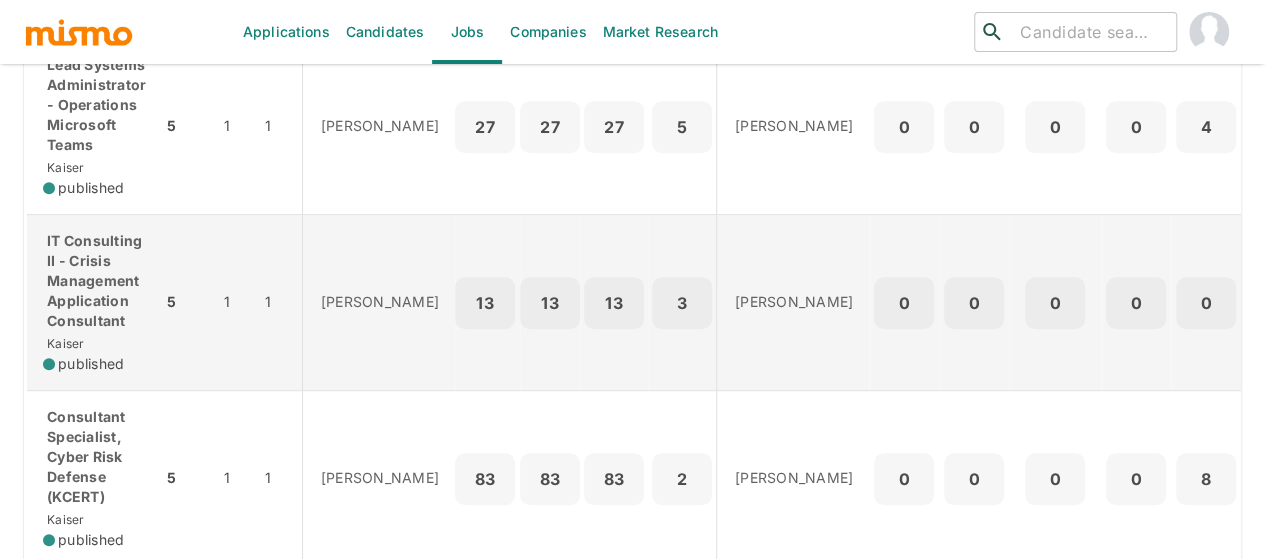 scroll, scrollTop: 500, scrollLeft: 0, axis: vertical 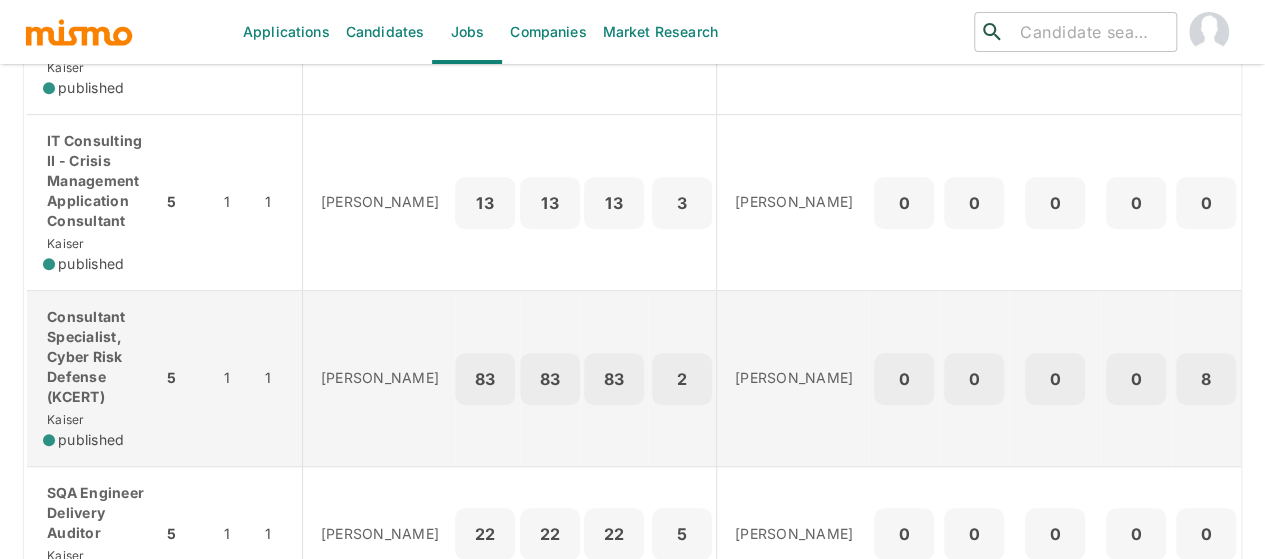 click on "Consultant Specialist, Cyber Risk Defense (KCERT)" at bounding box center (94, 357) 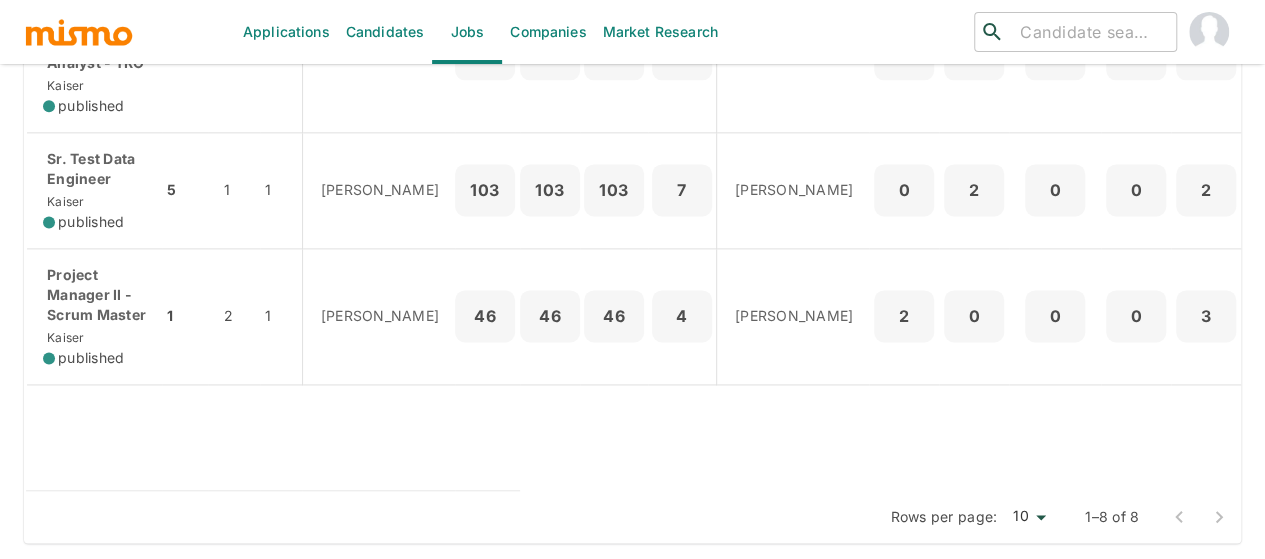 scroll, scrollTop: 1370, scrollLeft: 0, axis: vertical 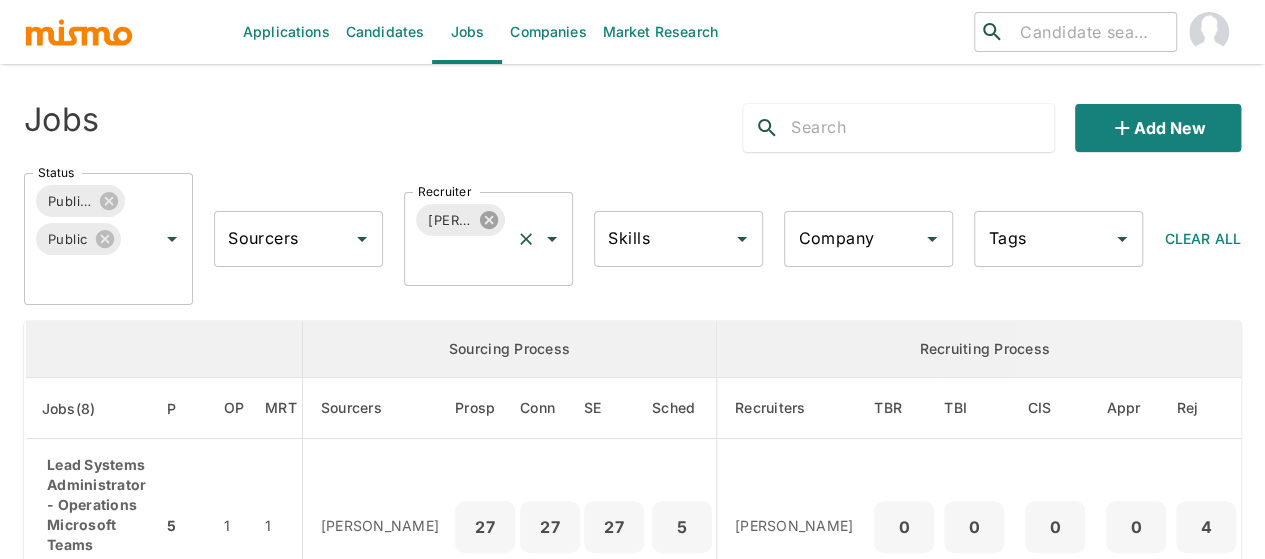 click 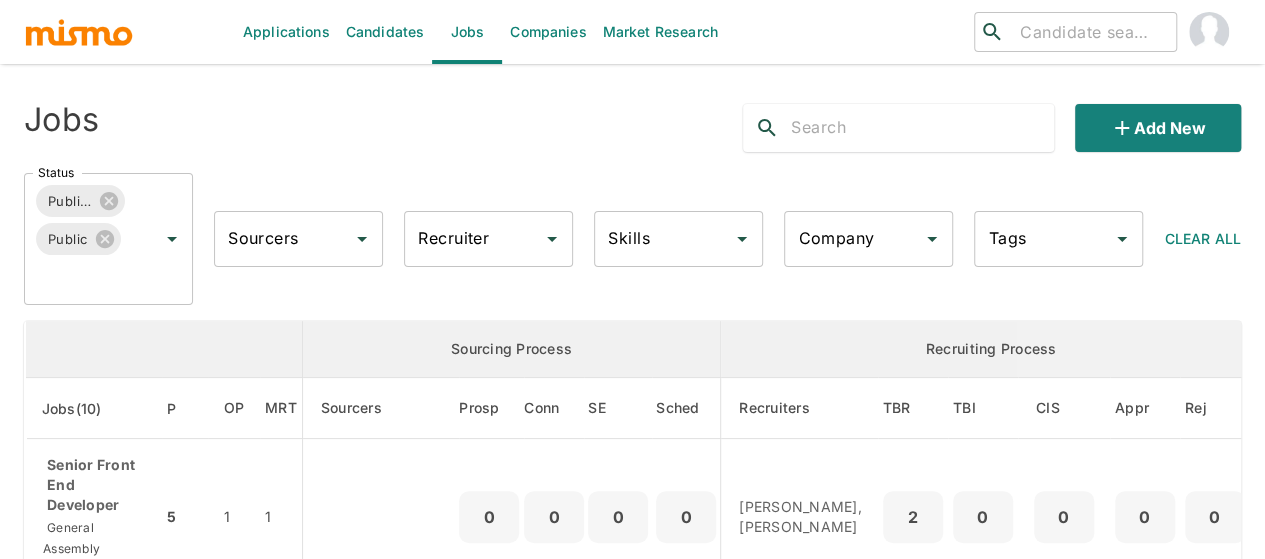 click on "Recruiter" at bounding box center (473, 239) 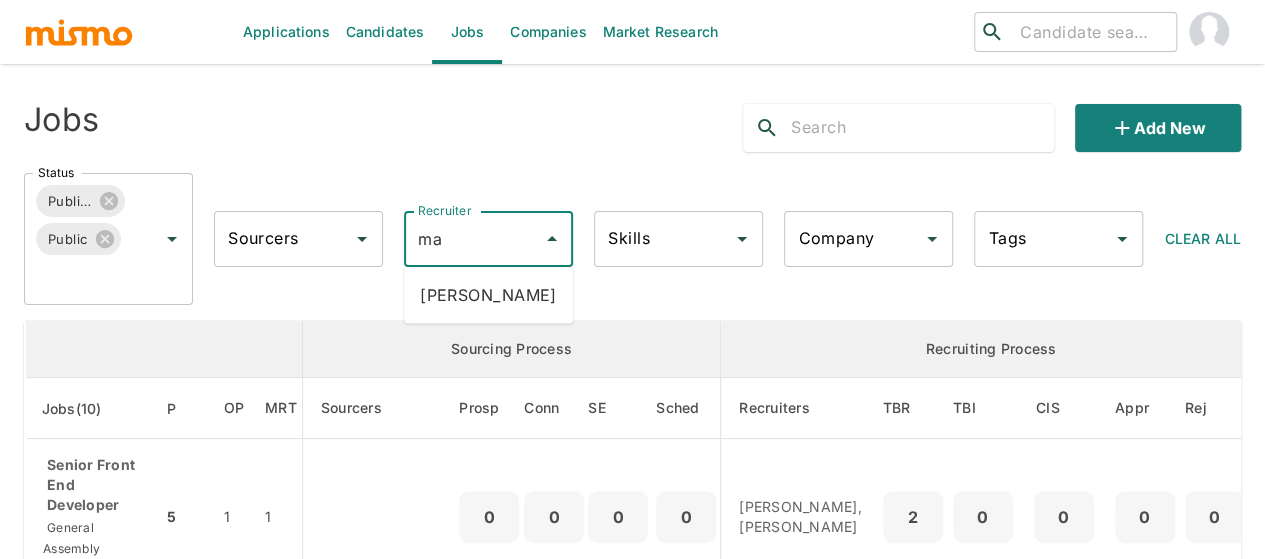 type on "mai" 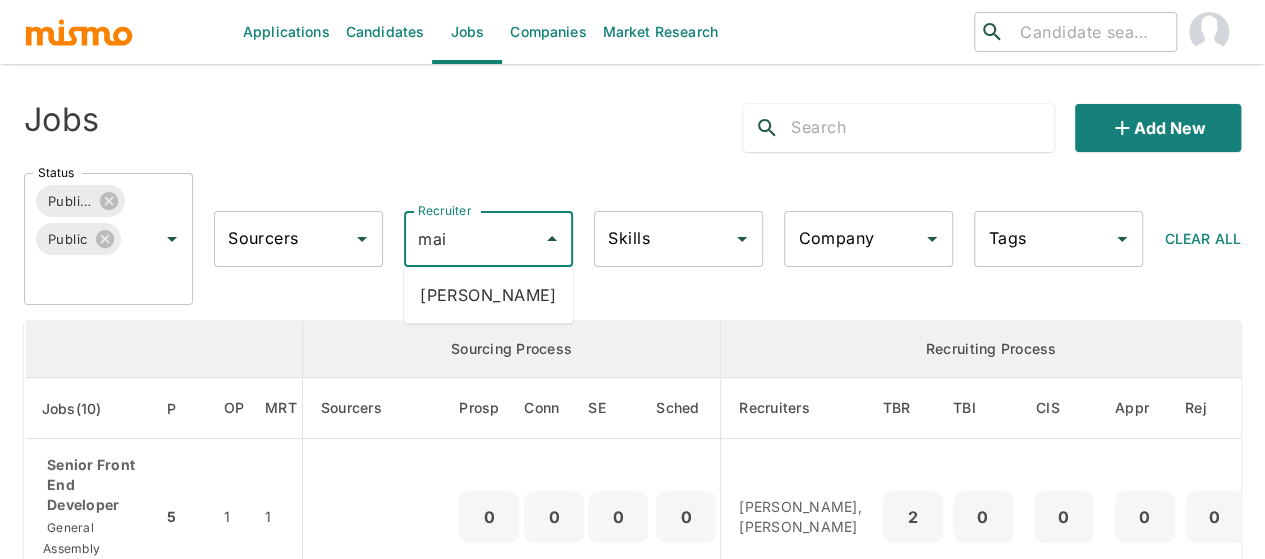 click on "Maia Reyes" at bounding box center [488, 295] 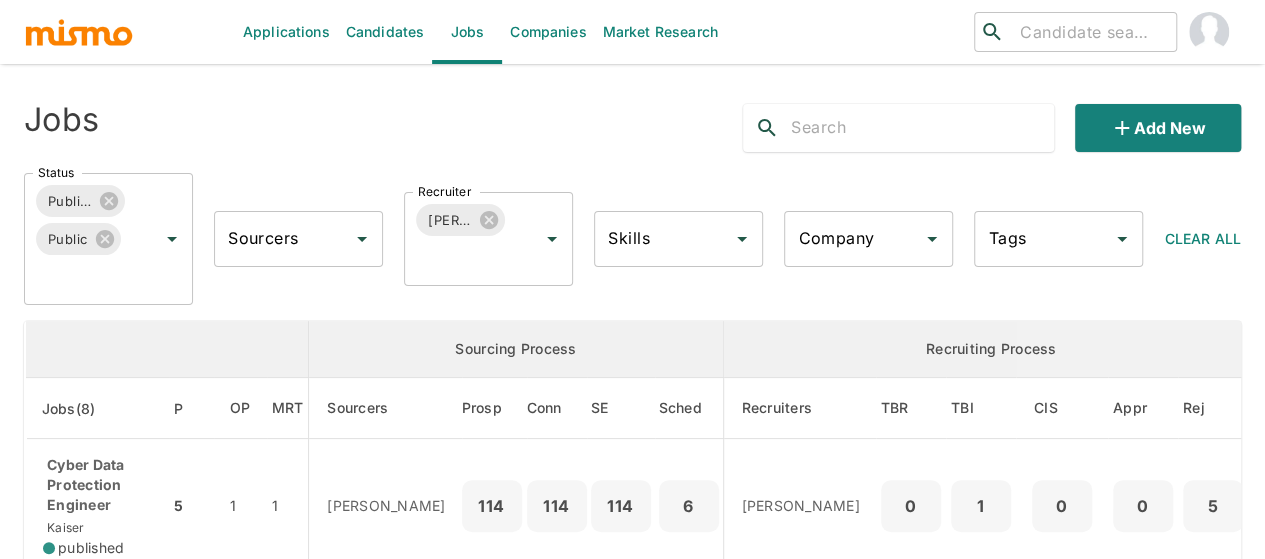 scroll, scrollTop: 200, scrollLeft: 0, axis: vertical 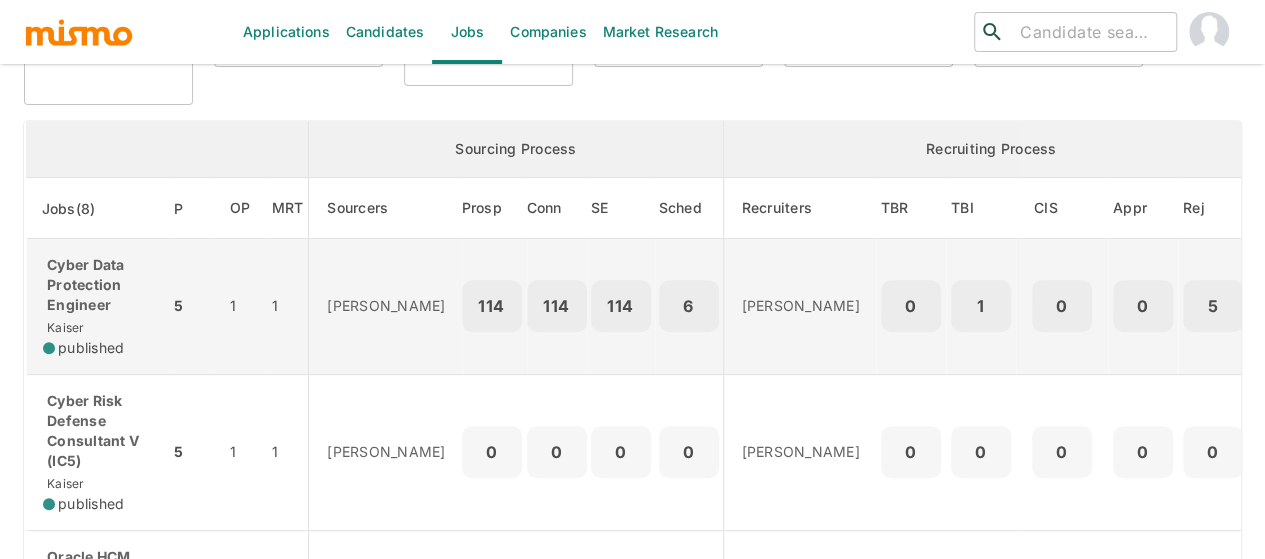 click on "Cyber Data Protection Engineer" at bounding box center [98, 285] 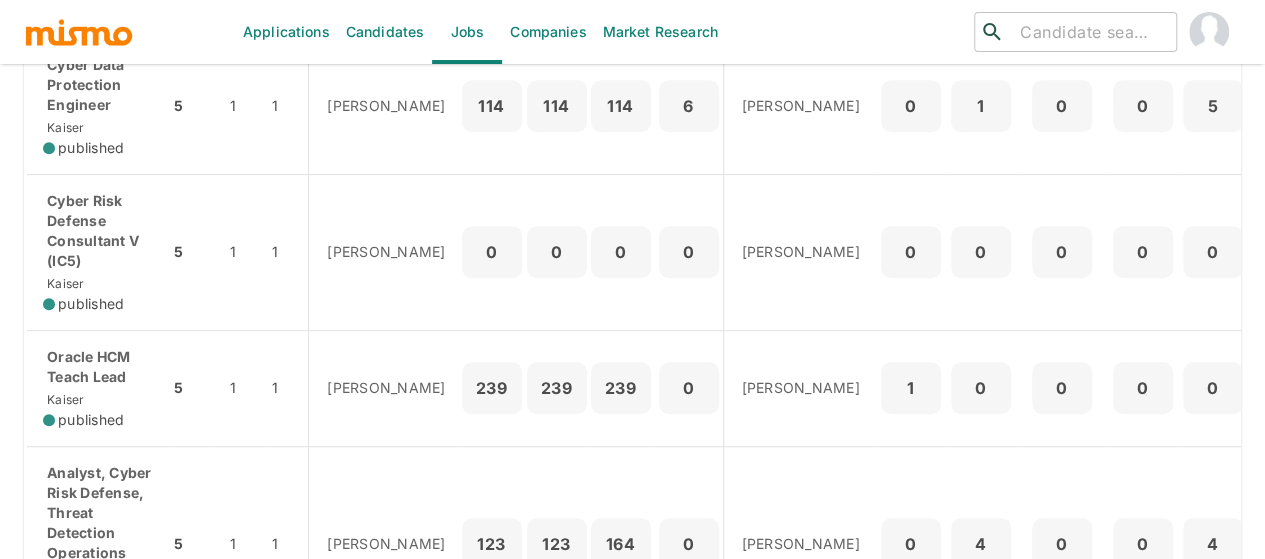 scroll, scrollTop: 300, scrollLeft: 0, axis: vertical 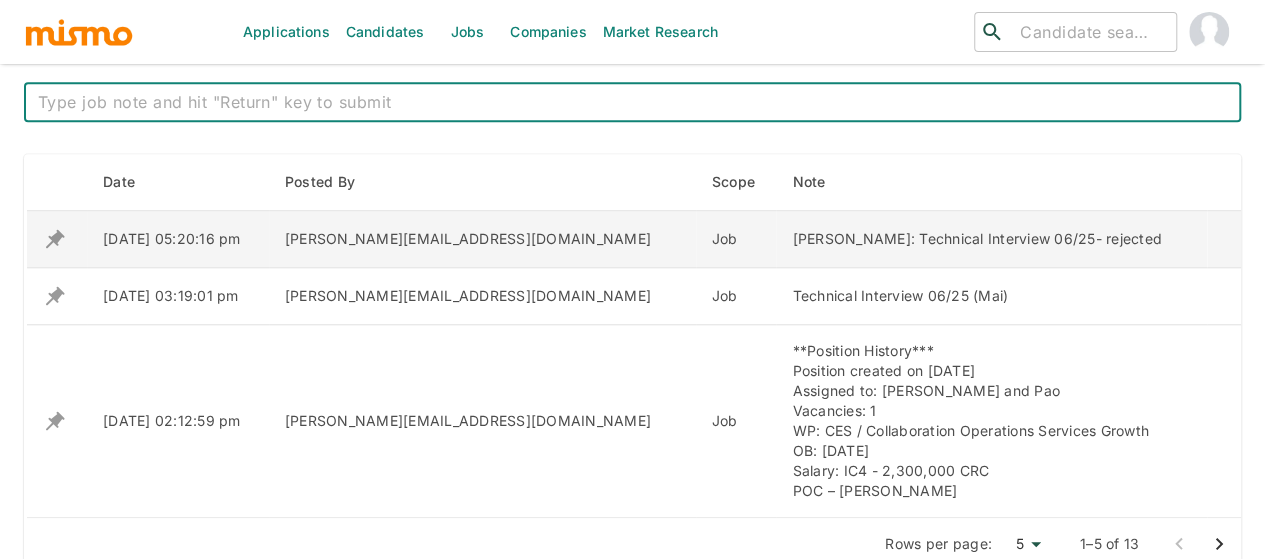 click 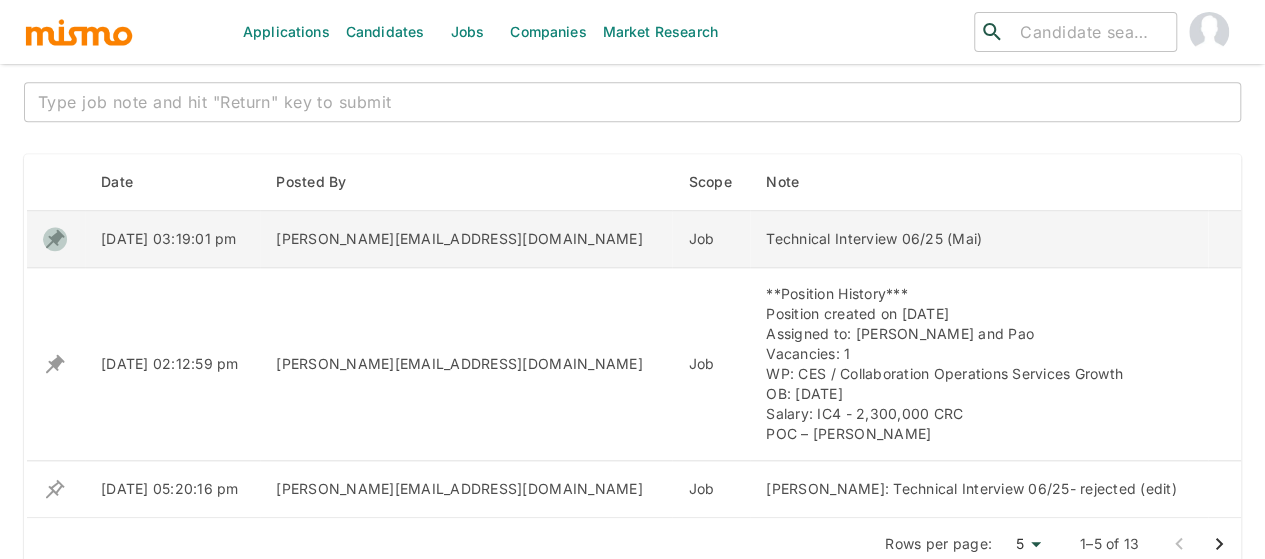 click 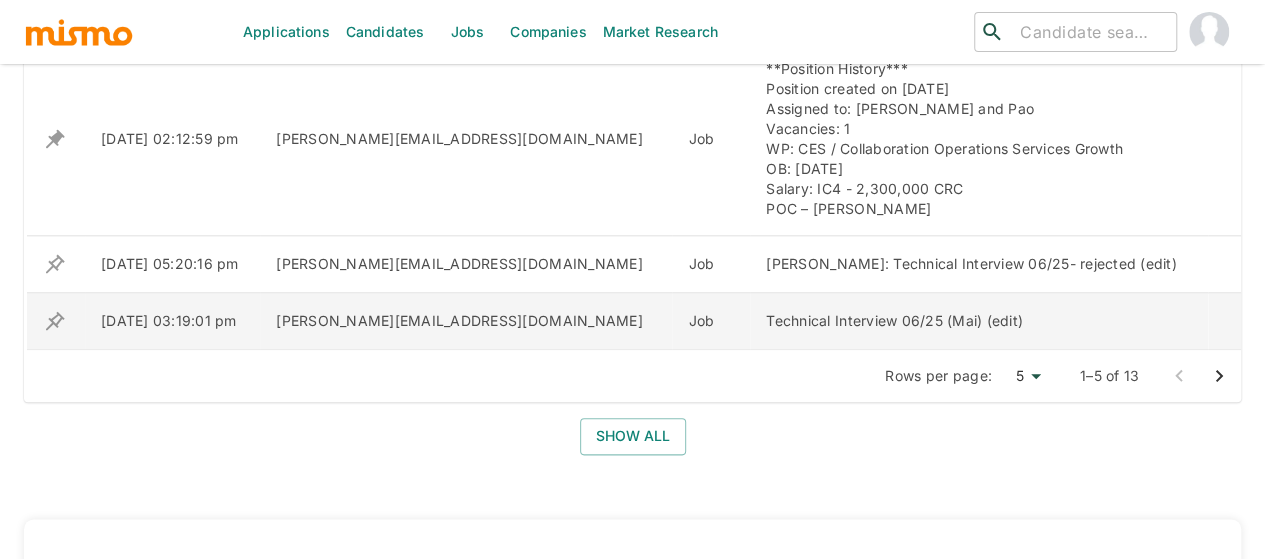 scroll, scrollTop: 1000, scrollLeft: 0, axis: vertical 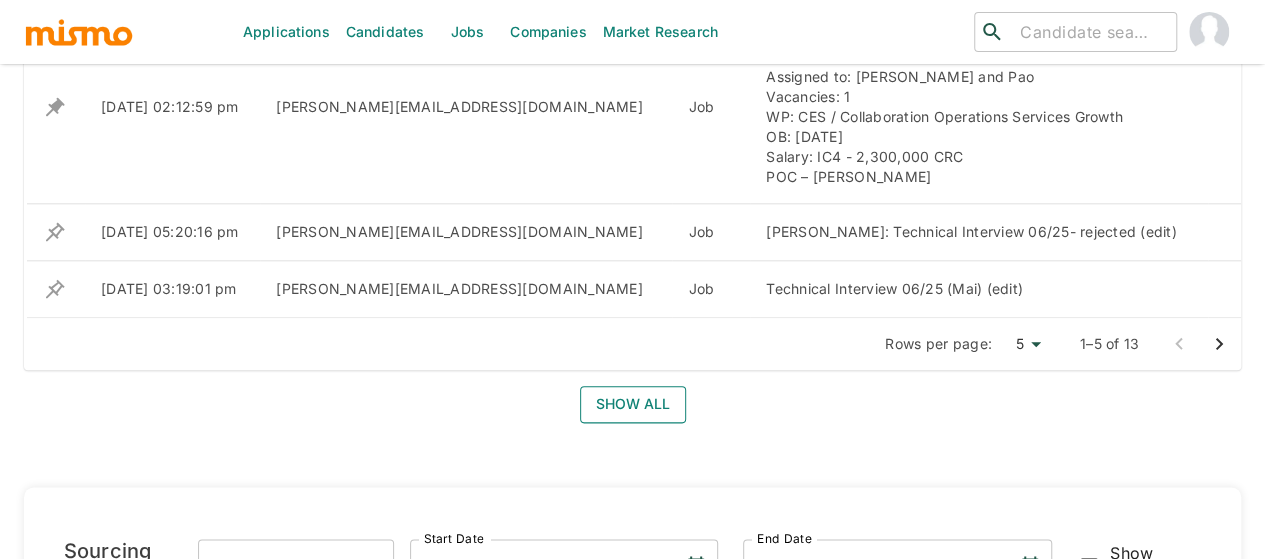 click on "Show all" at bounding box center (633, 404) 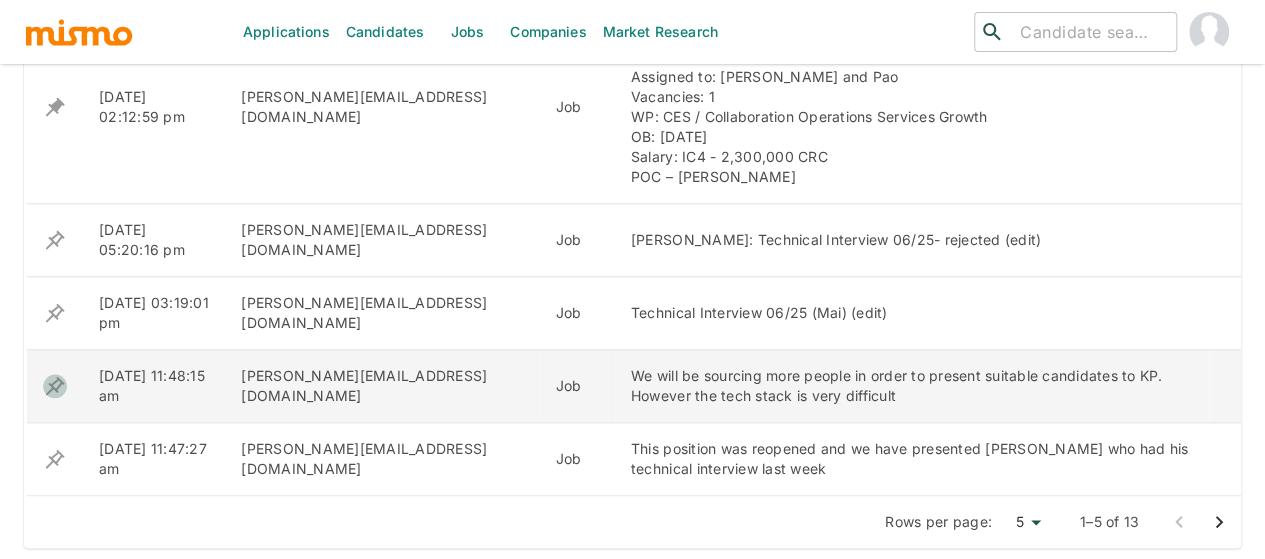 click 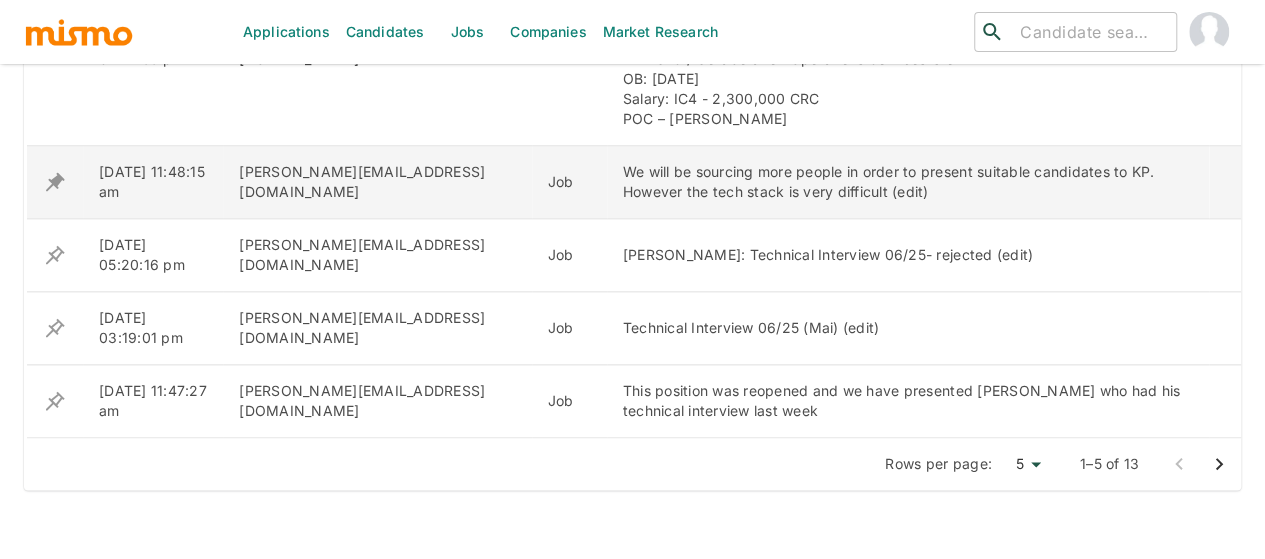 scroll, scrollTop: 1100, scrollLeft: 0, axis: vertical 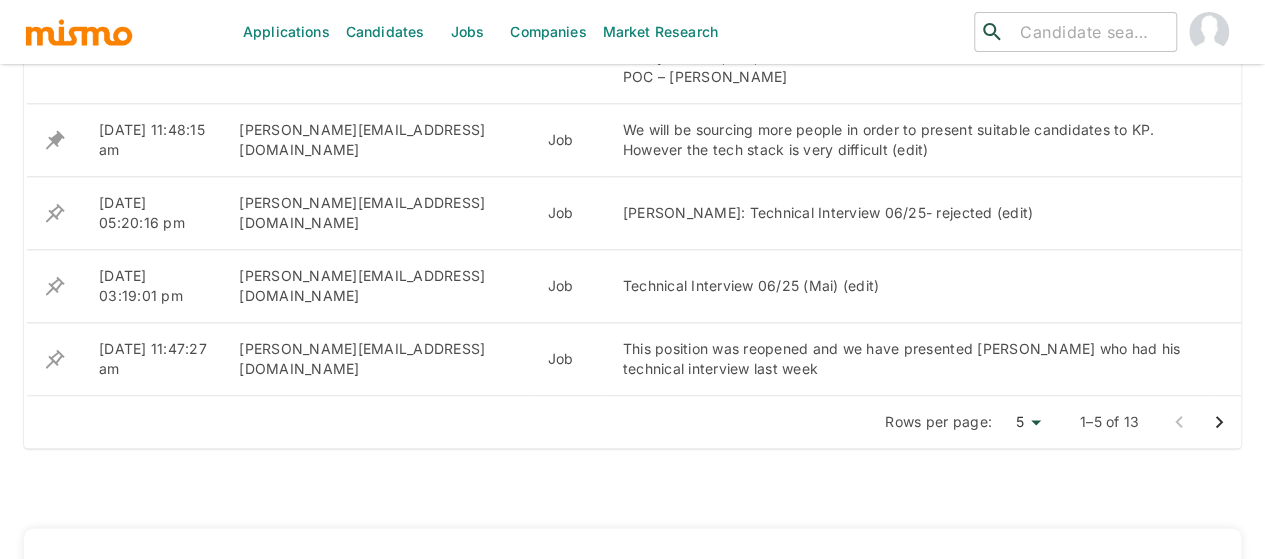click 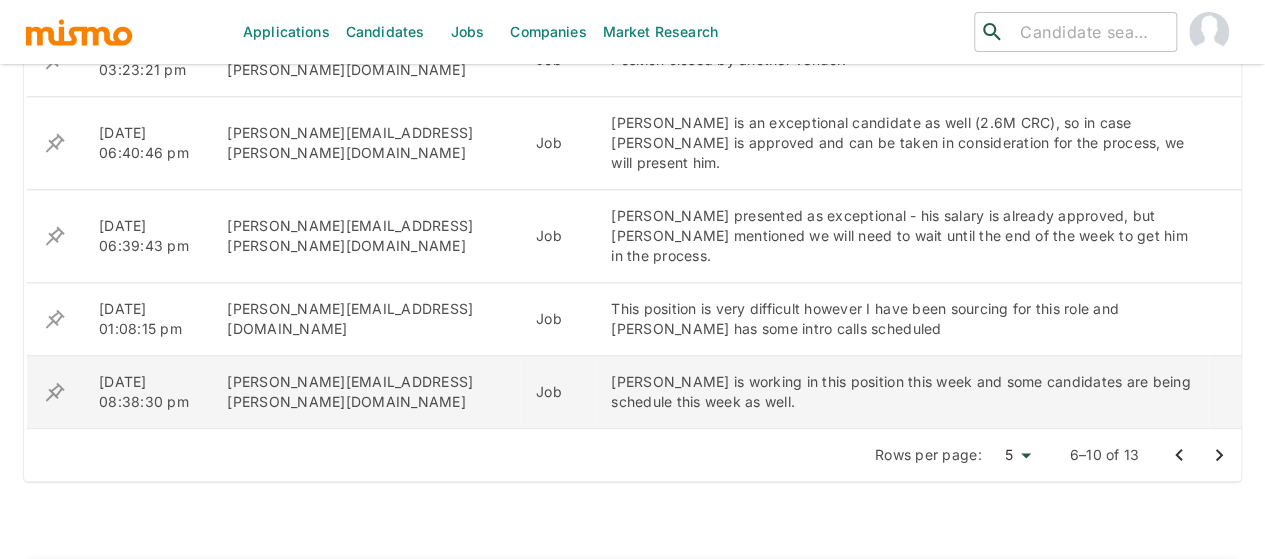 scroll, scrollTop: 1100, scrollLeft: 0, axis: vertical 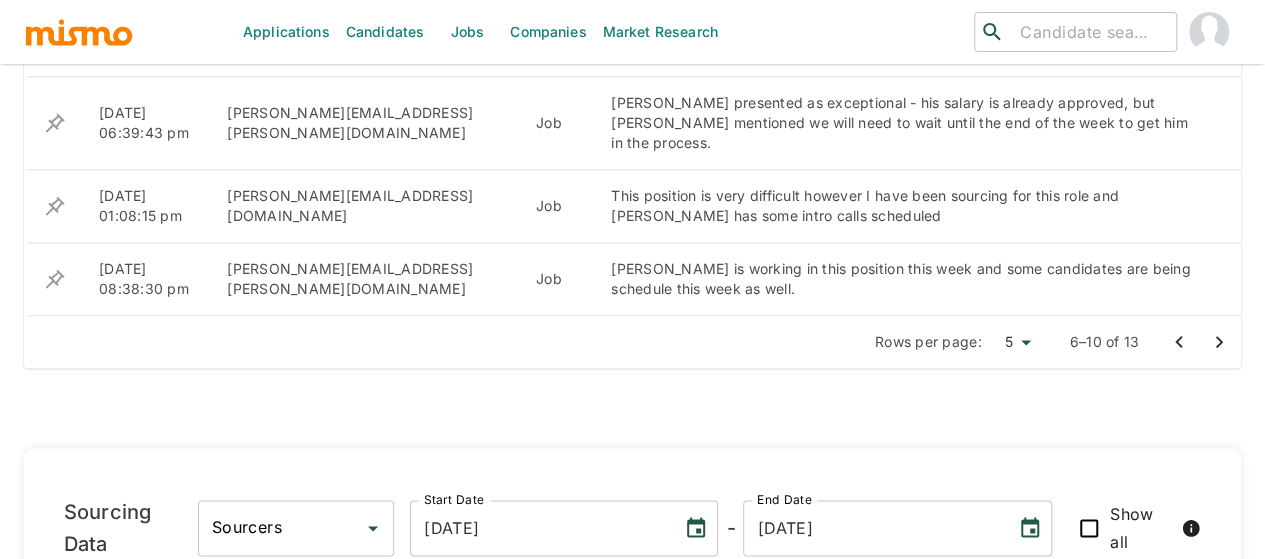 click 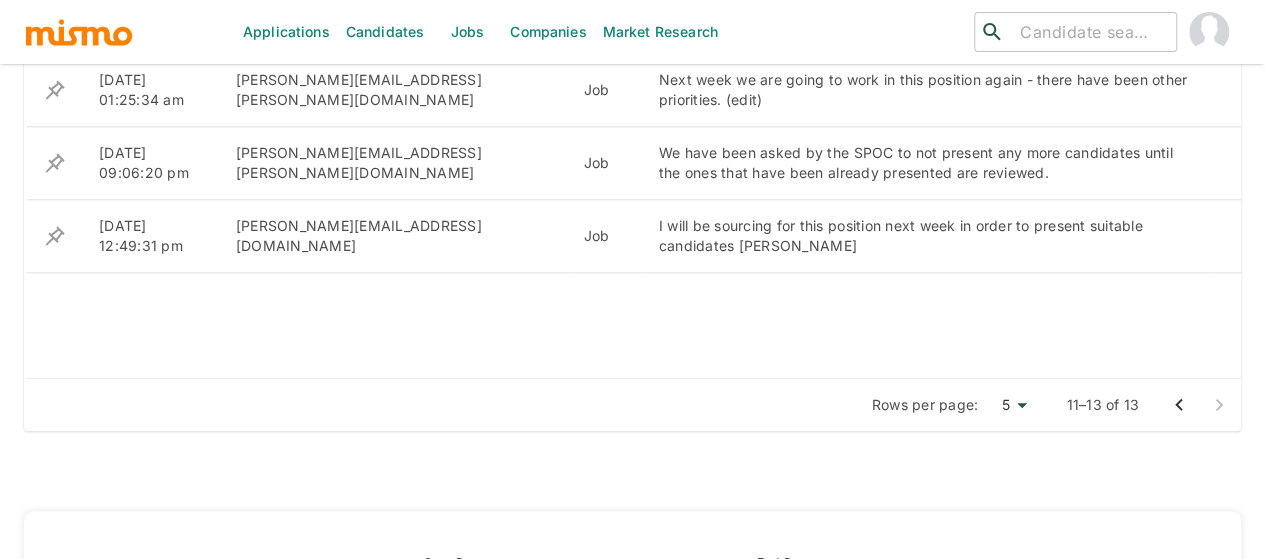 scroll, scrollTop: 1000, scrollLeft: 0, axis: vertical 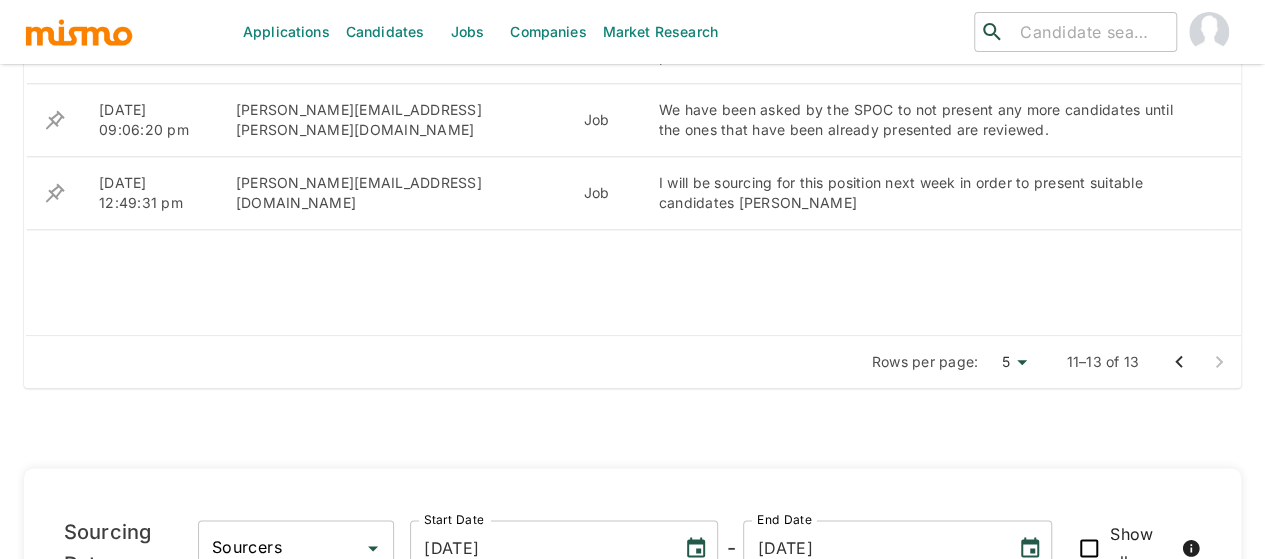 click 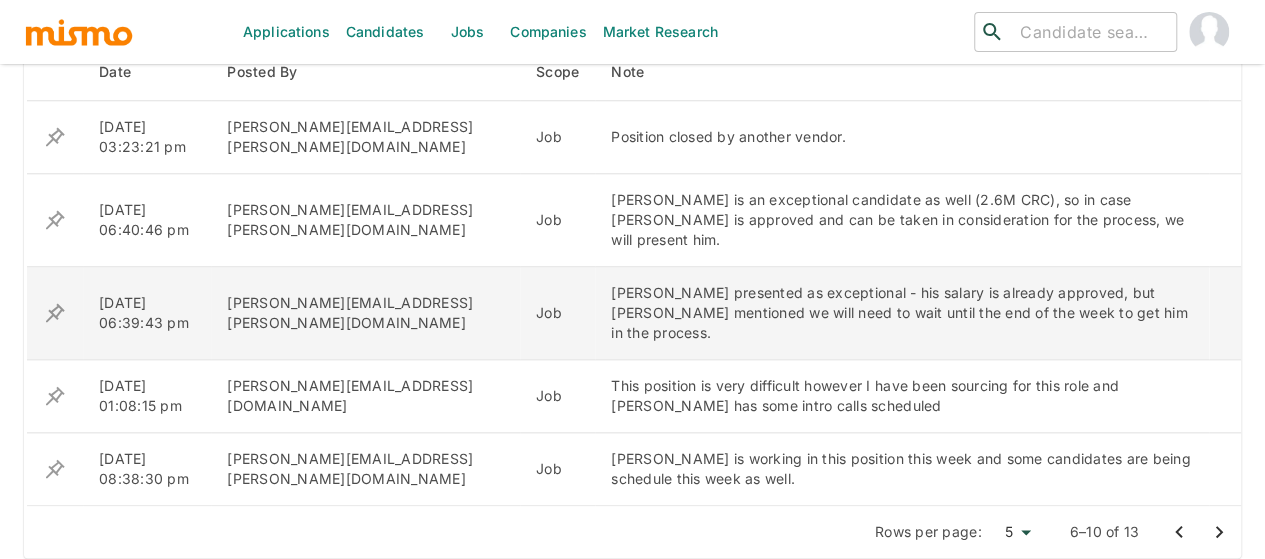 scroll, scrollTop: 1000, scrollLeft: 0, axis: vertical 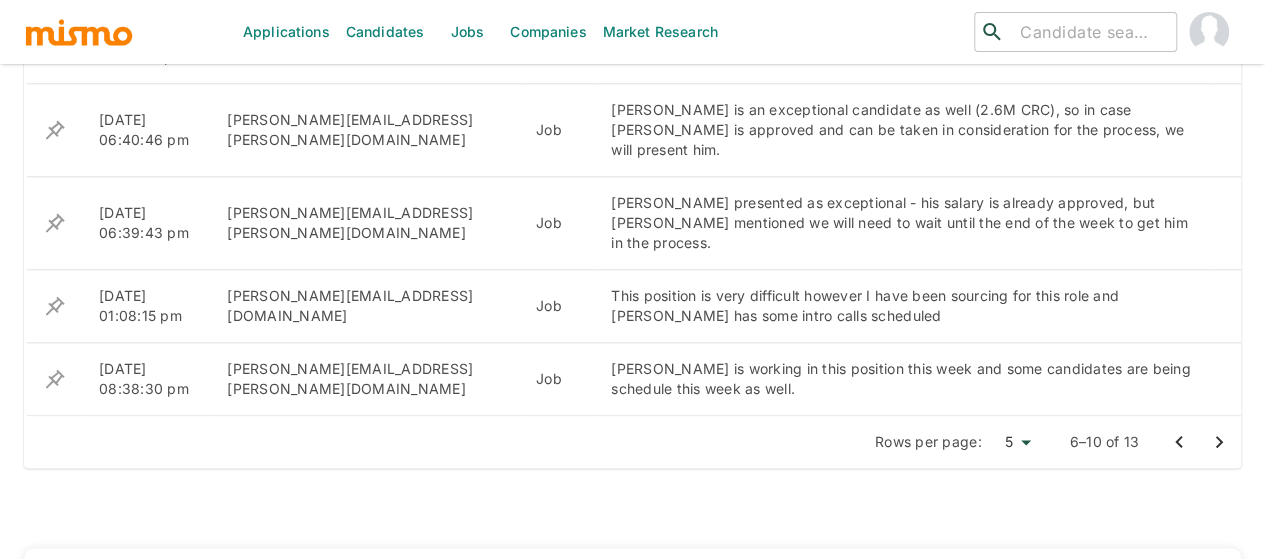 click 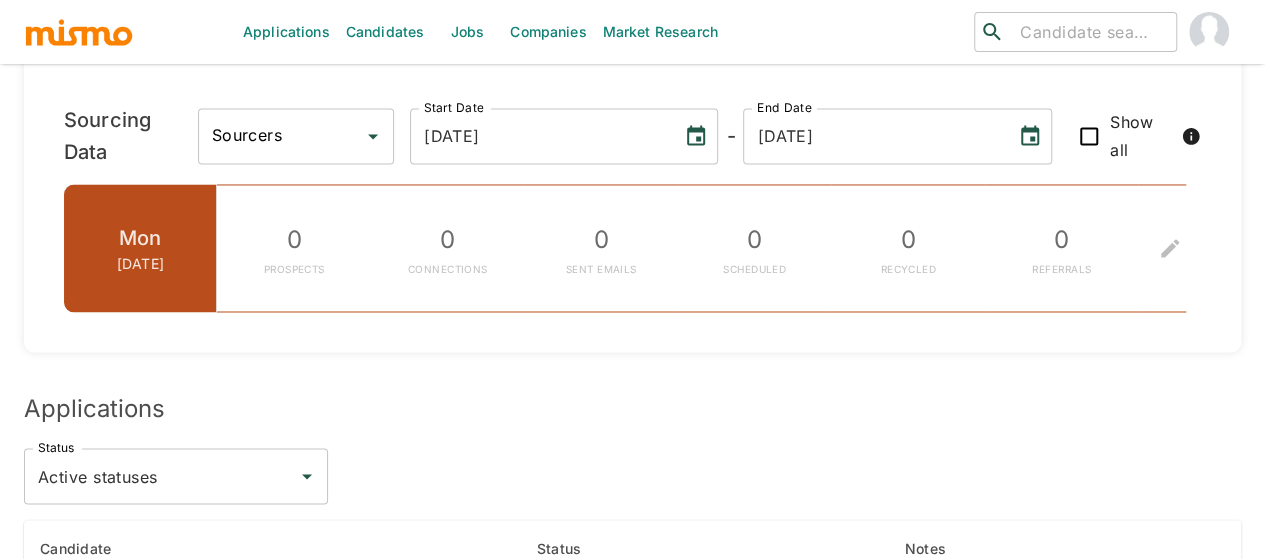 scroll, scrollTop: 1600, scrollLeft: 0, axis: vertical 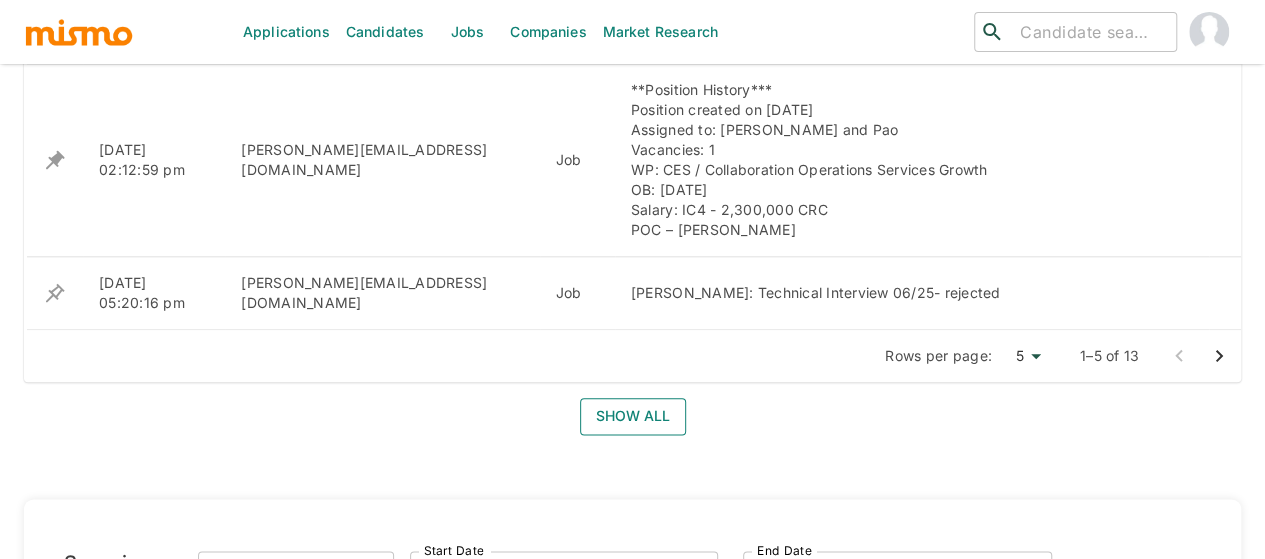 click on "Show all" at bounding box center [633, 416] 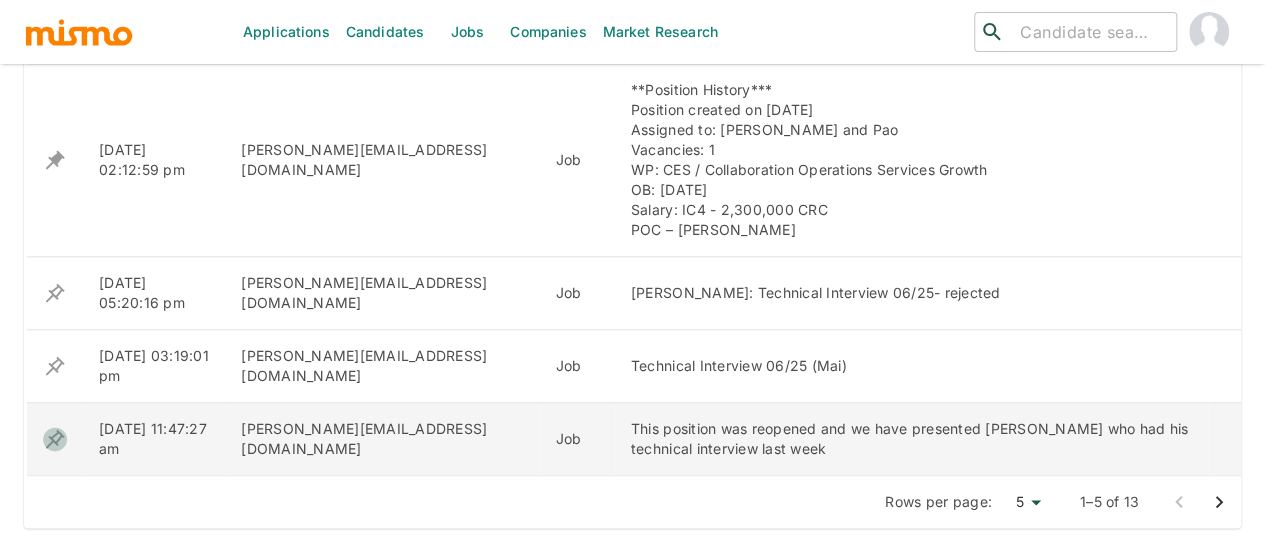 click 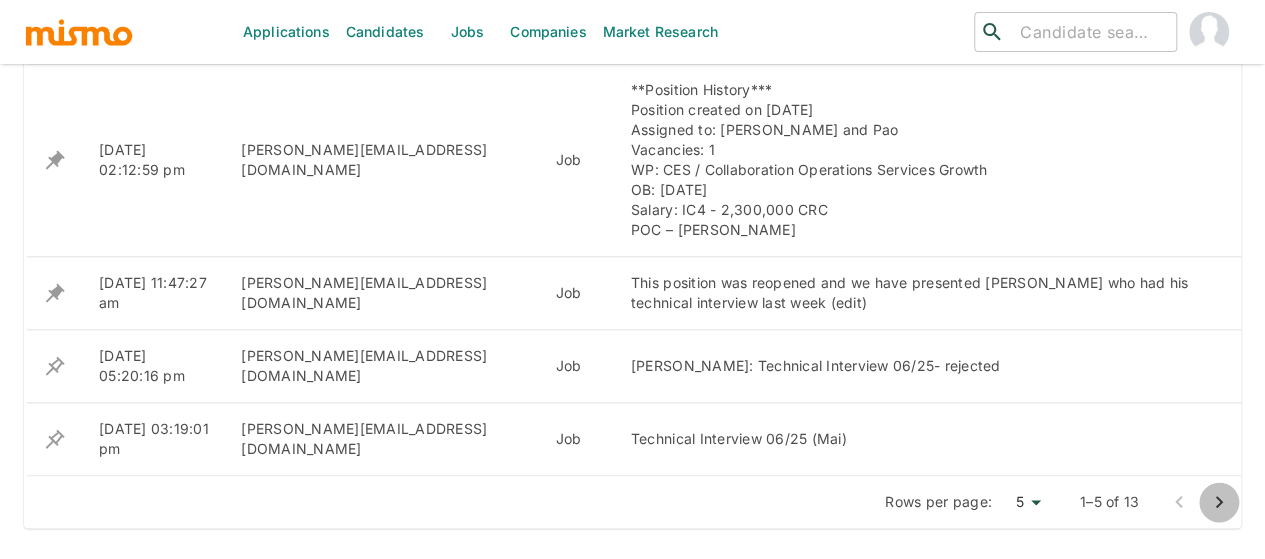 click 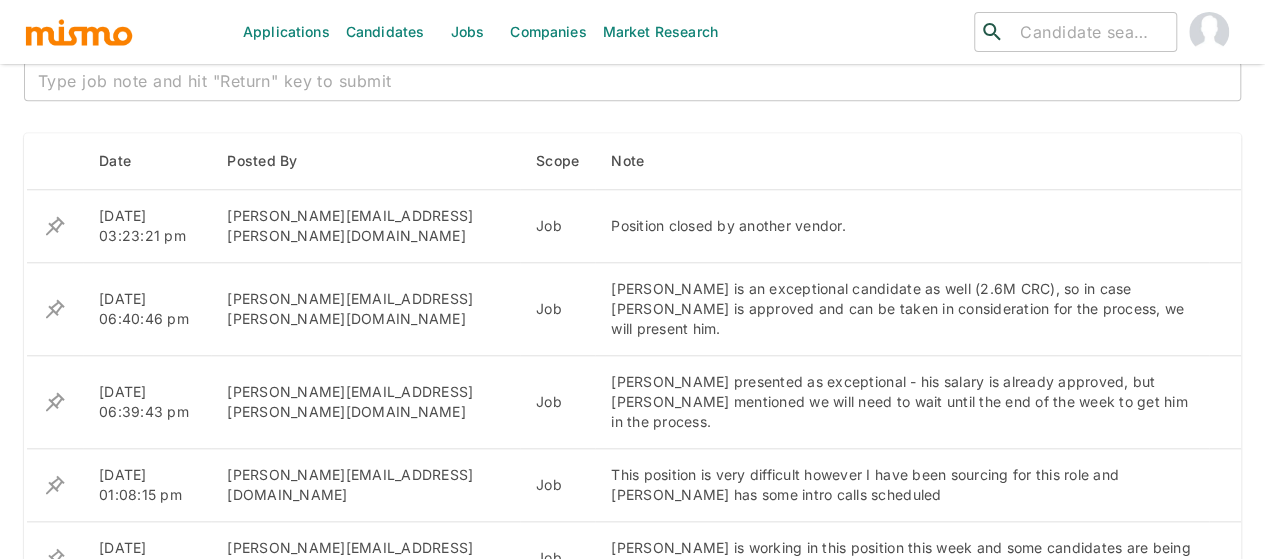 scroll, scrollTop: 820, scrollLeft: 0, axis: vertical 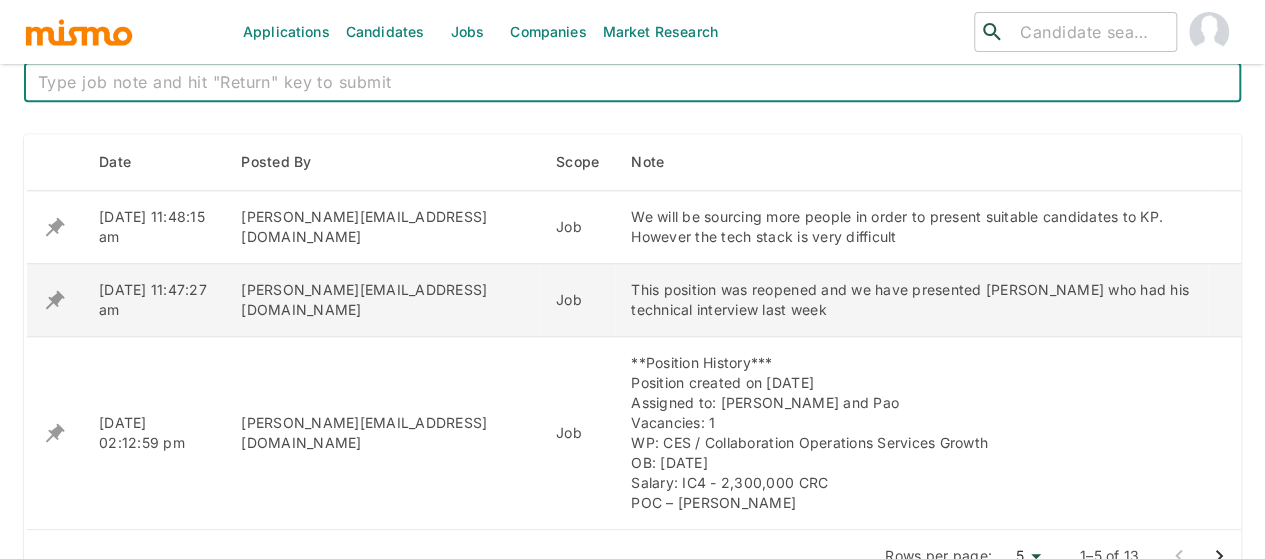 click 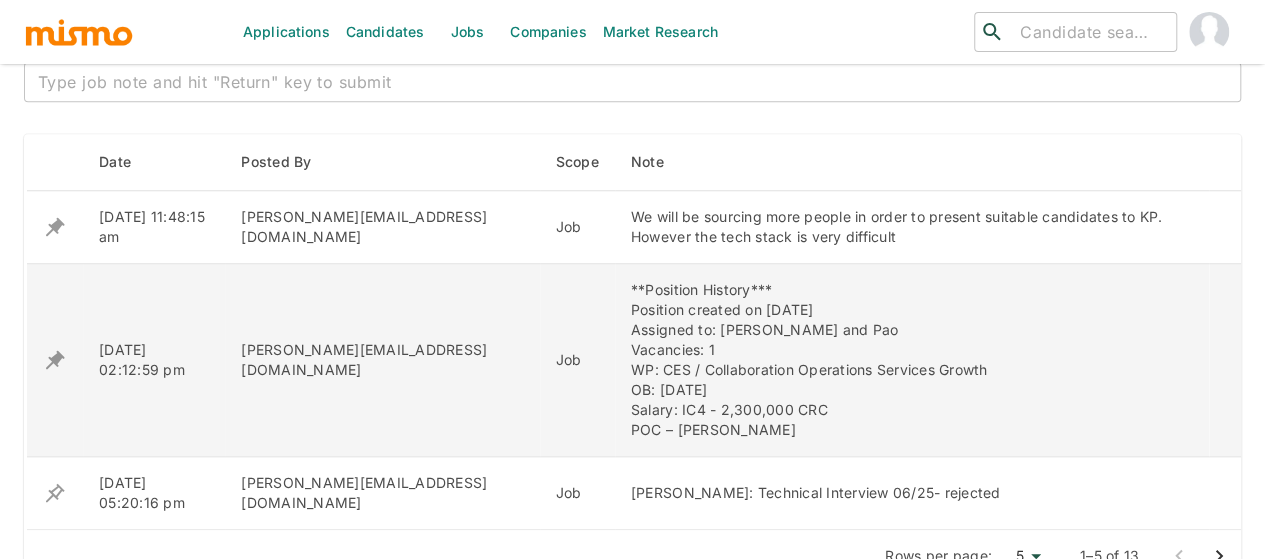 scroll, scrollTop: 920, scrollLeft: 0, axis: vertical 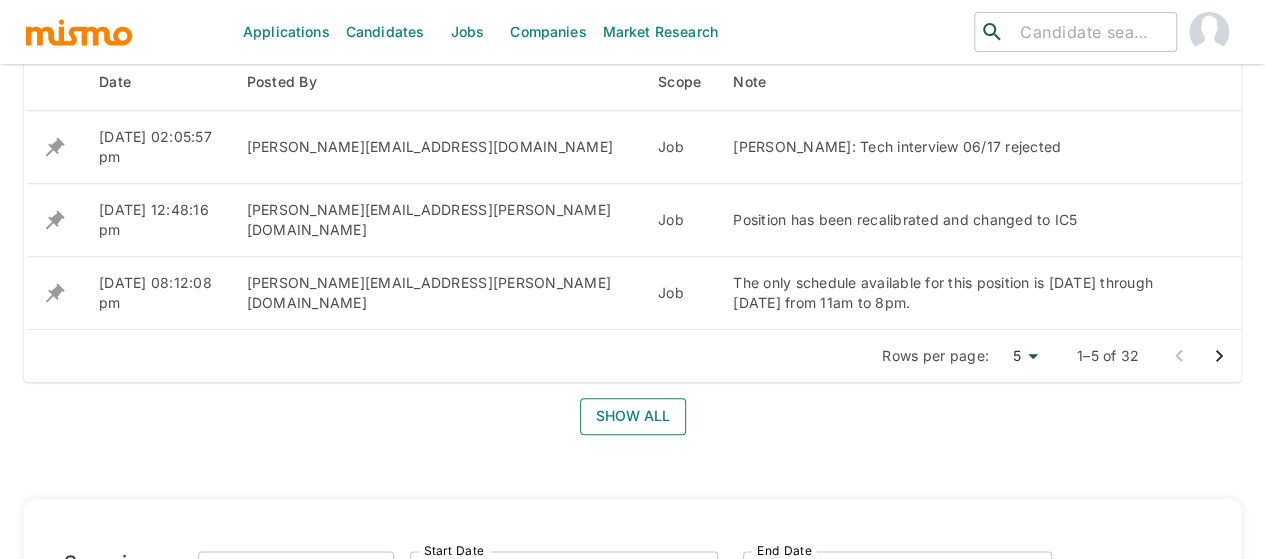 click on "Show all" at bounding box center (633, 416) 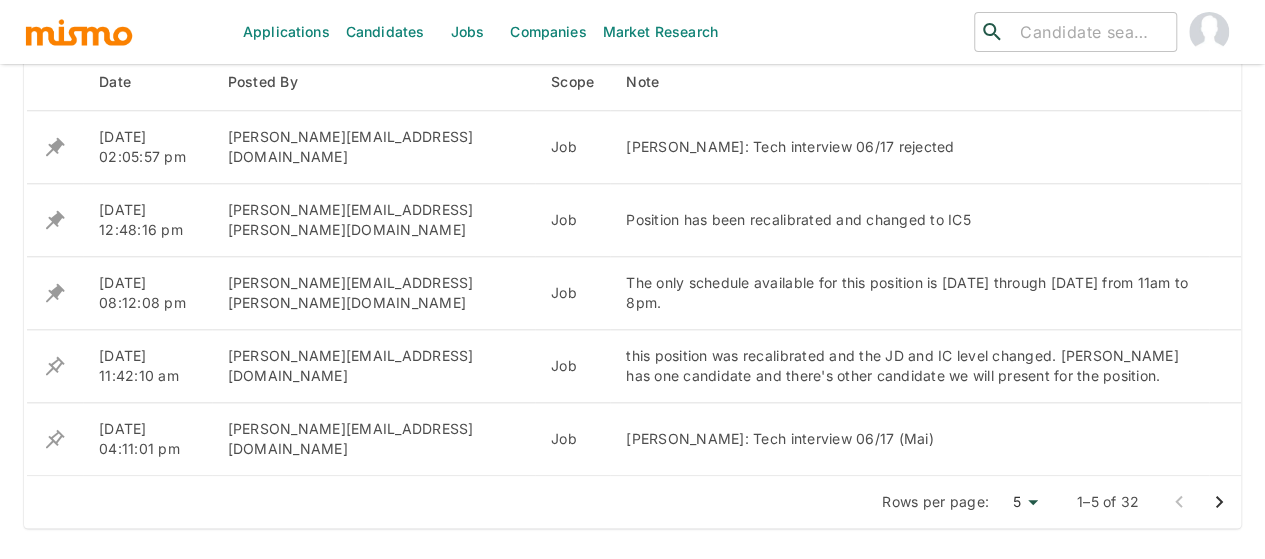 click 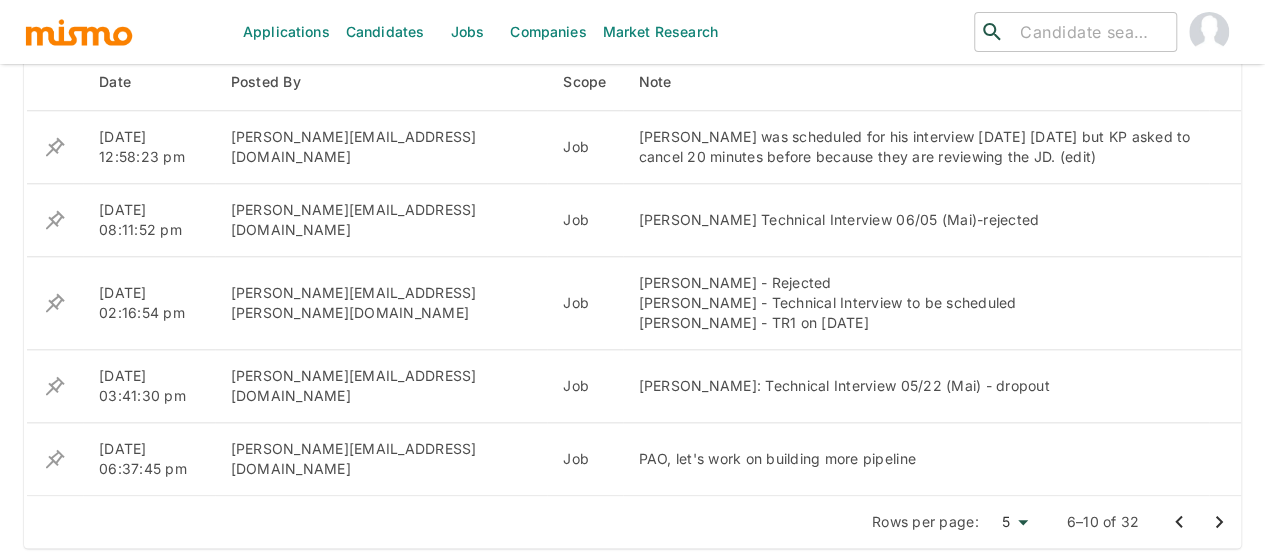 click 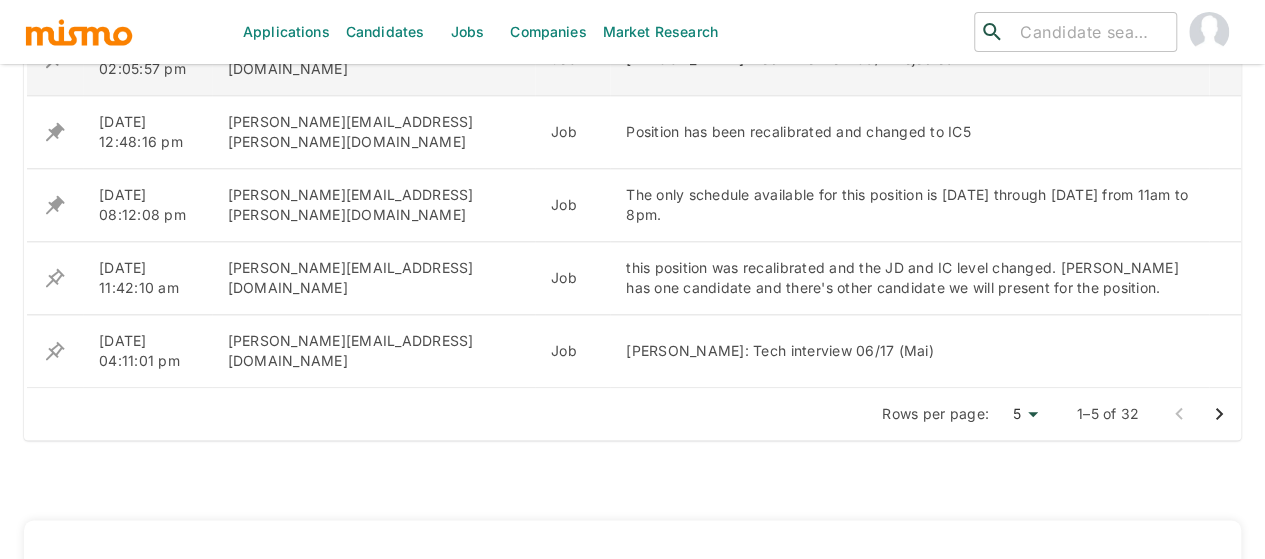 scroll, scrollTop: 1000, scrollLeft: 0, axis: vertical 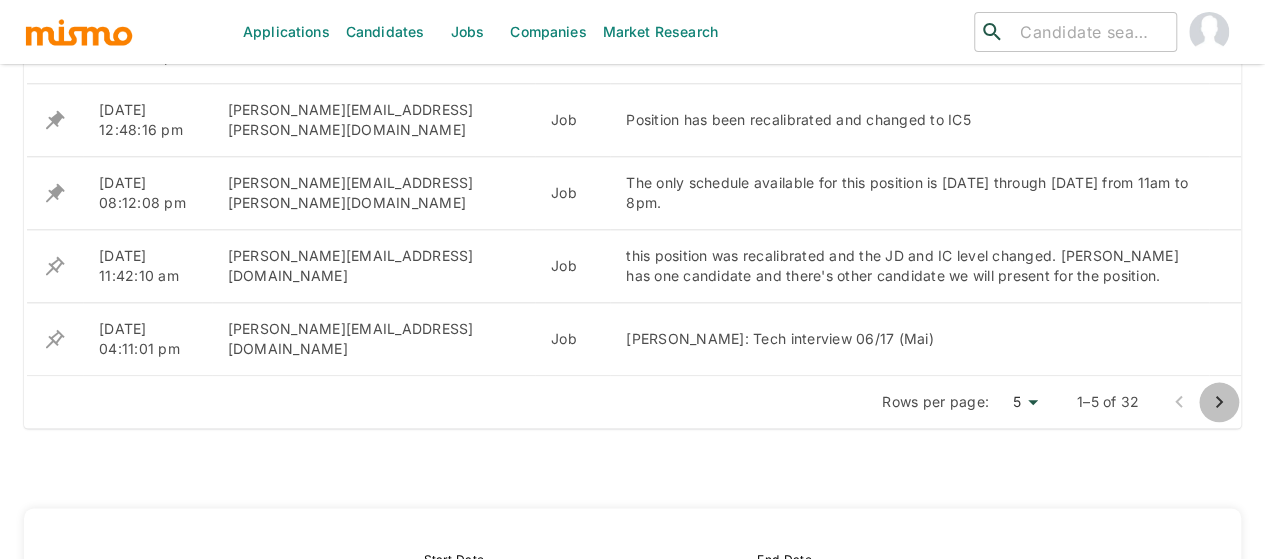 click 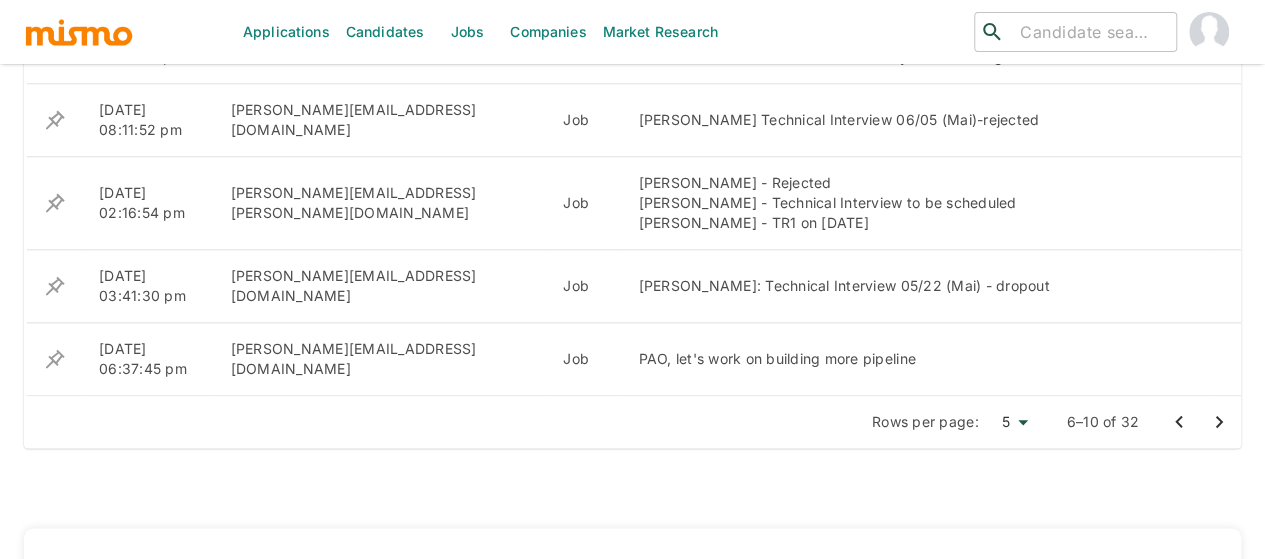 click at bounding box center (1219, 422) 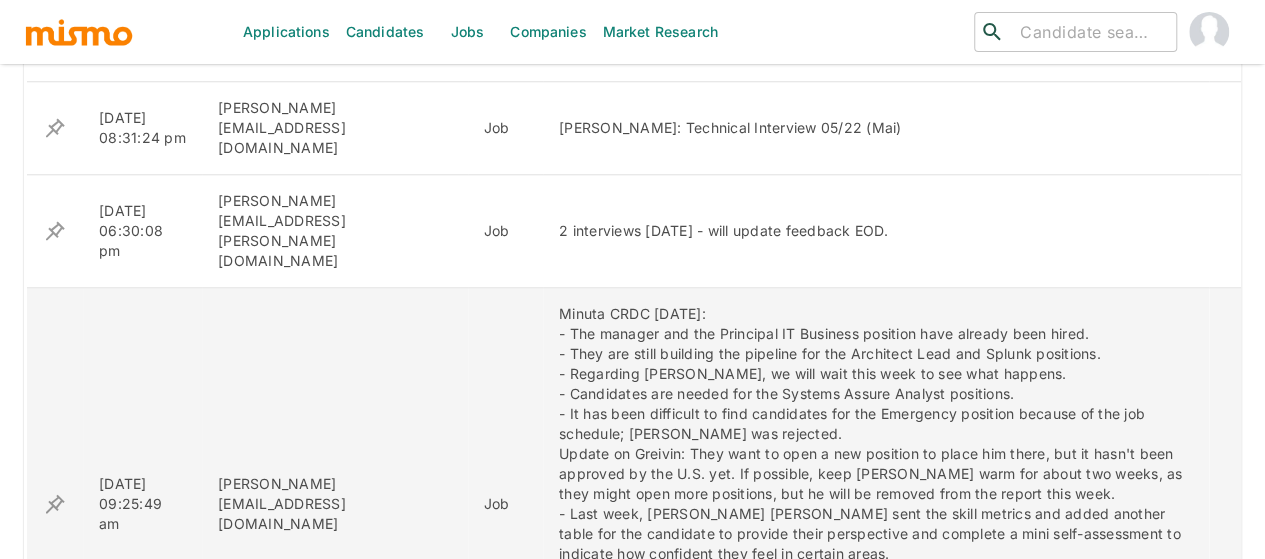 scroll, scrollTop: 900, scrollLeft: 0, axis: vertical 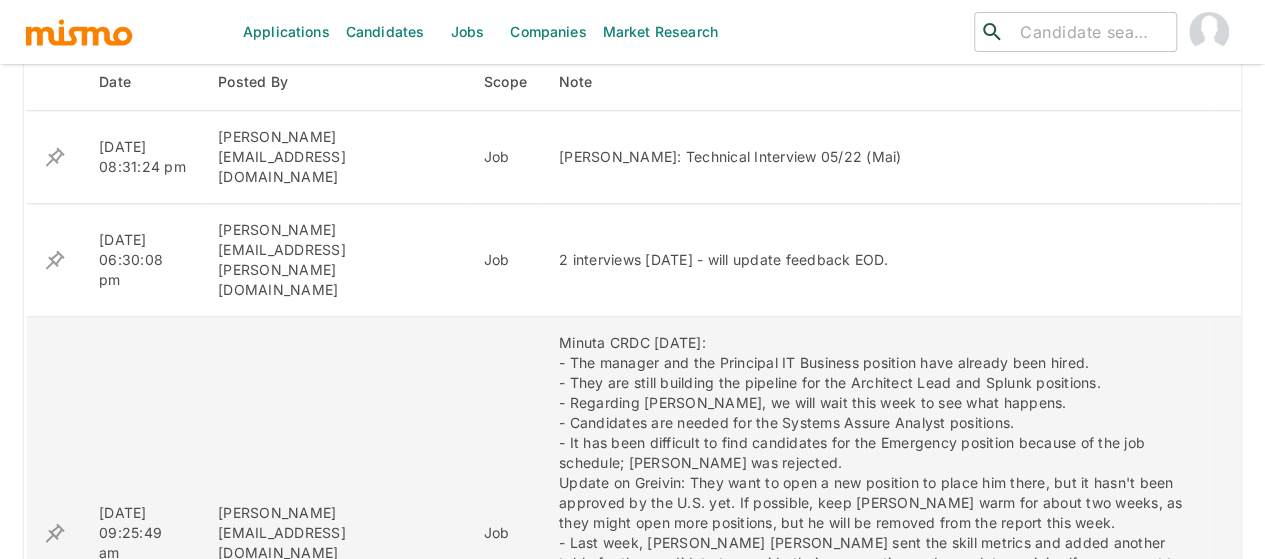 click 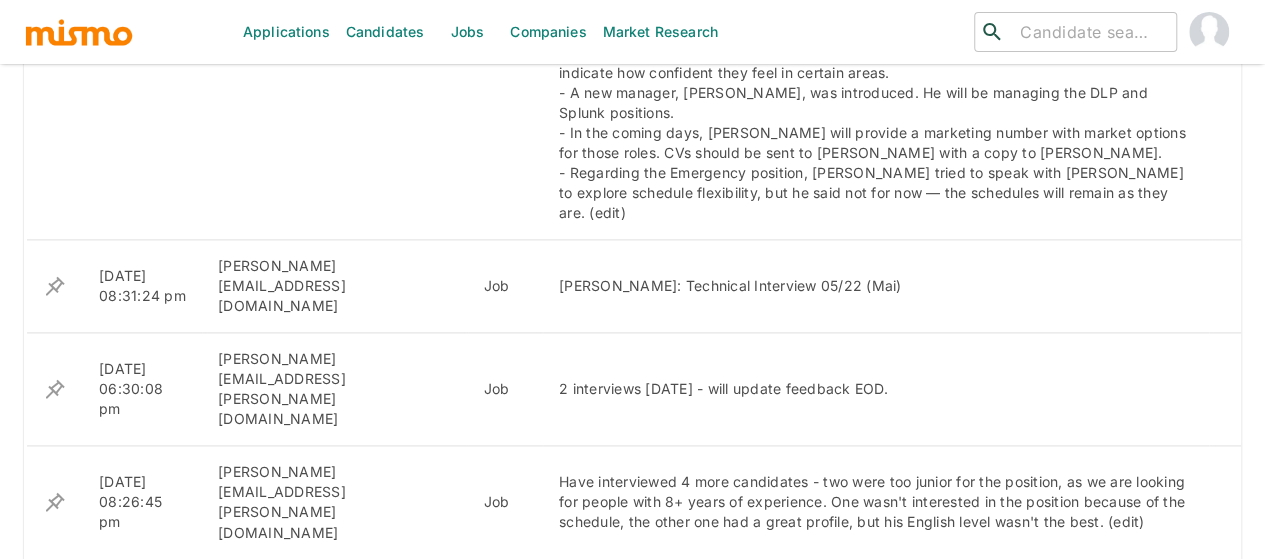 scroll, scrollTop: 1400, scrollLeft: 0, axis: vertical 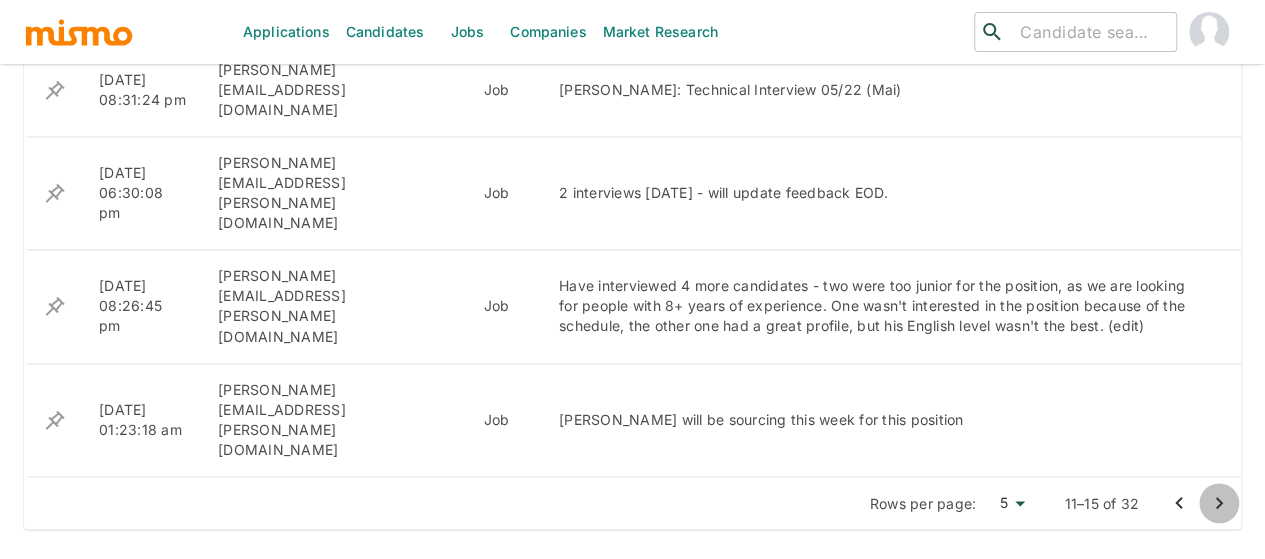 click 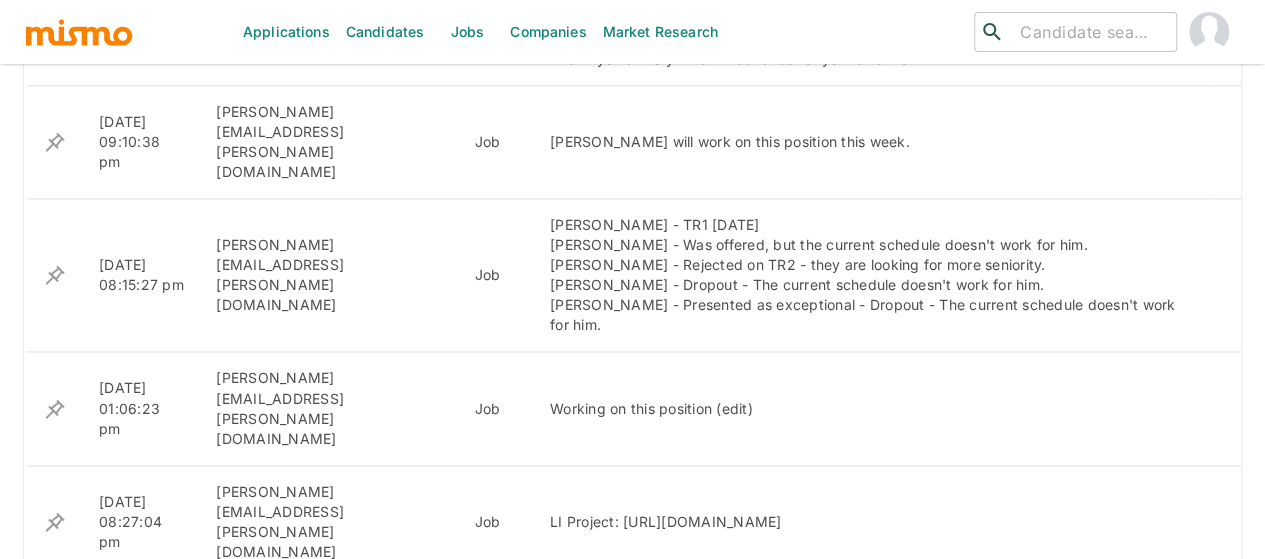 scroll, scrollTop: 1518, scrollLeft: 0, axis: vertical 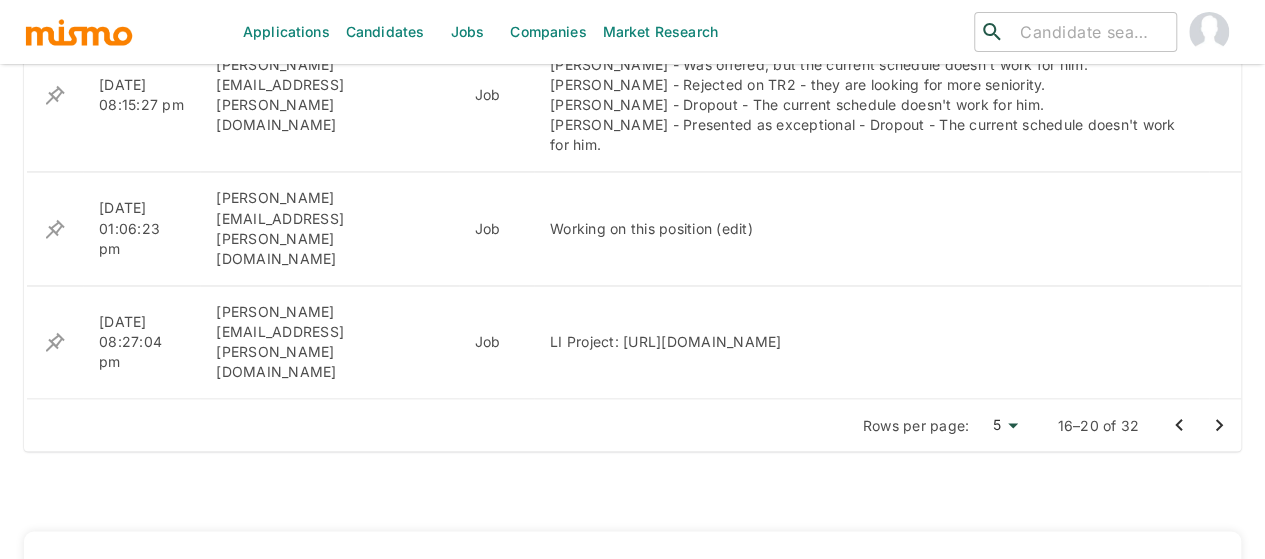 click 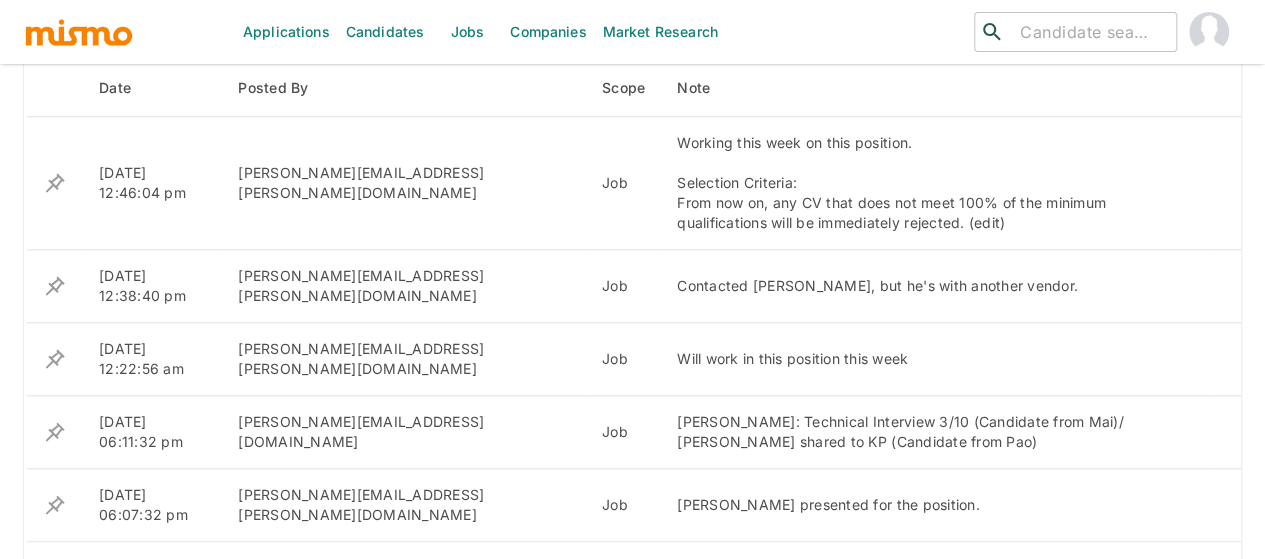 scroll, scrollTop: 1018, scrollLeft: 0, axis: vertical 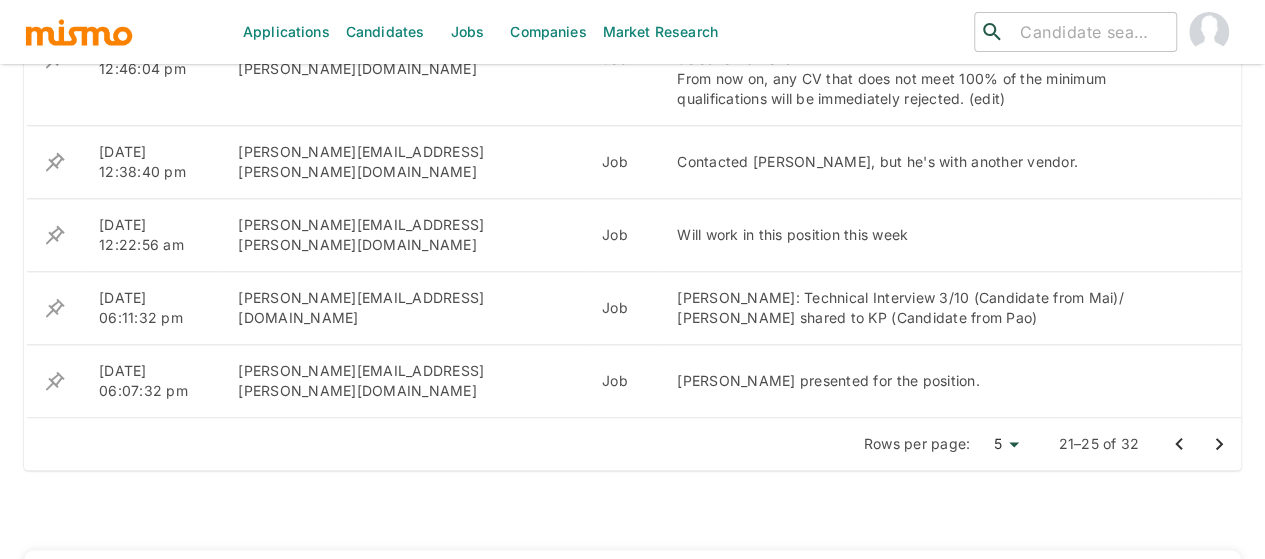 click 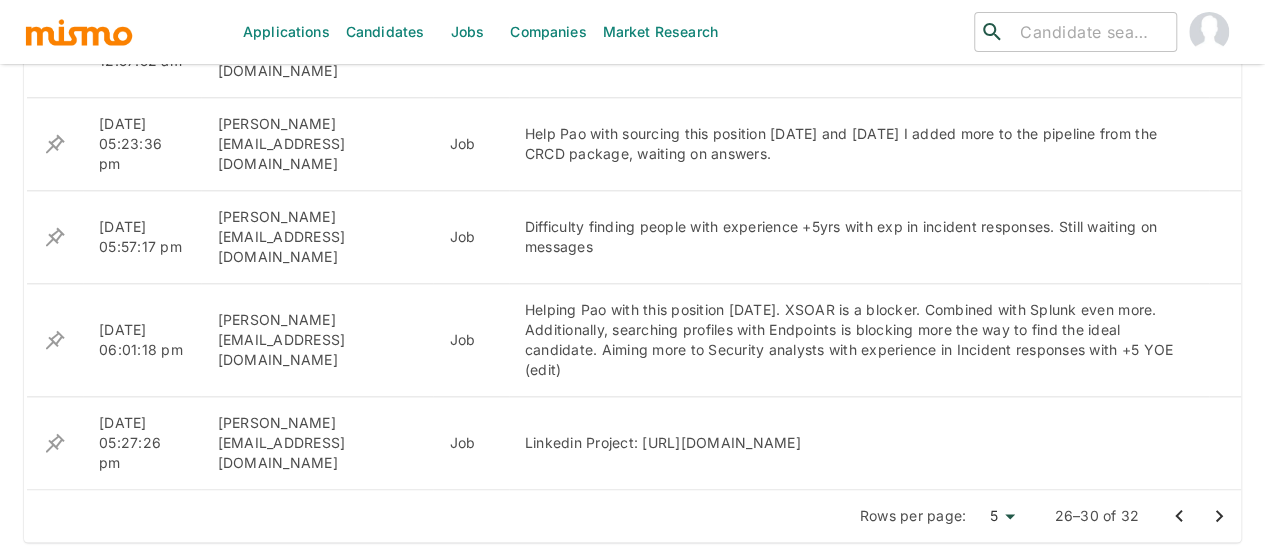 scroll, scrollTop: 1118, scrollLeft: 0, axis: vertical 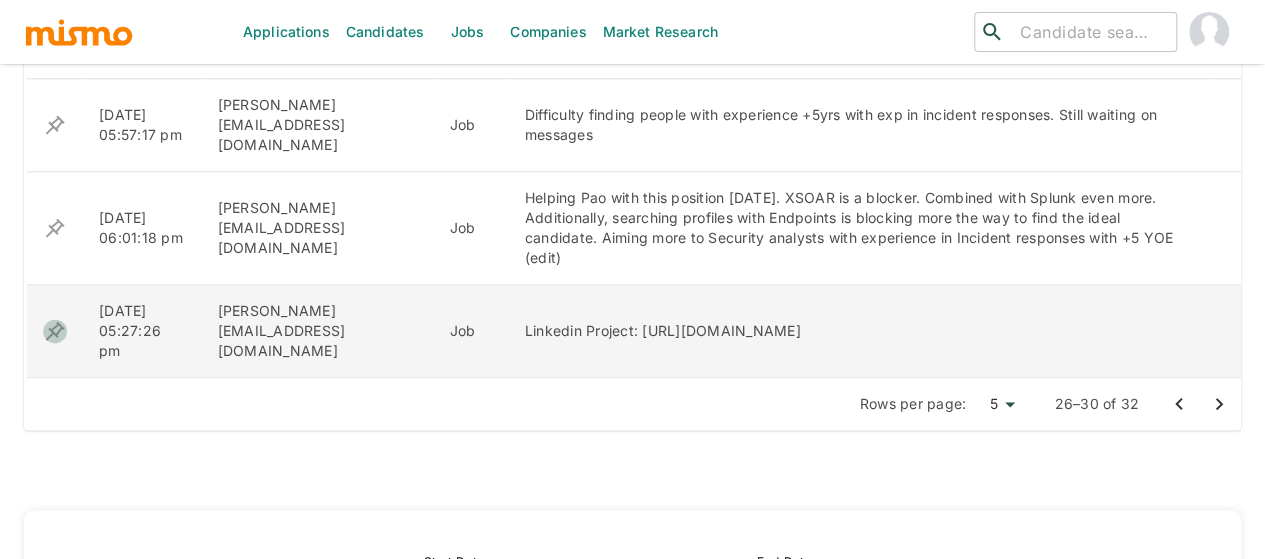 click 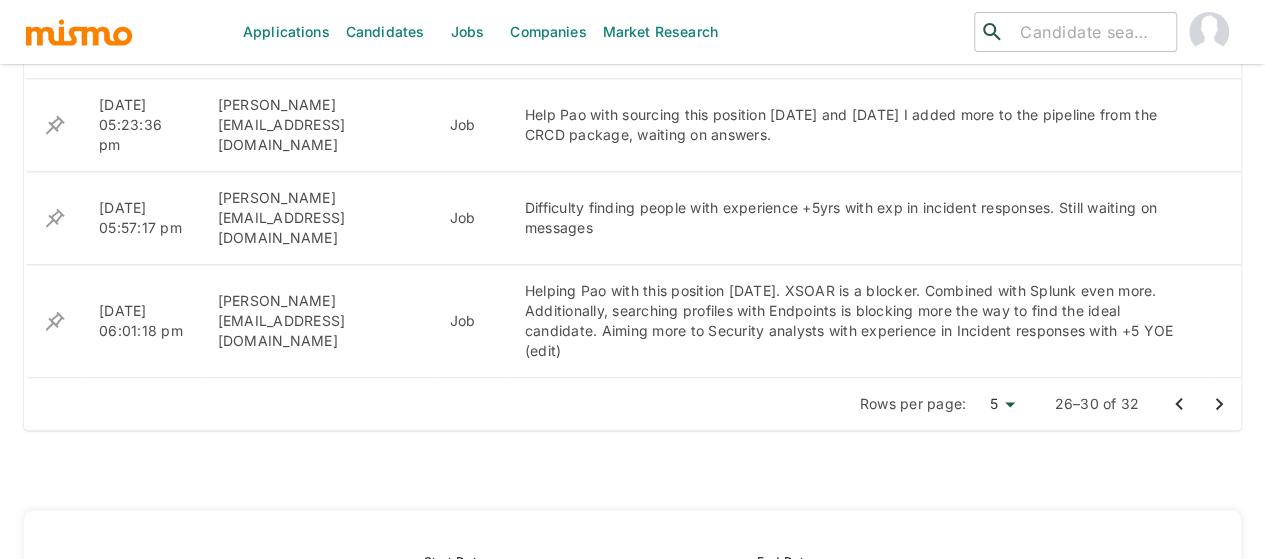 click 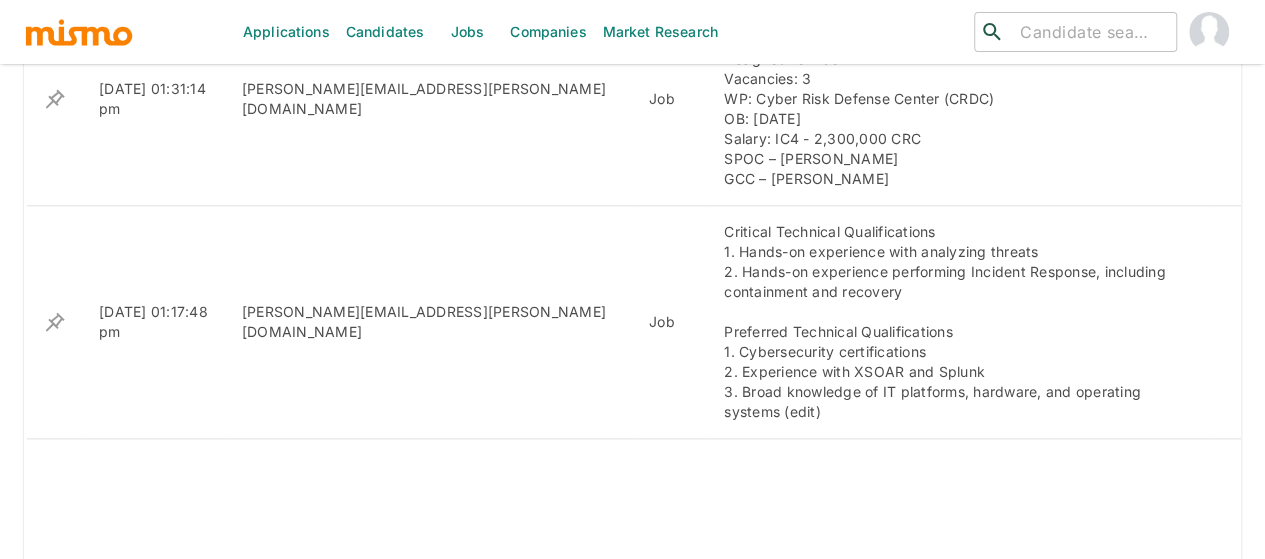 scroll, scrollTop: 918, scrollLeft: 0, axis: vertical 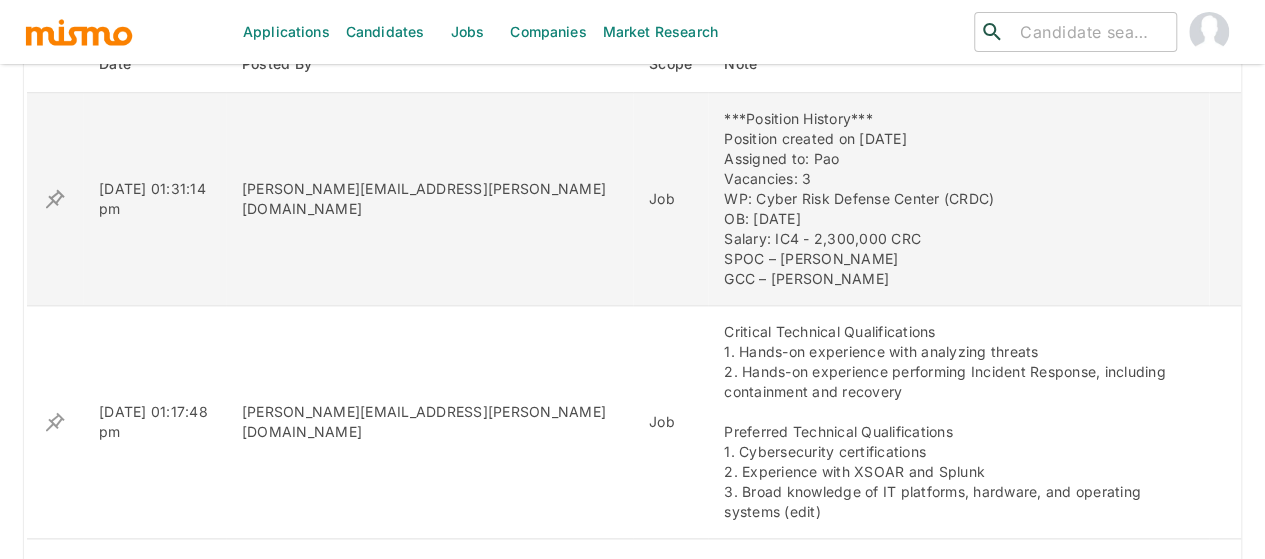click 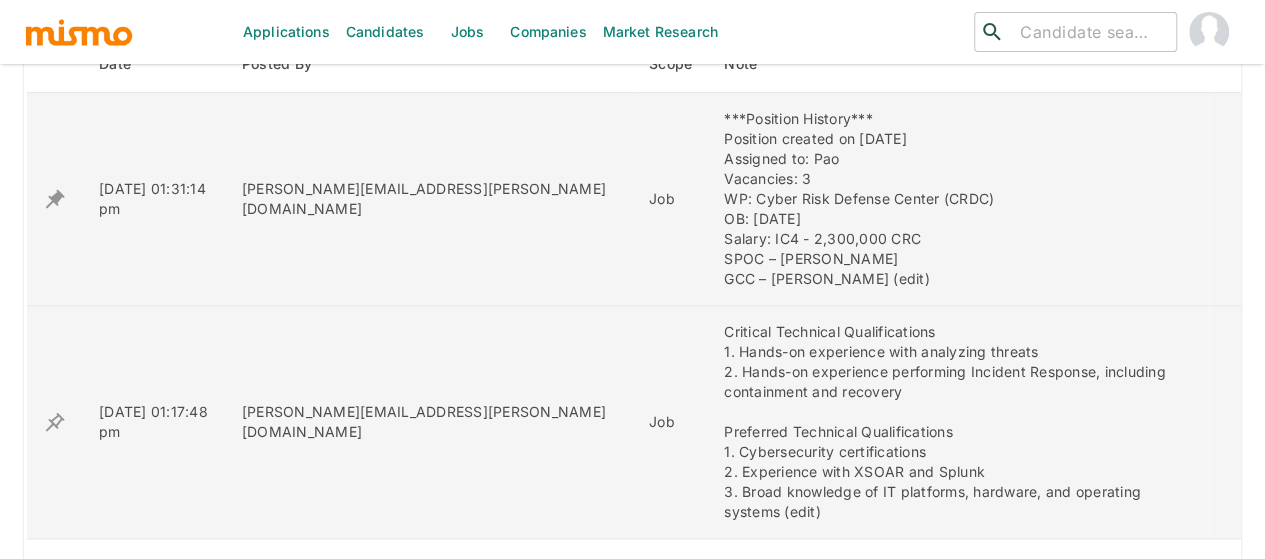 click 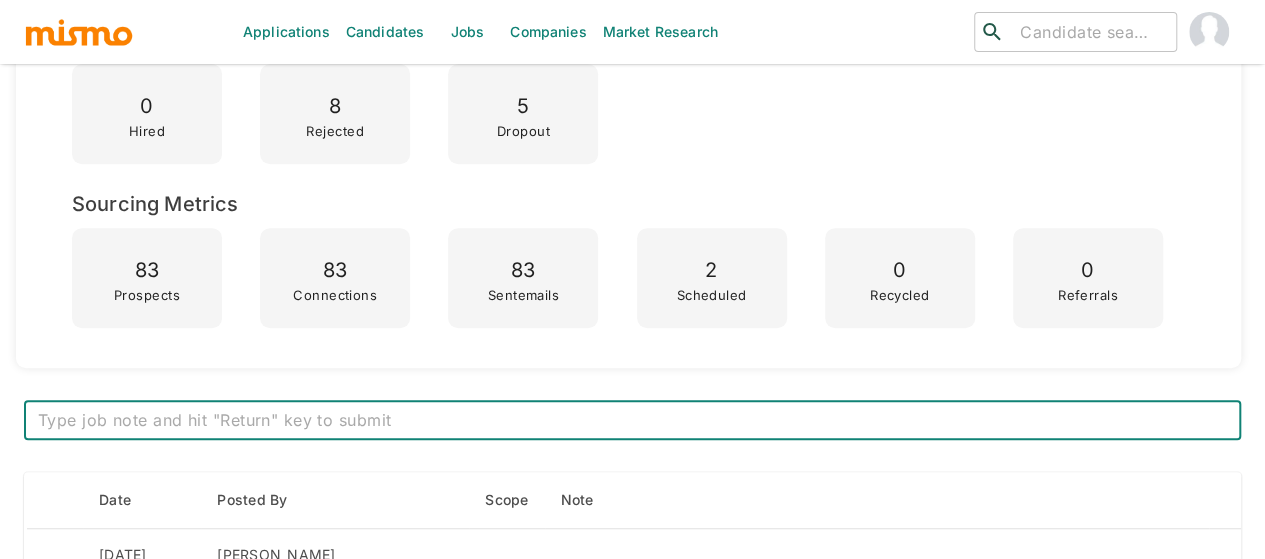 scroll, scrollTop: 700, scrollLeft: 0, axis: vertical 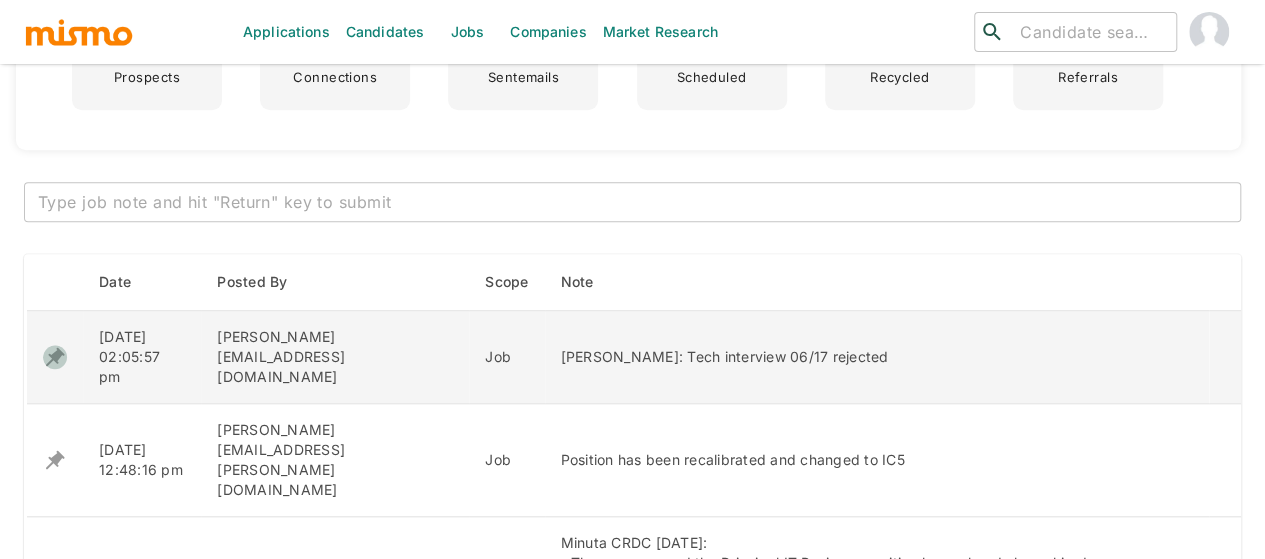 click 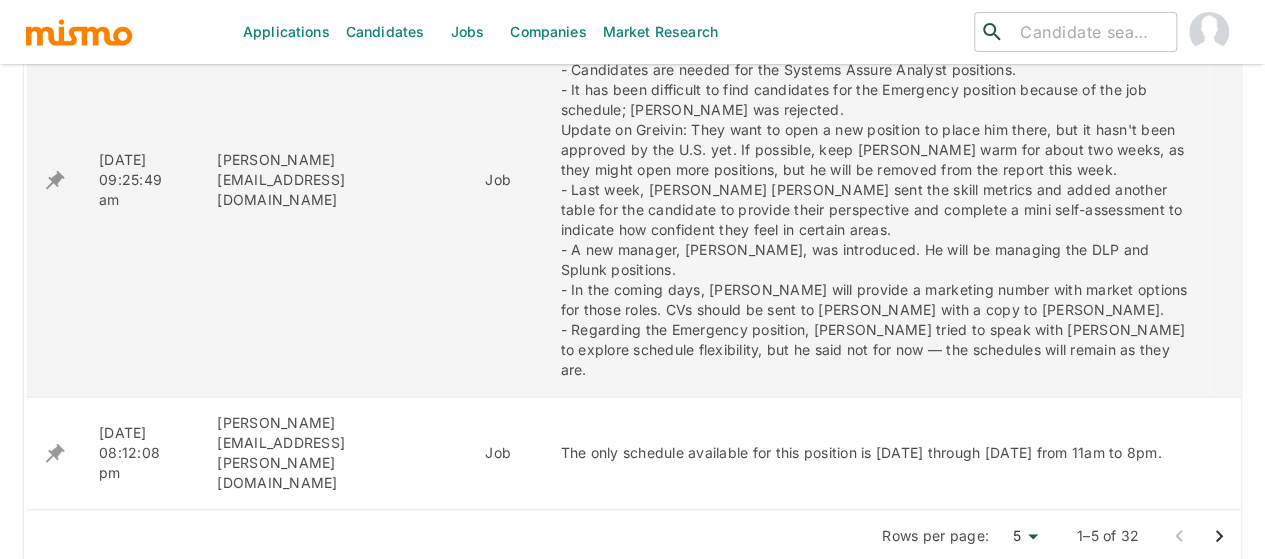 scroll, scrollTop: 1200, scrollLeft: 0, axis: vertical 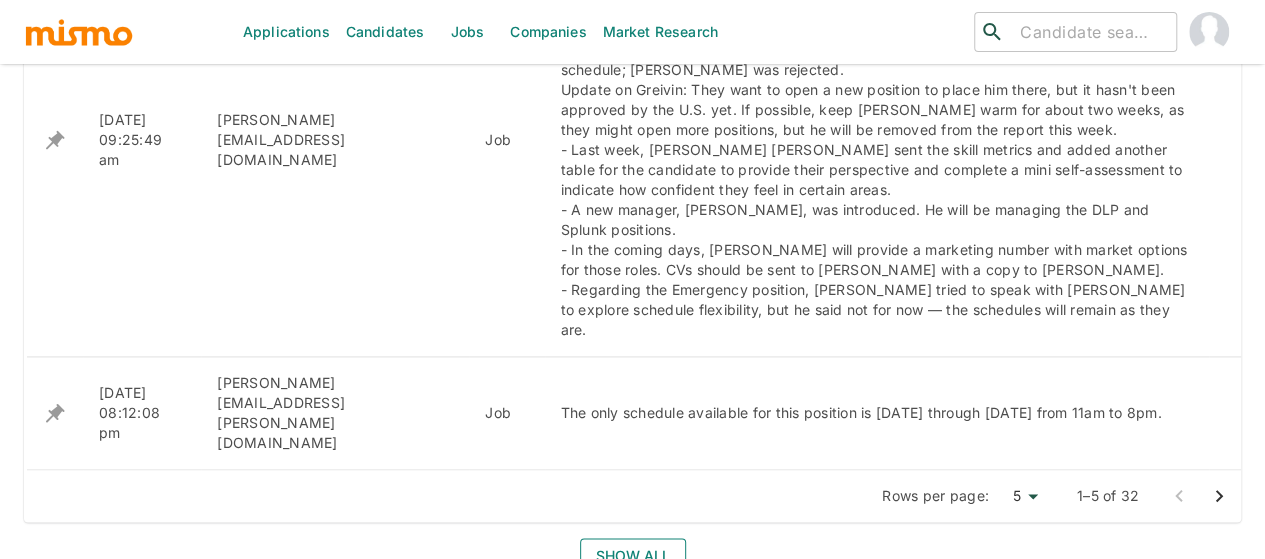 click on "Show all" at bounding box center [633, 556] 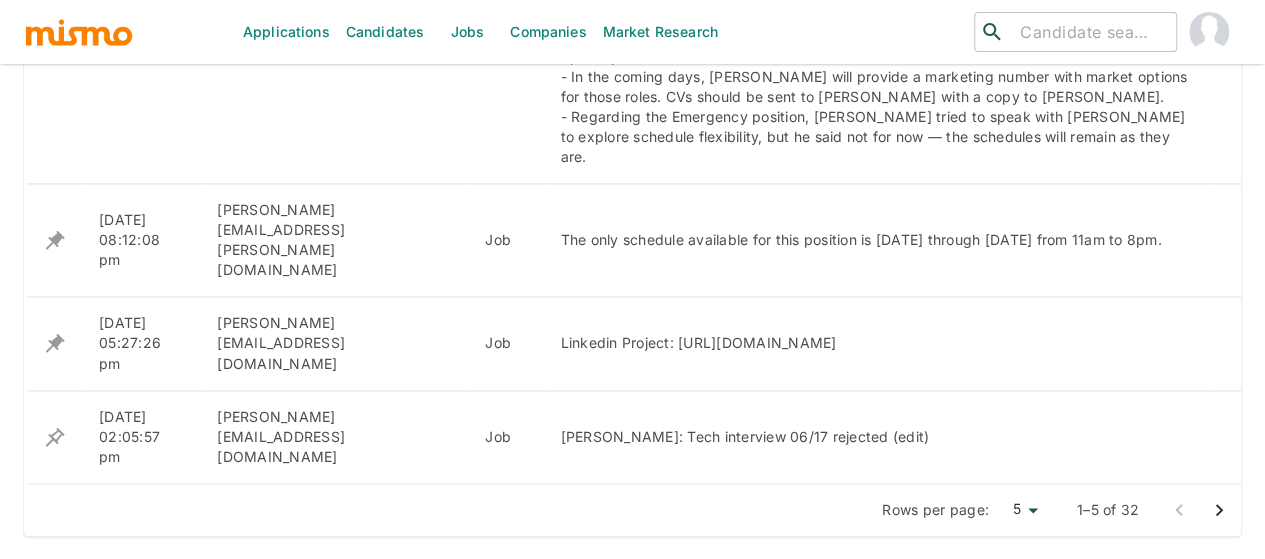 scroll, scrollTop: 1400, scrollLeft: 0, axis: vertical 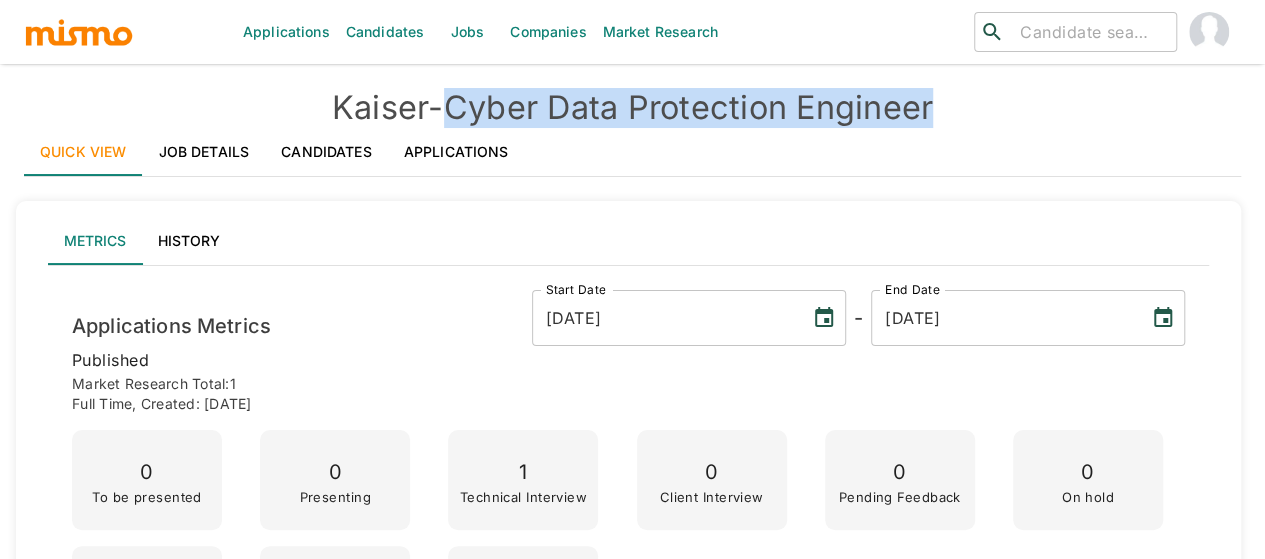 drag, startPoint x: 979, startPoint y: 105, endPoint x: 460, endPoint y: 106, distance: 519.001 